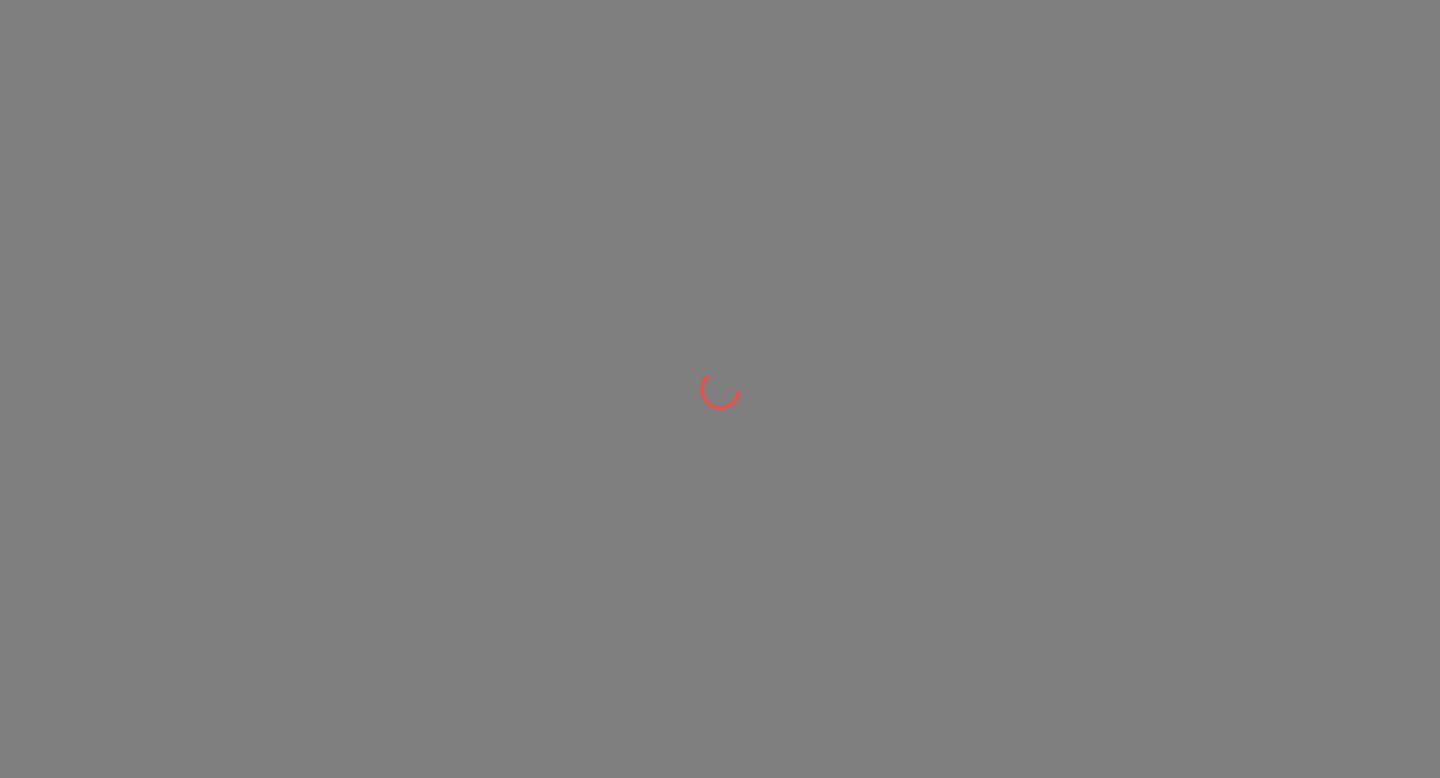 scroll, scrollTop: 0, scrollLeft: 0, axis: both 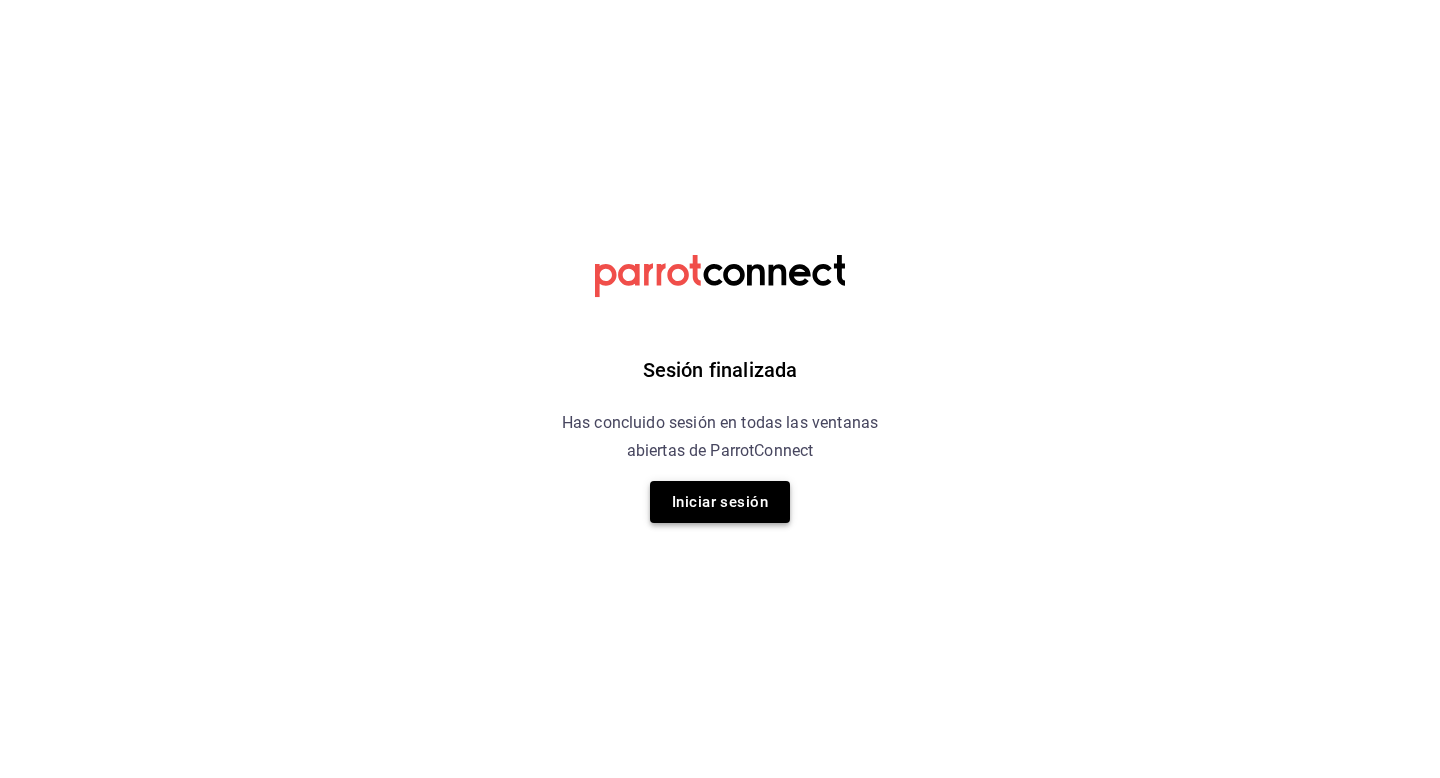 click on "Iniciar sesión" at bounding box center [720, 502] 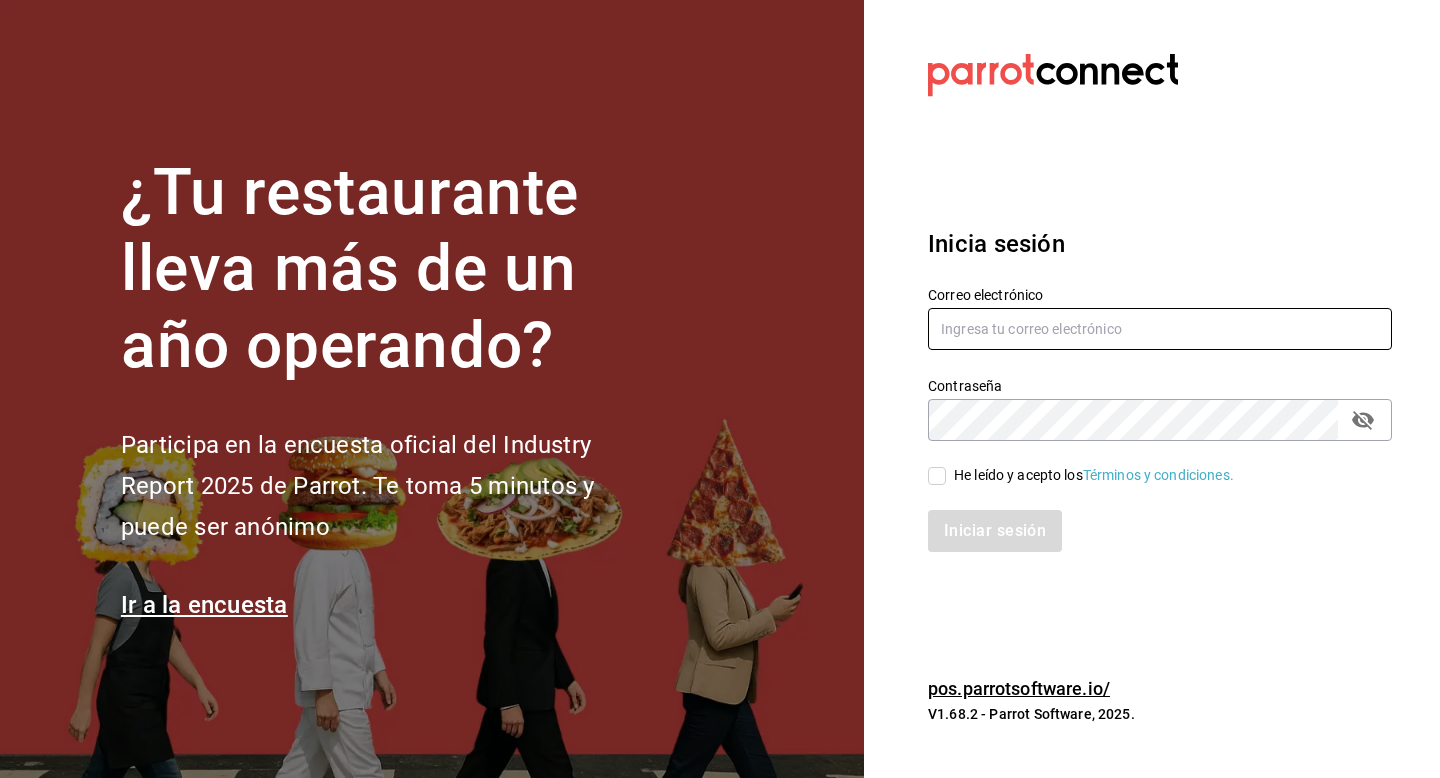 type on "[EMAIL]" 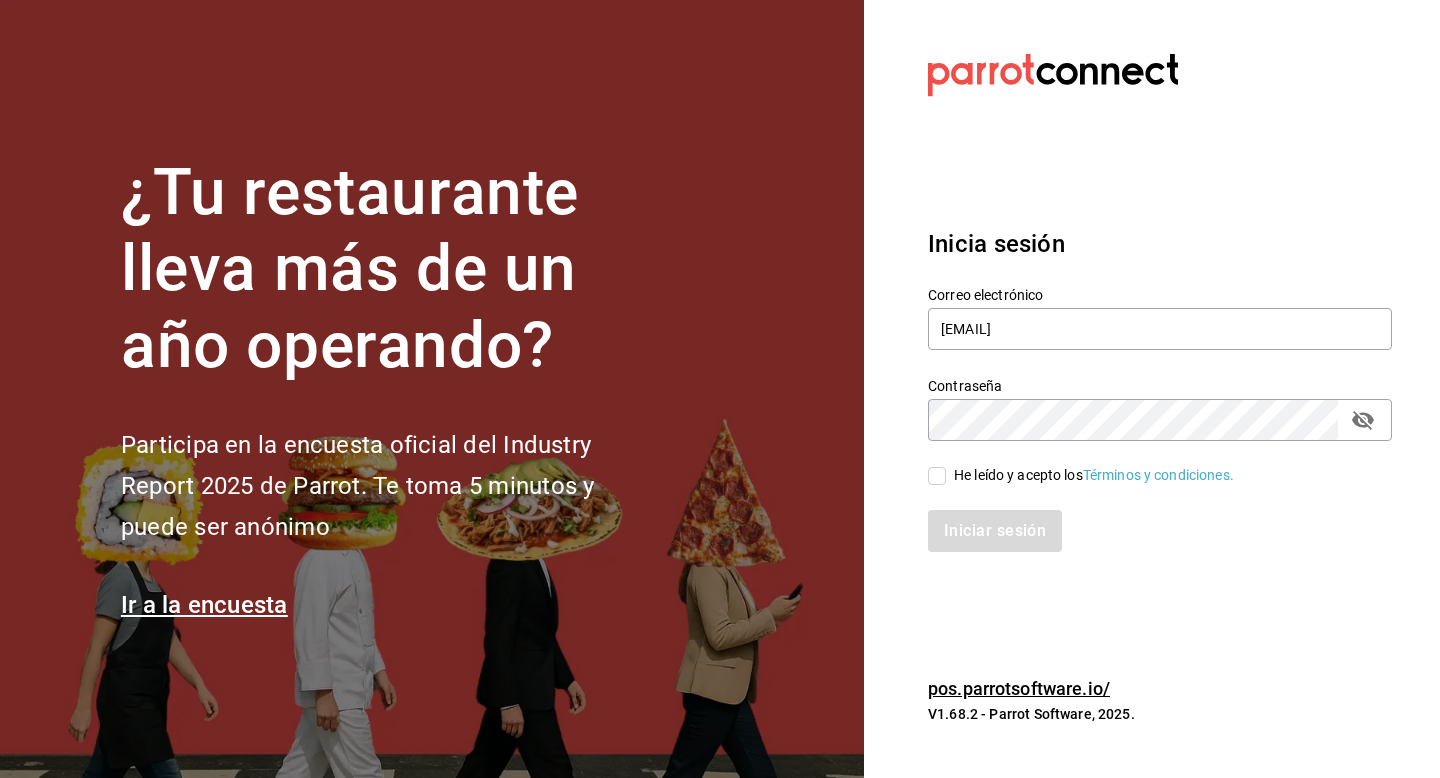 click on "He leído y acepto los  Términos y condiciones." at bounding box center [1090, 475] 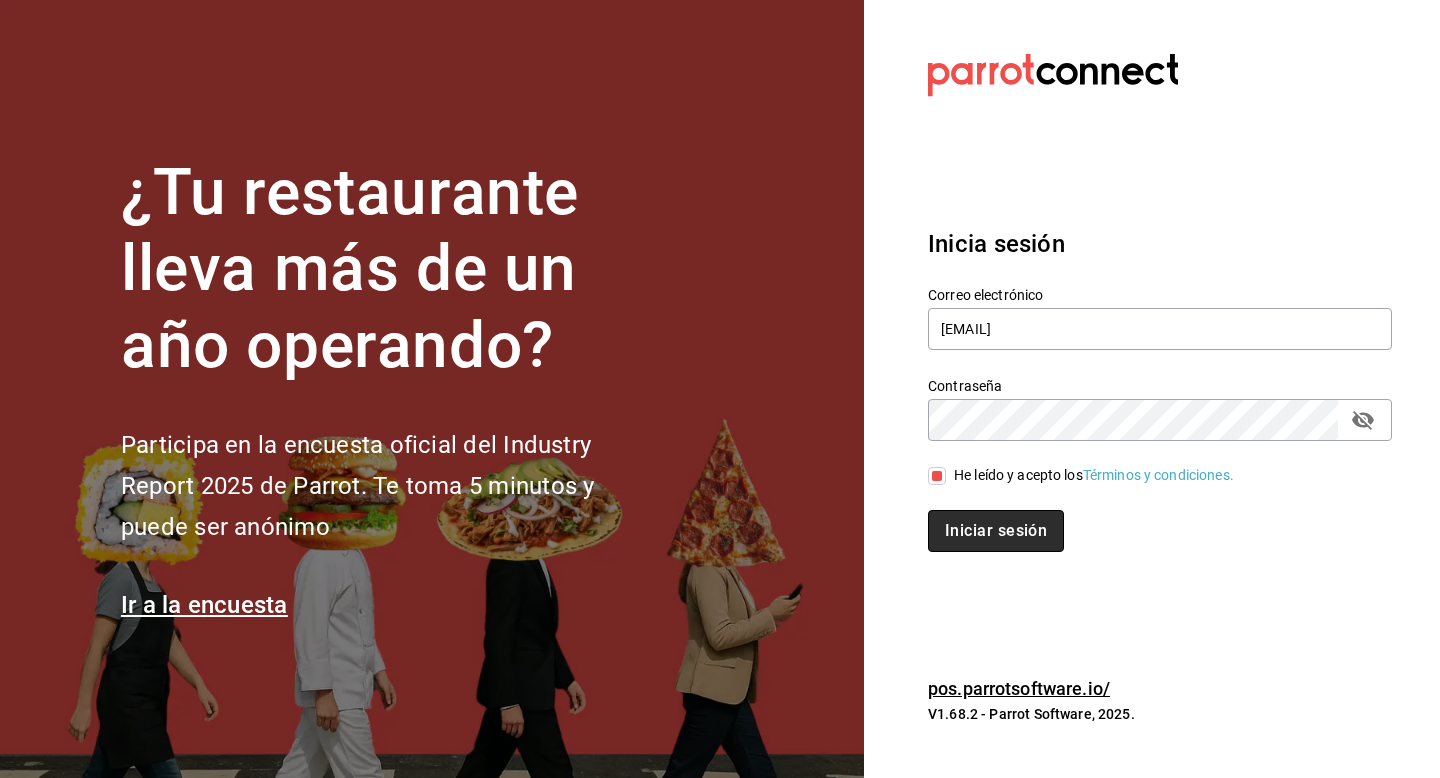 click on "Iniciar sesión" at bounding box center (996, 531) 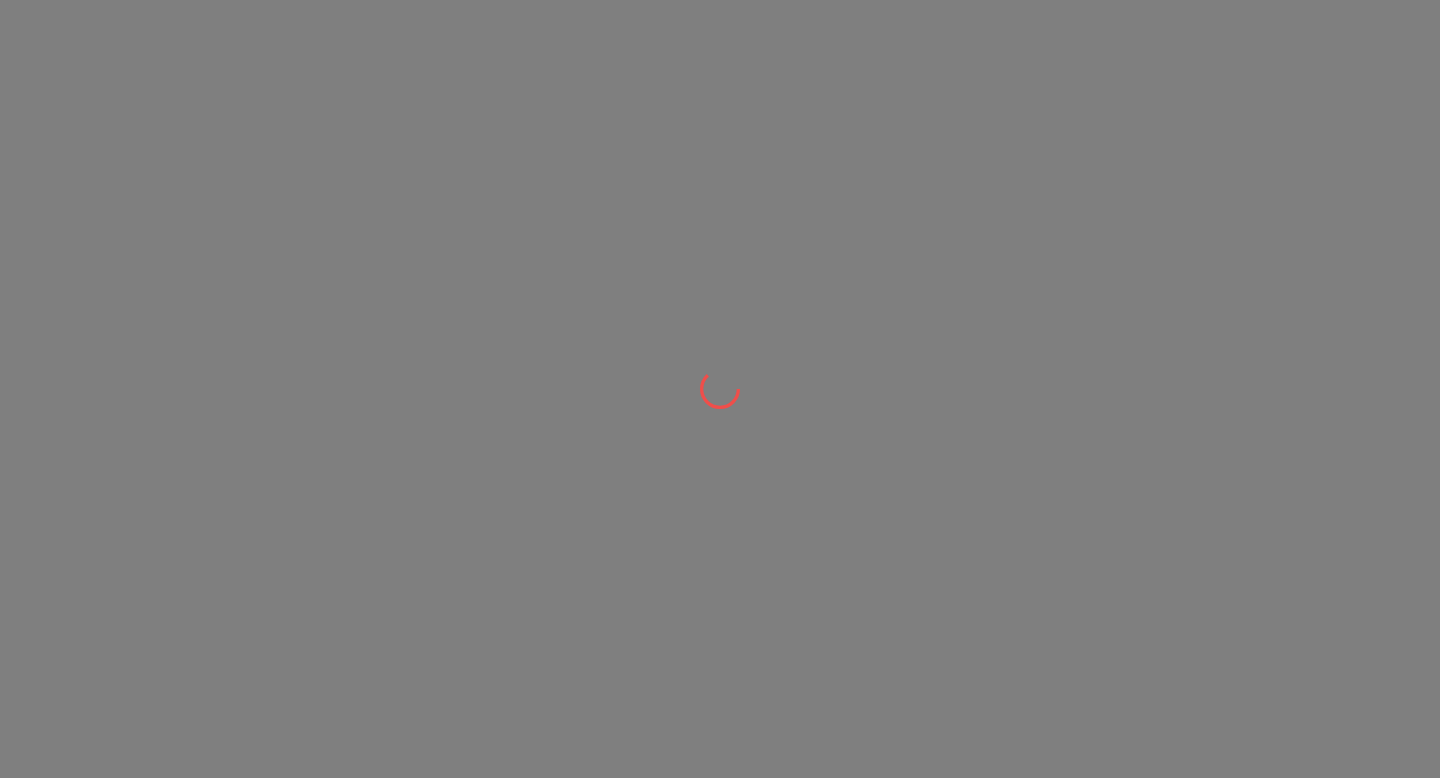 scroll, scrollTop: 0, scrollLeft: 0, axis: both 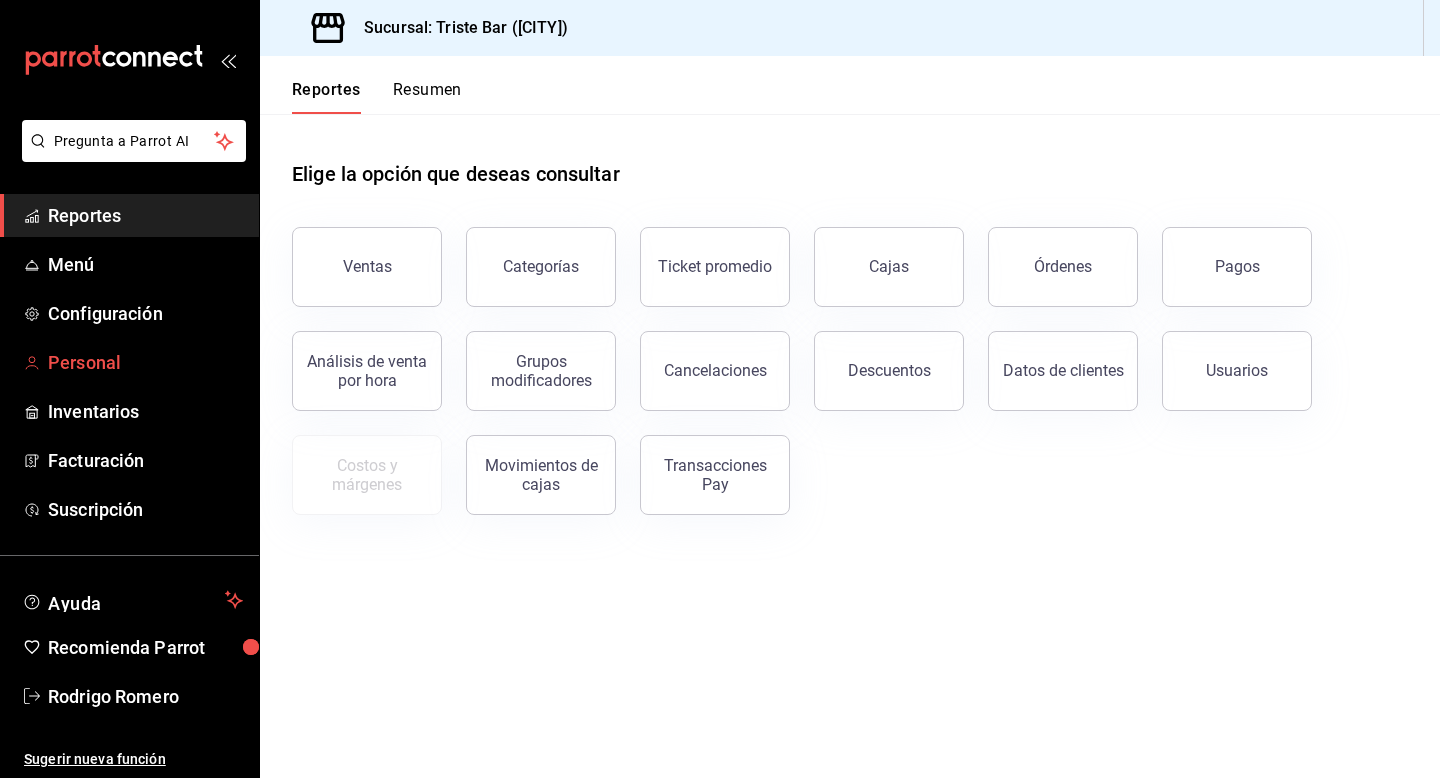 click on "Personal" at bounding box center [145, 362] 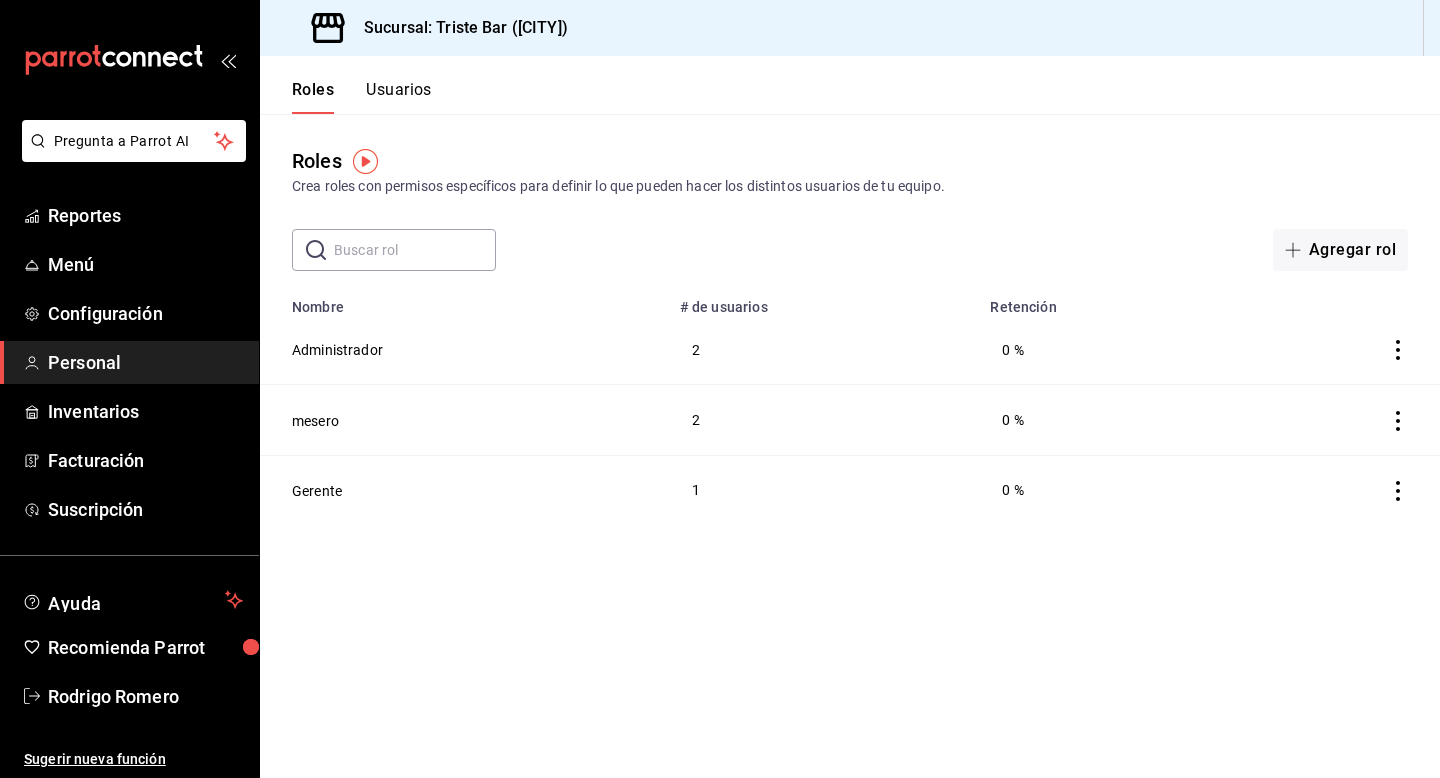 click on "Usuarios" at bounding box center (399, 97) 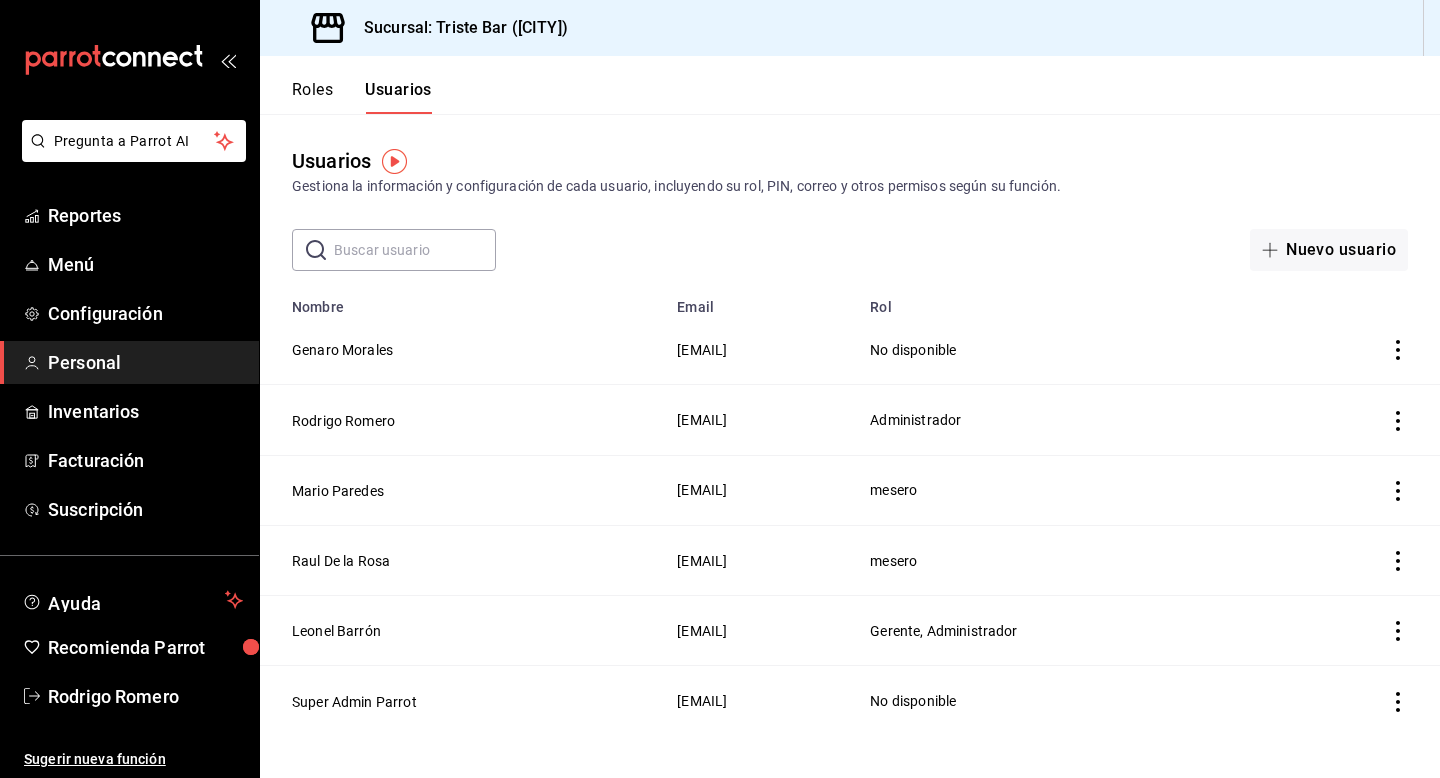 click 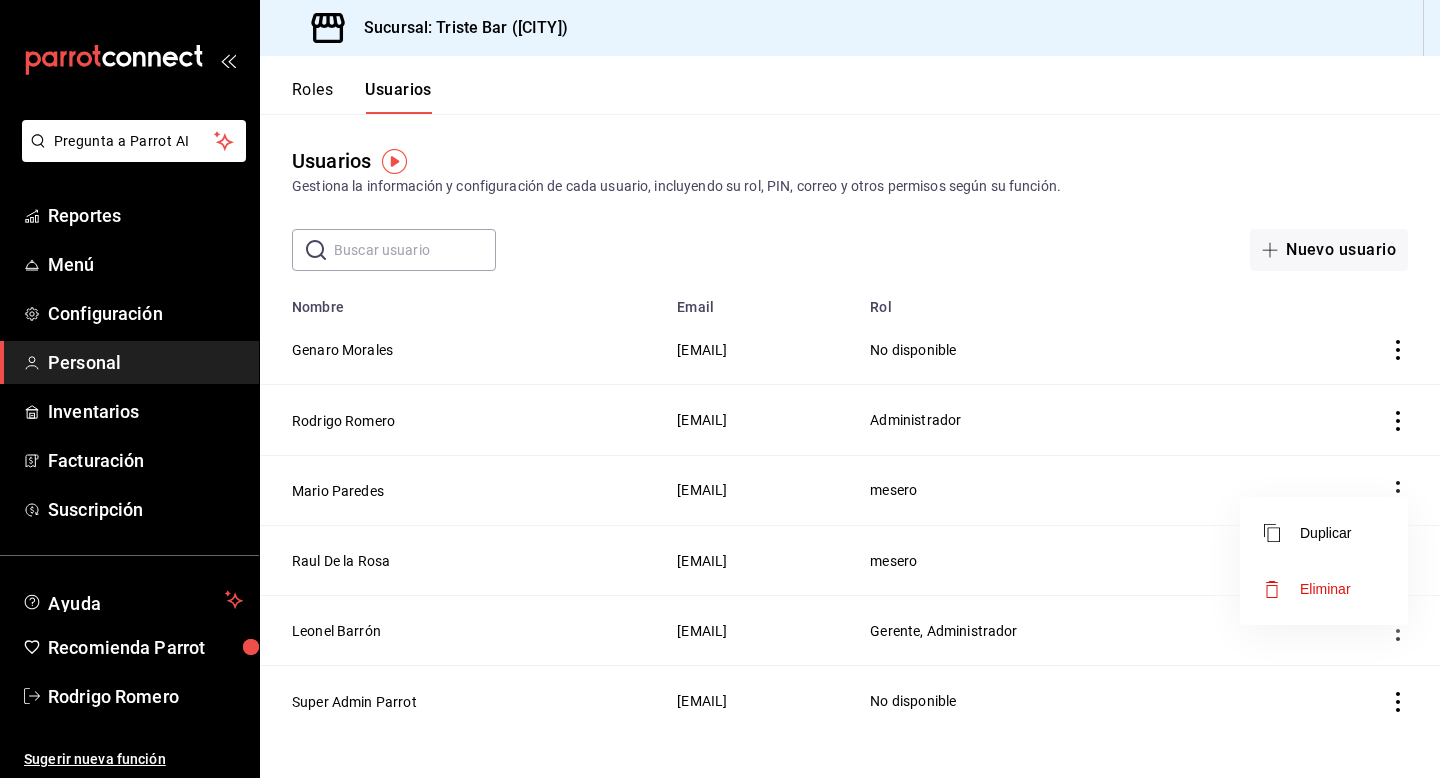 click at bounding box center [720, 389] 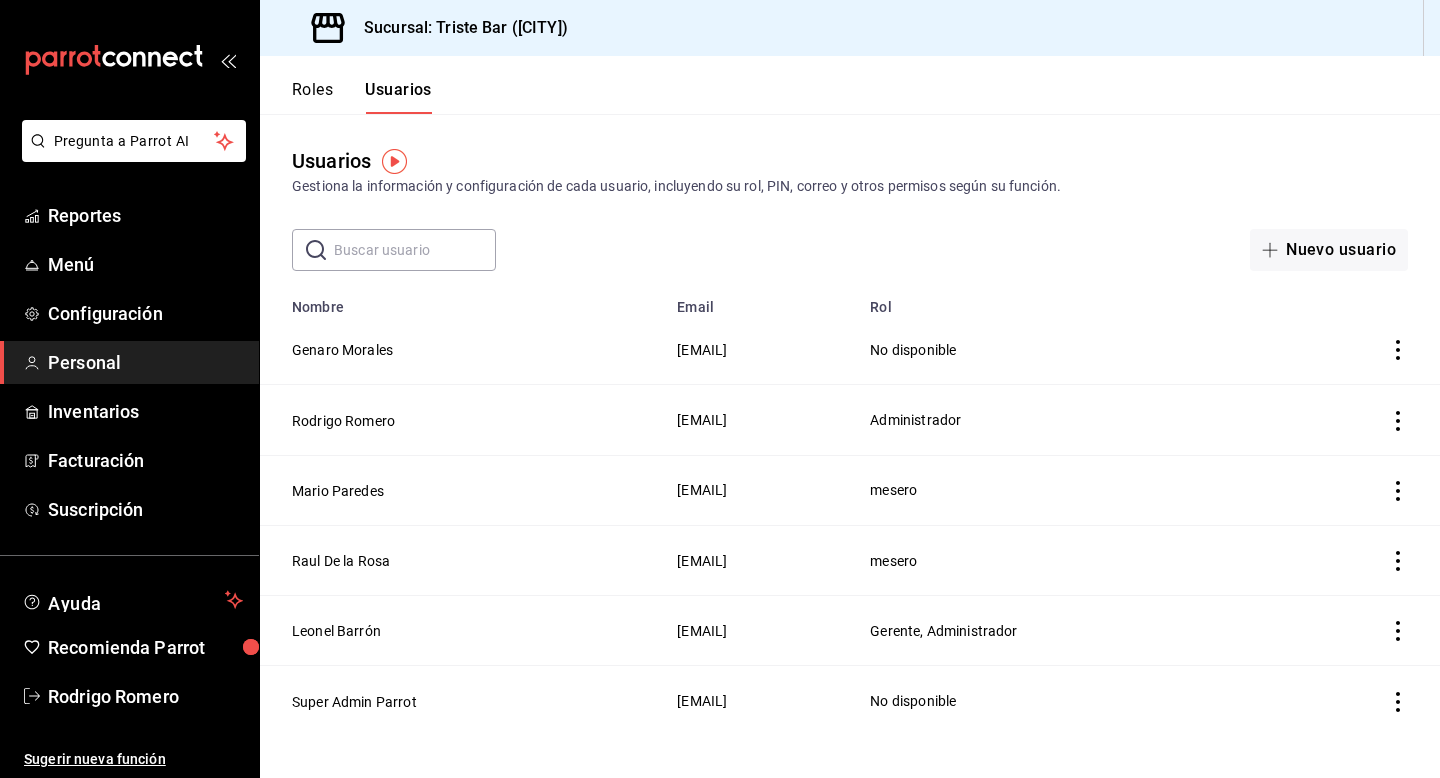 click on "Roles" at bounding box center [312, 97] 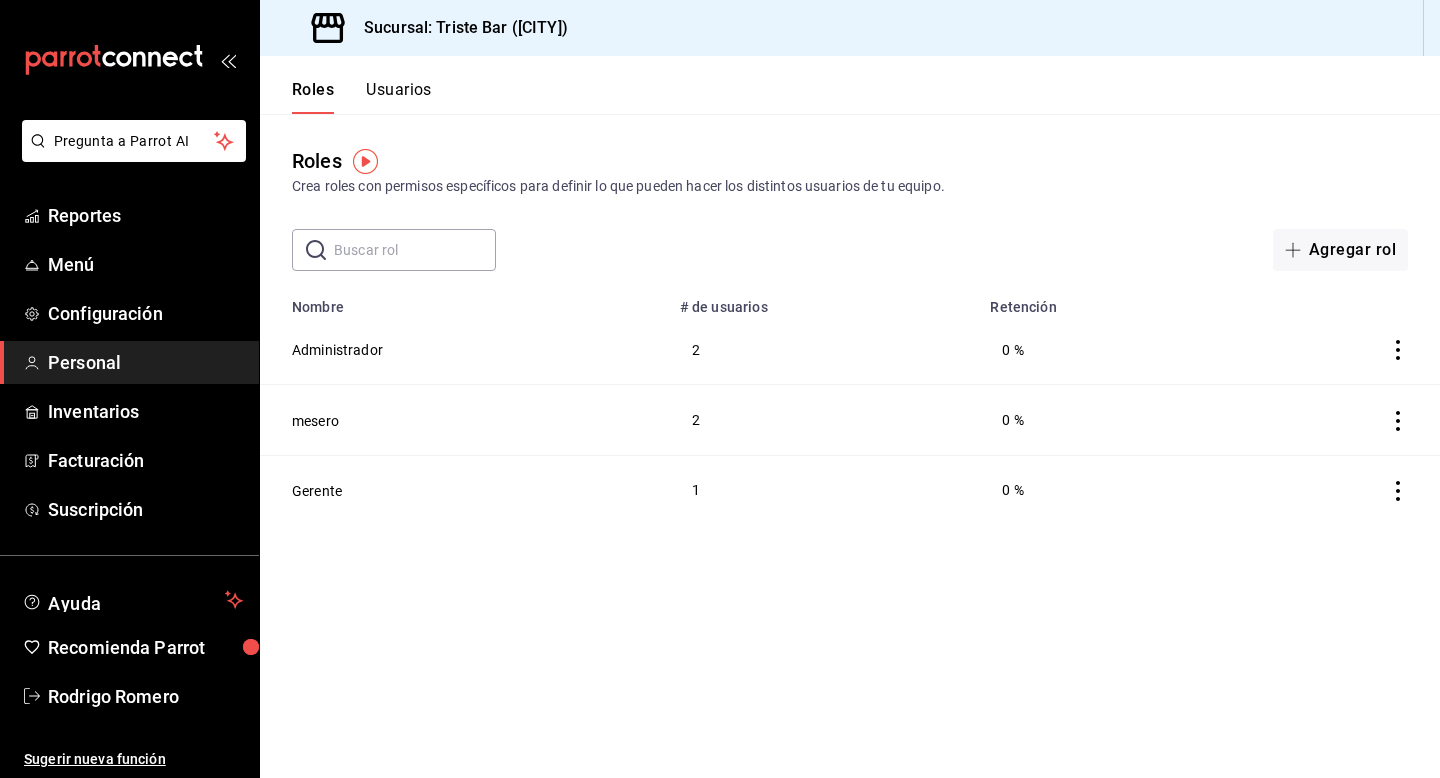 click 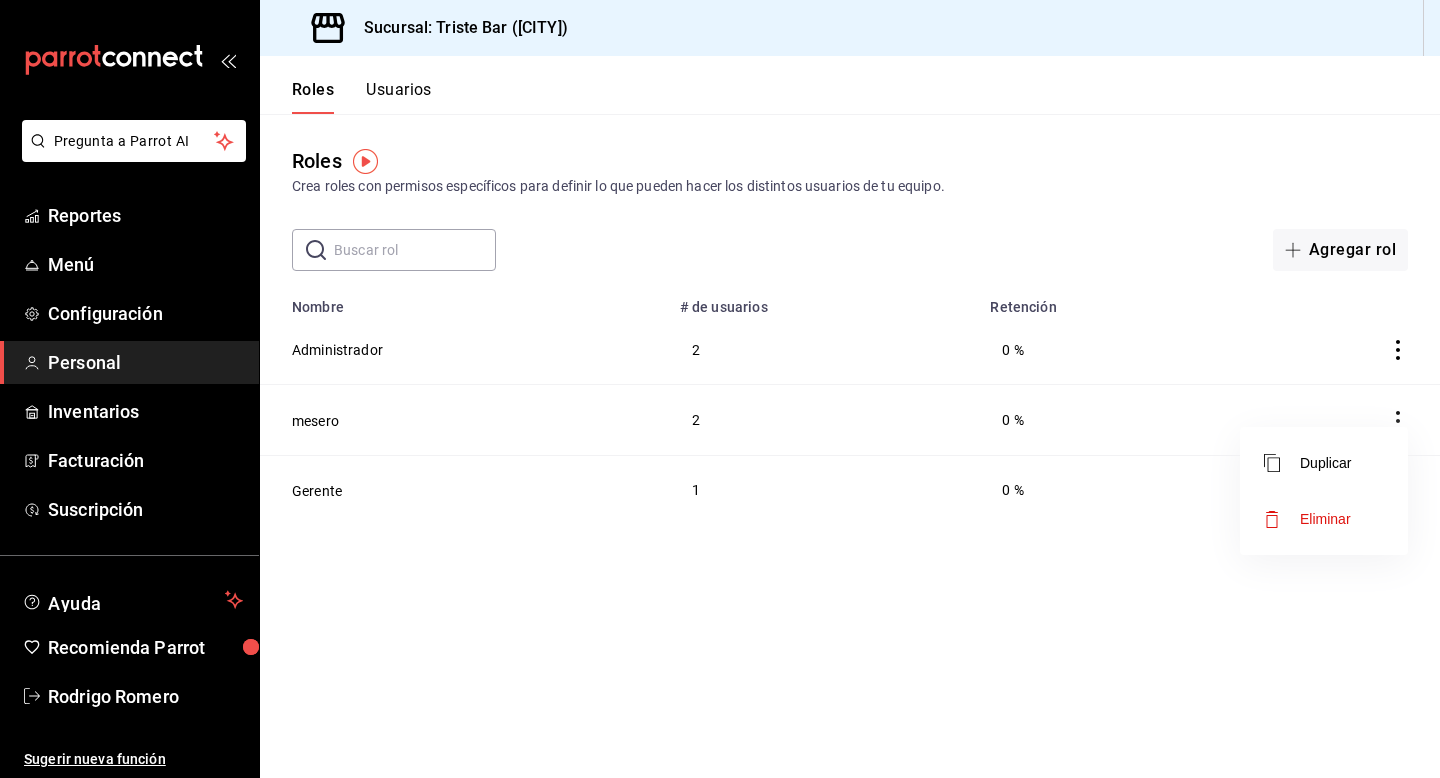 click at bounding box center (720, 389) 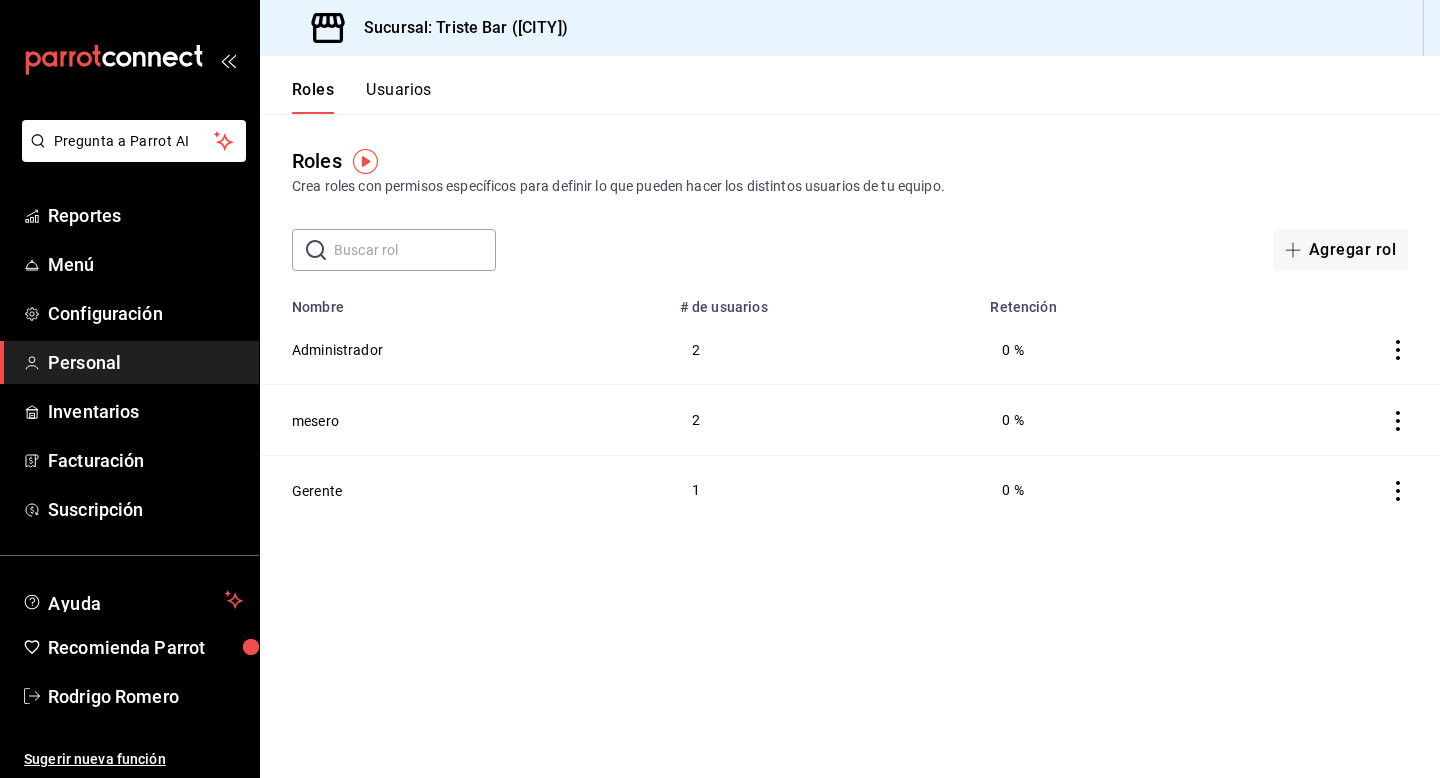 click on "Gerente" at bounding box center (464, 490) 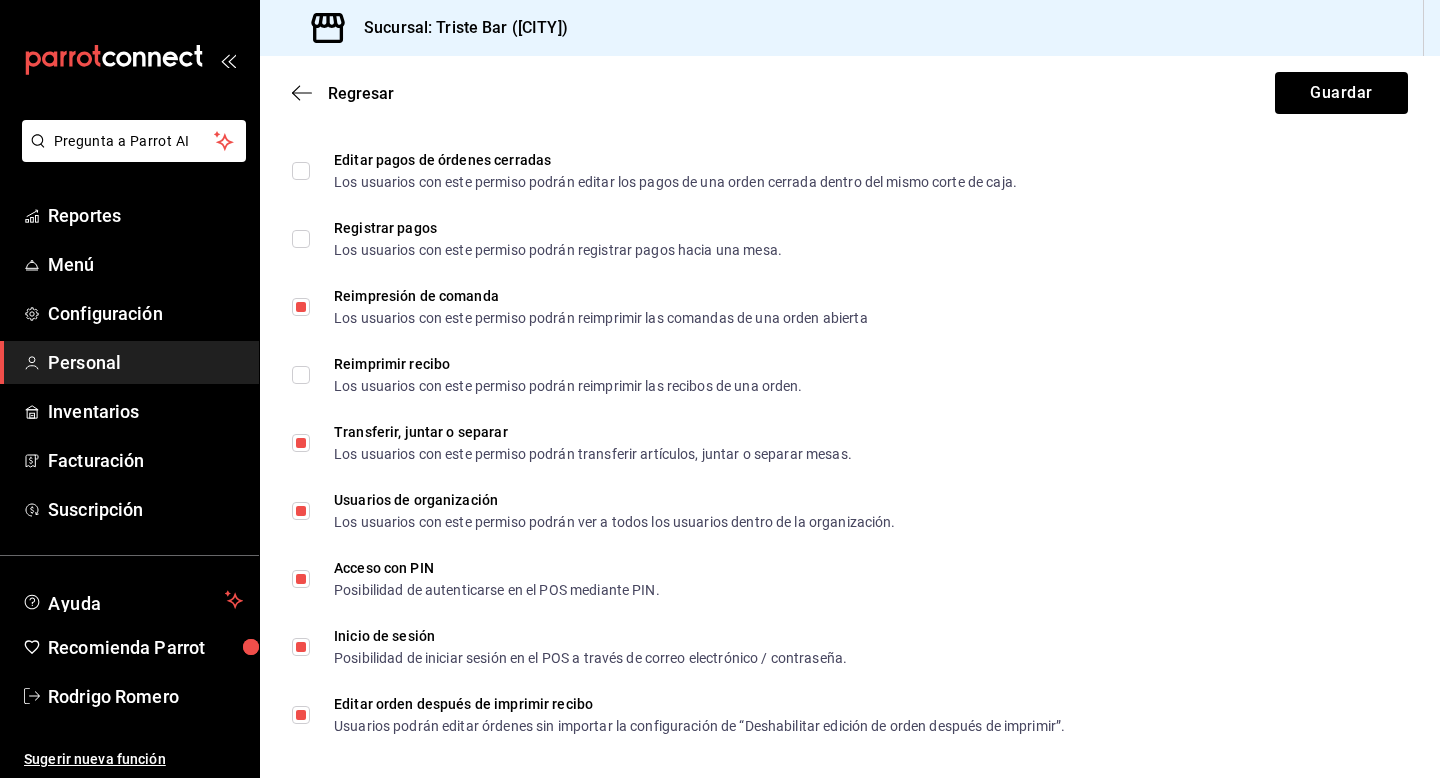 scroll, scrollTop: 3495, scrollLeft: 0, axis: vertical 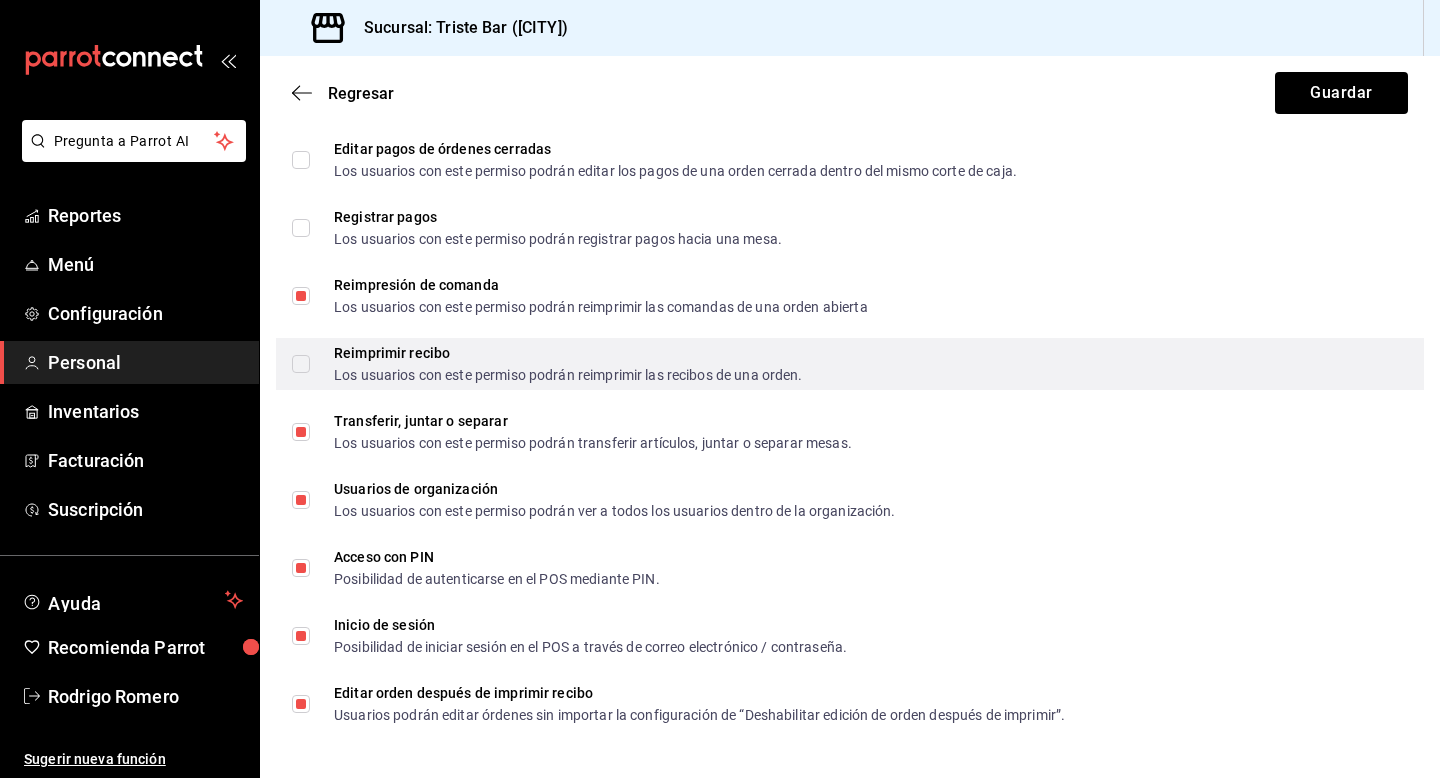 click on "Reimprimir recibo Los usuarios con este permiso podrán reimprimir las recibos de una orden." at bounding box center (301, 364) 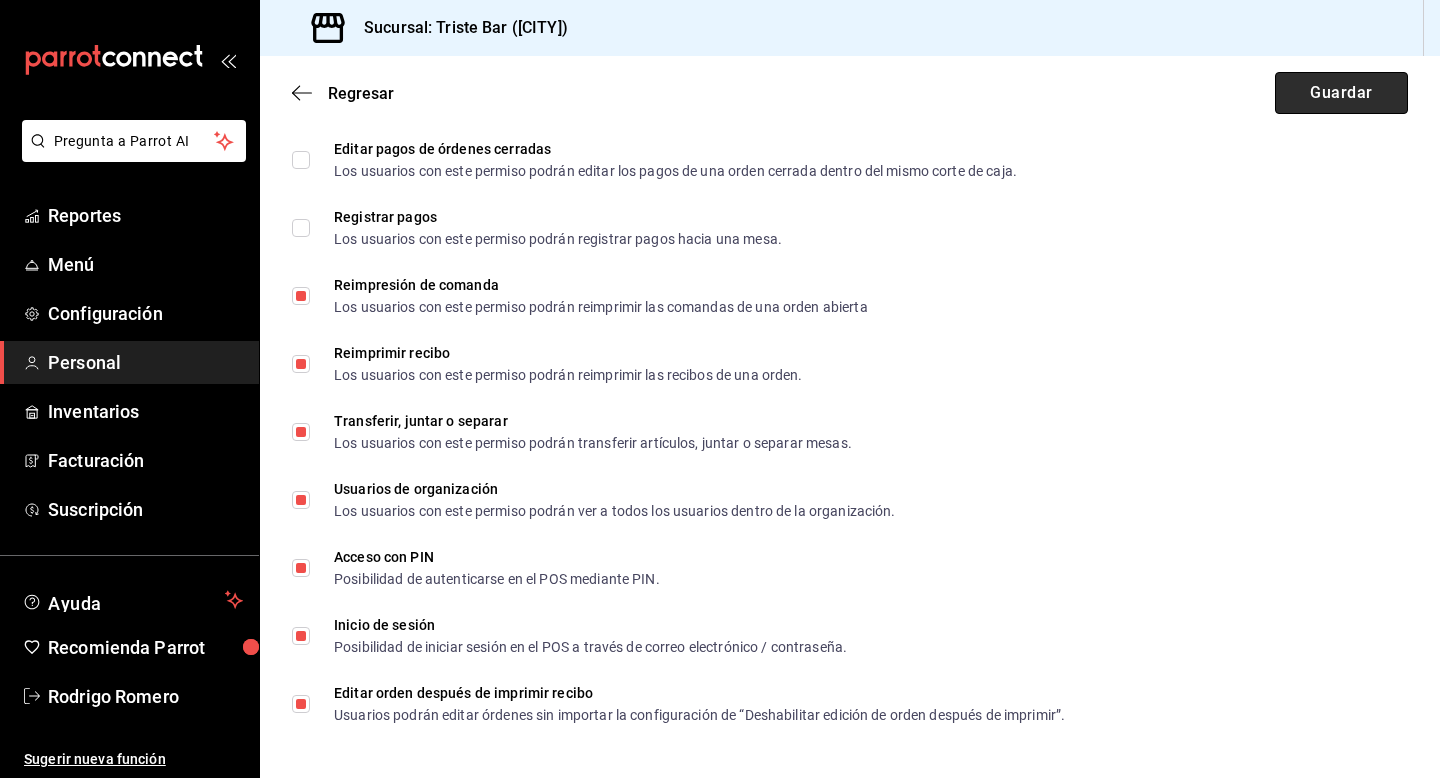 click on "Guardar" at bounding box center (1341, 93) 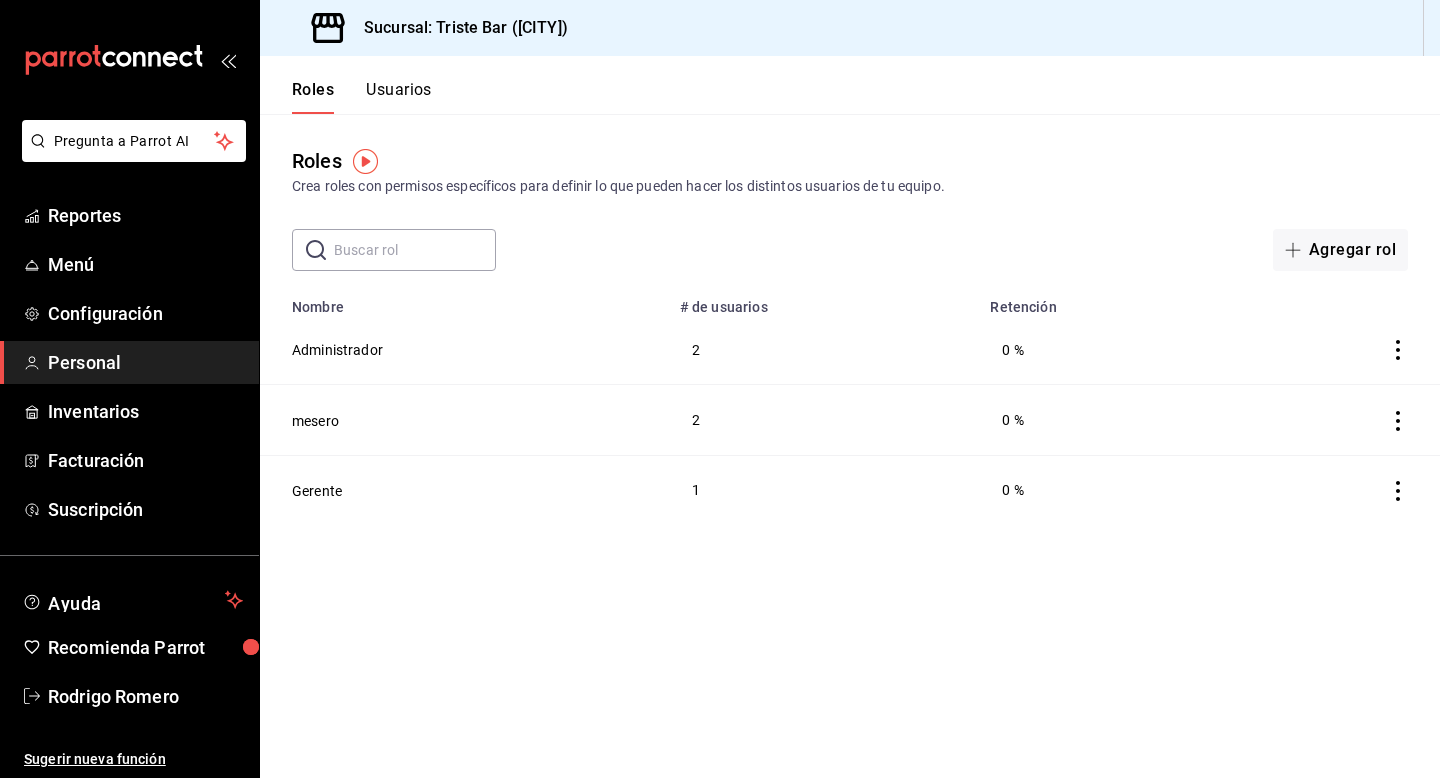 click on "Usuarios" at bounding box center [399, 97] 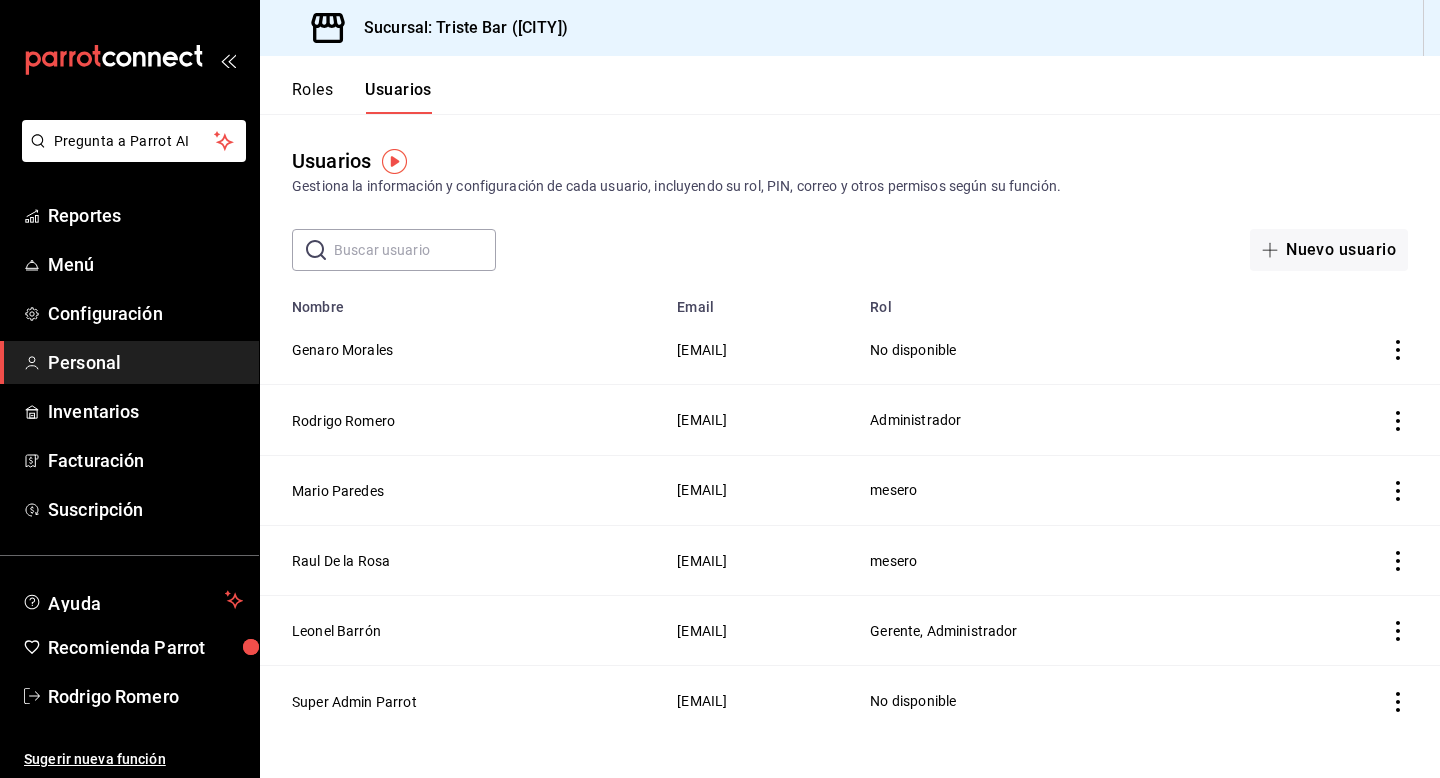 click on "Raul De la Rosa" at bounding box center (462, 560) 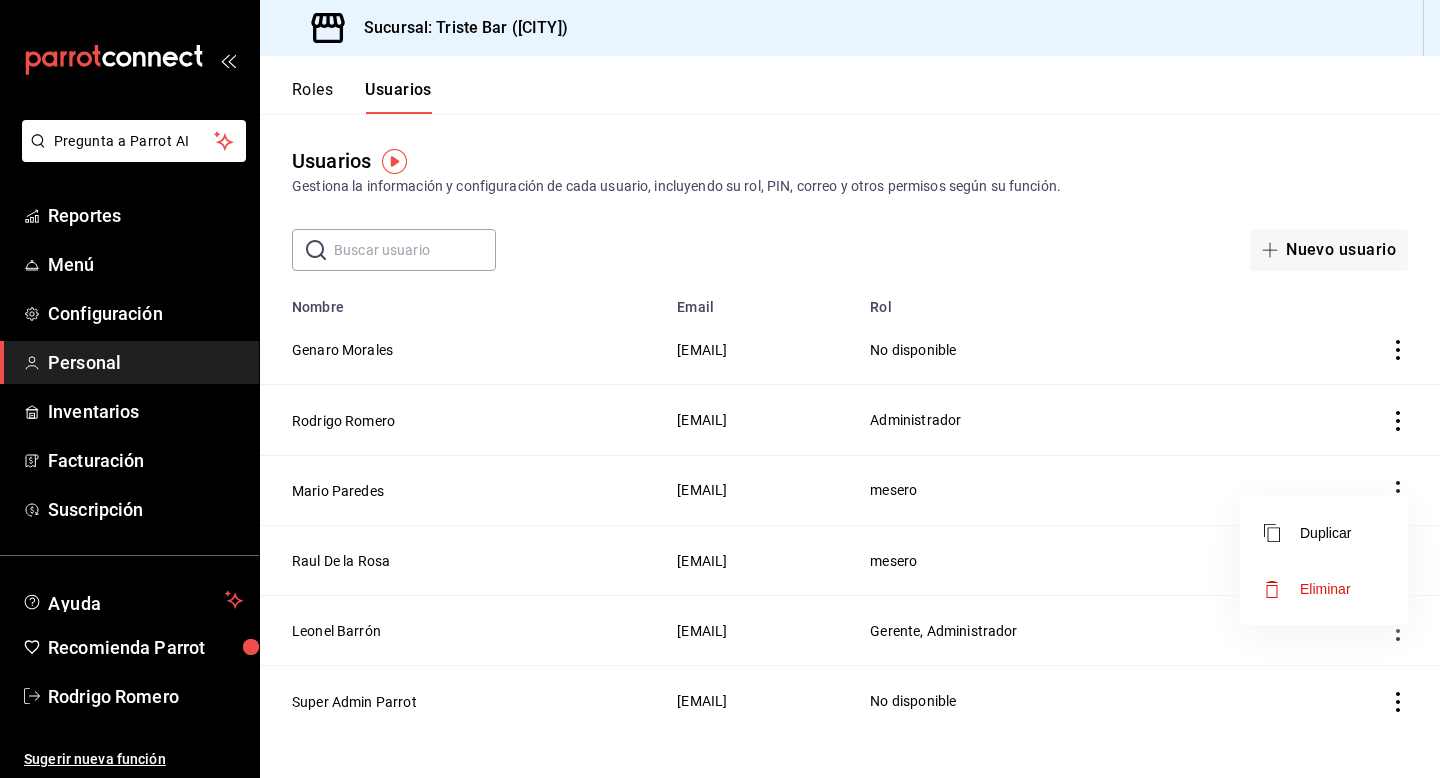 click at bounding box center (720, 389) 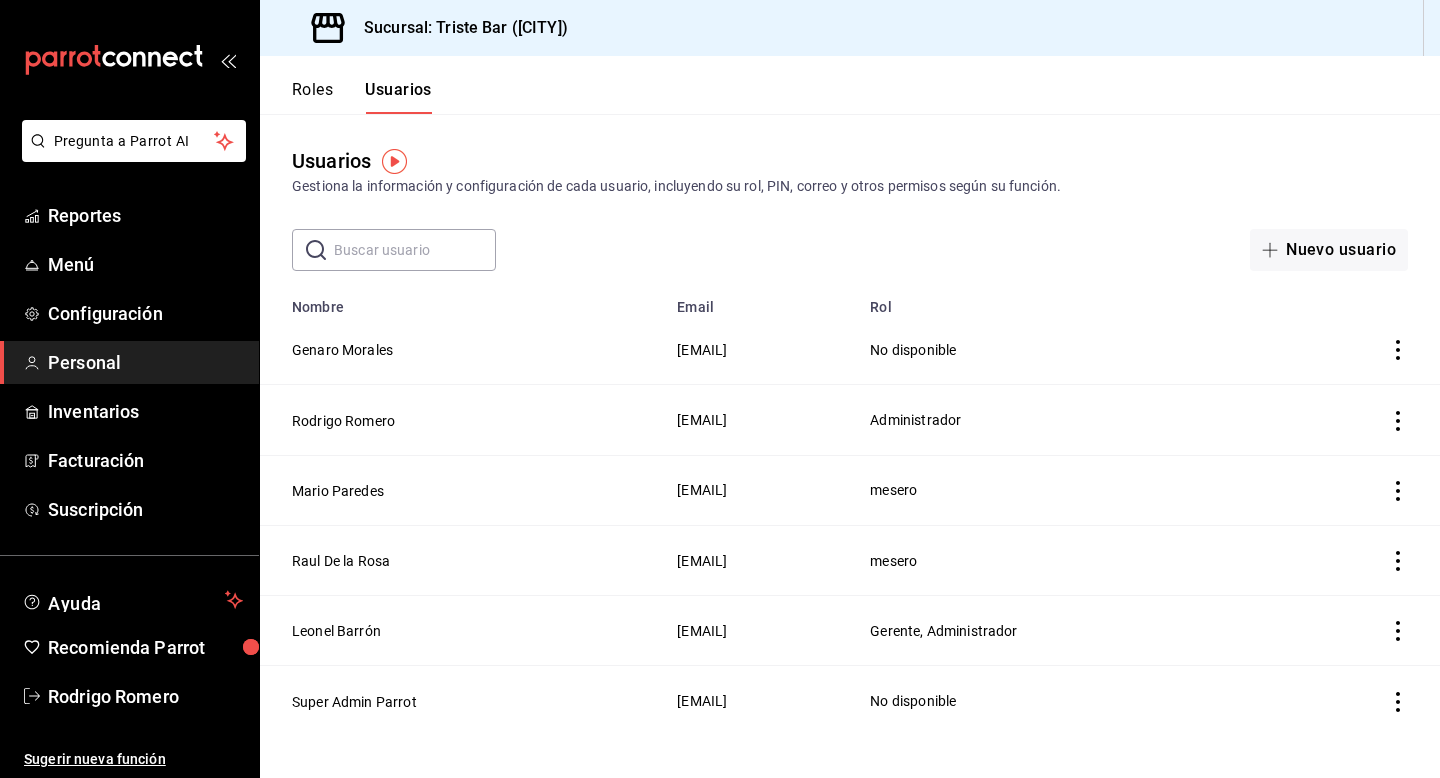 click at bounding box center (720, 389) 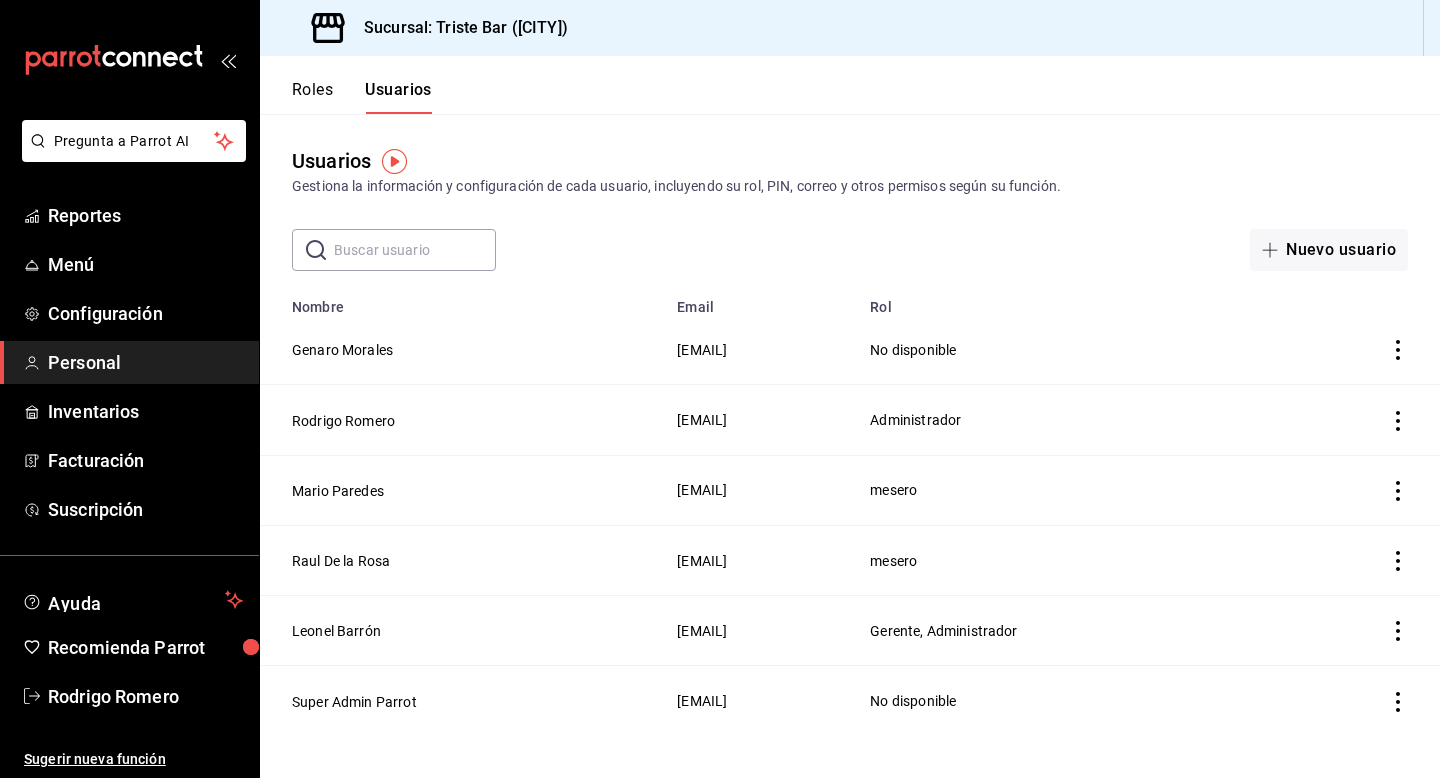 click on "Raul De la Rosa" at bounding box center [462, 560] 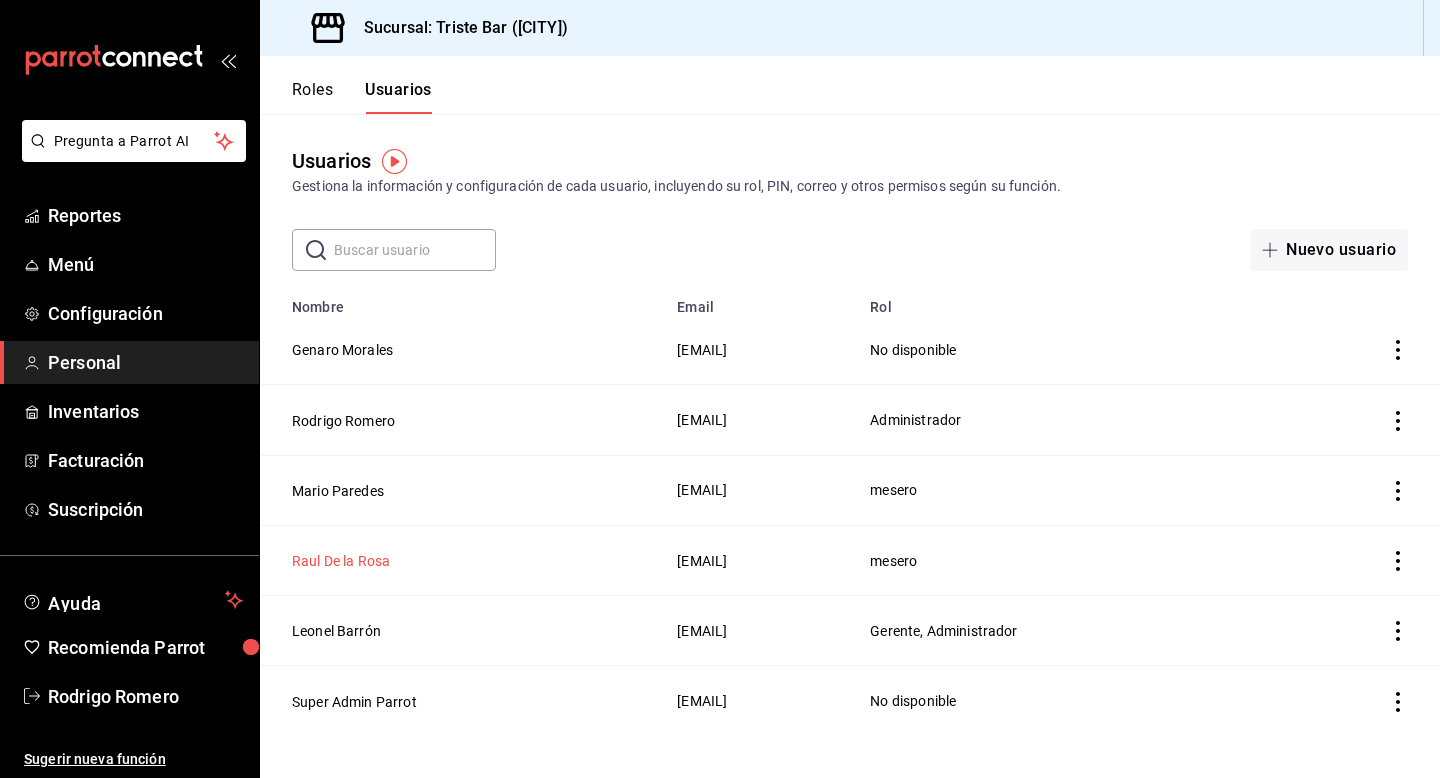 click on "Raul De la Rosa" at bounding box center (341, 561) 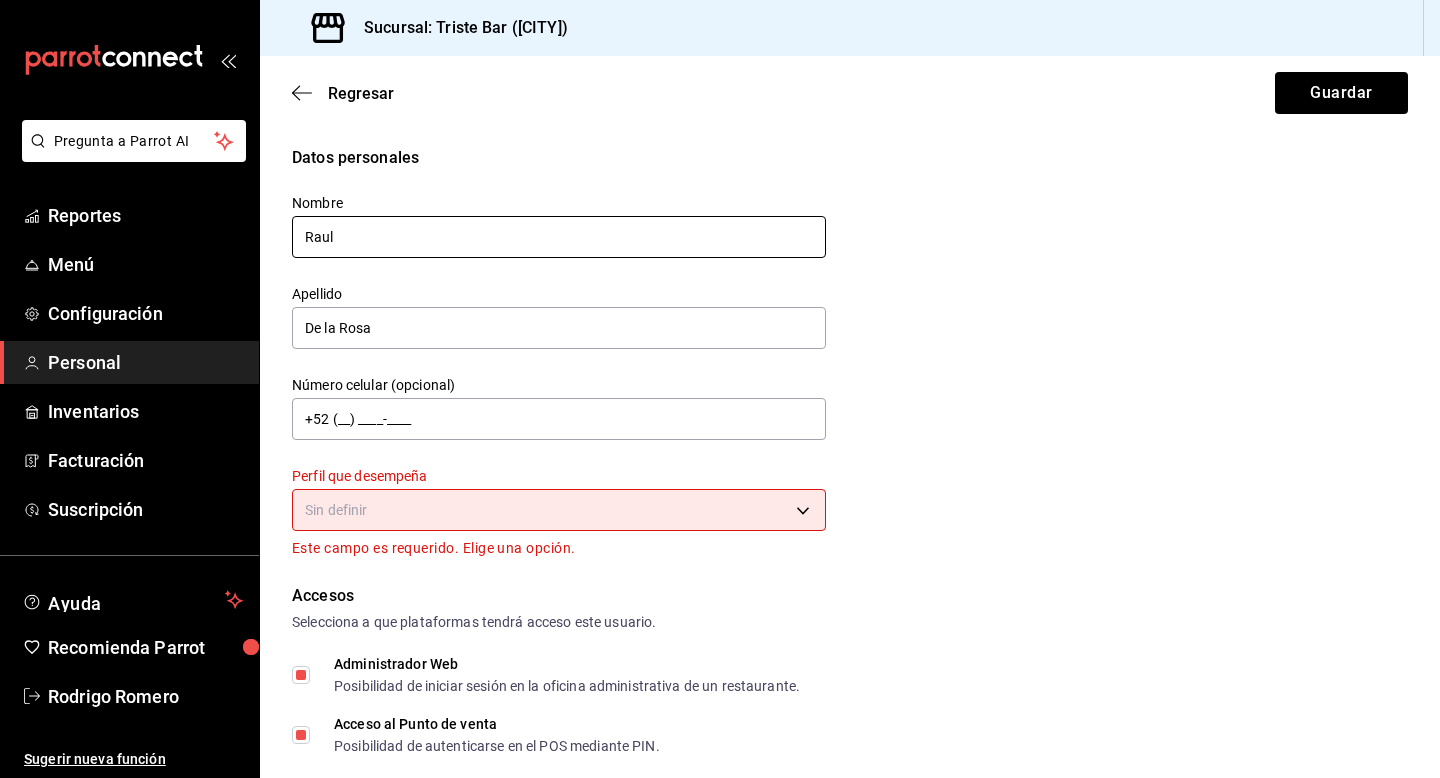 click on "Raul" at bounding box center (559, 237) 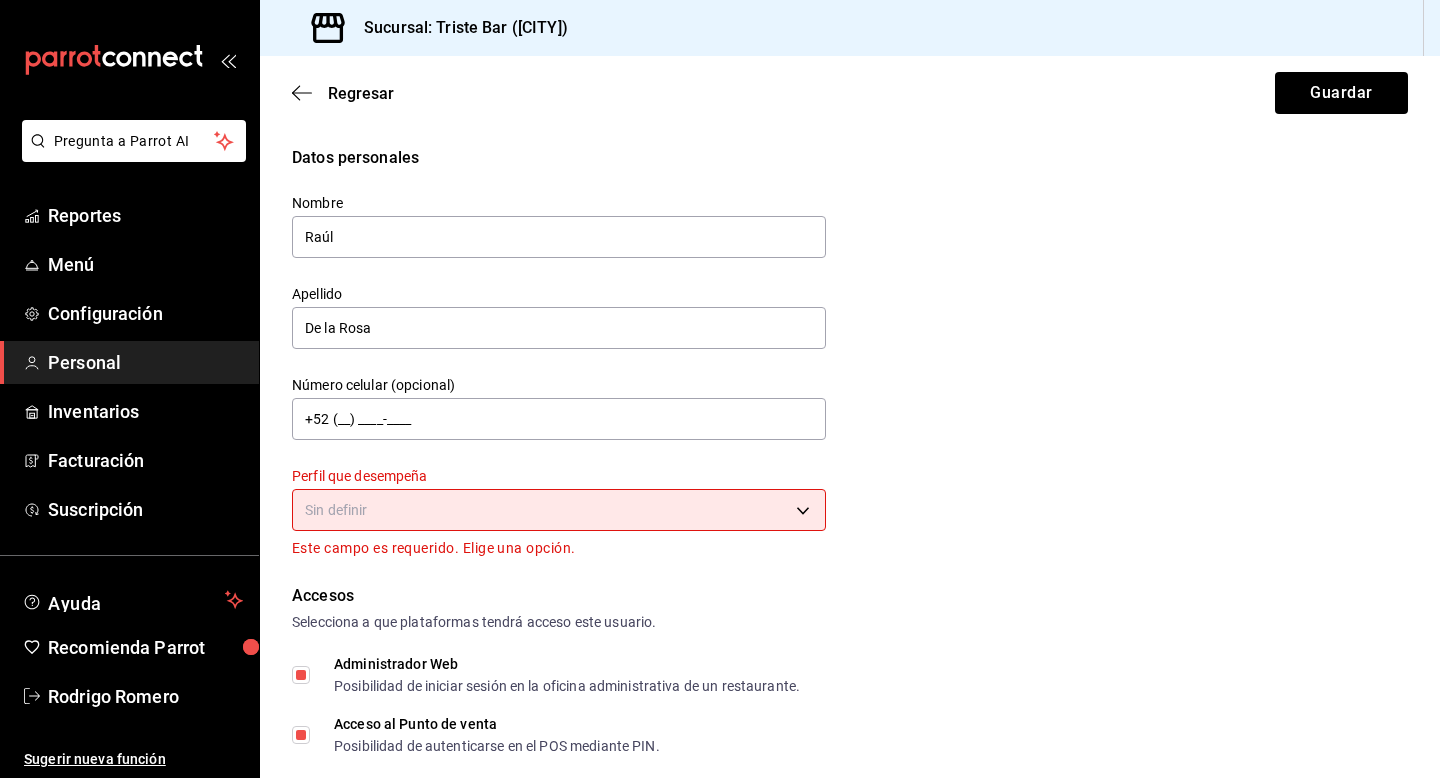 type on "Raúl" 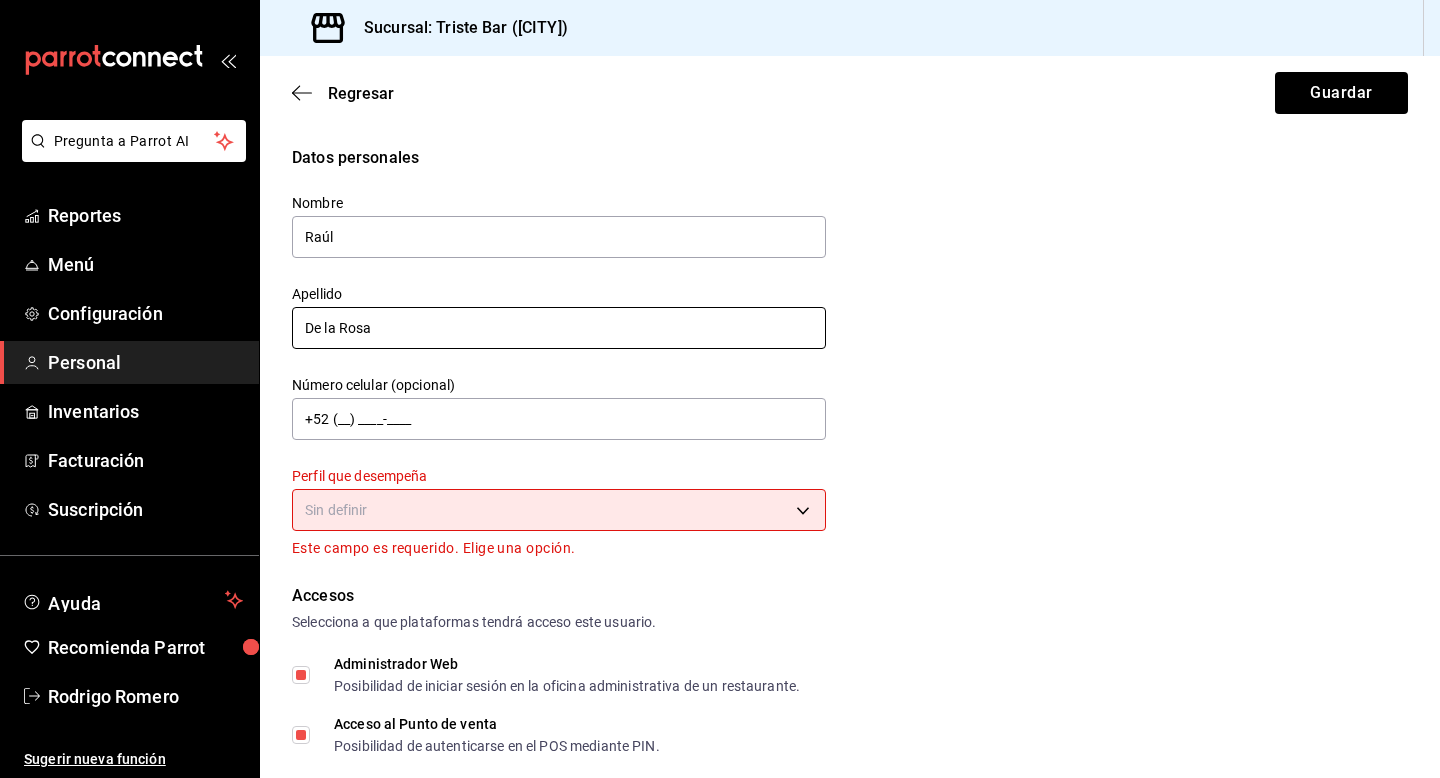 click on "De la Rosa" at bounding box center (559, 328) 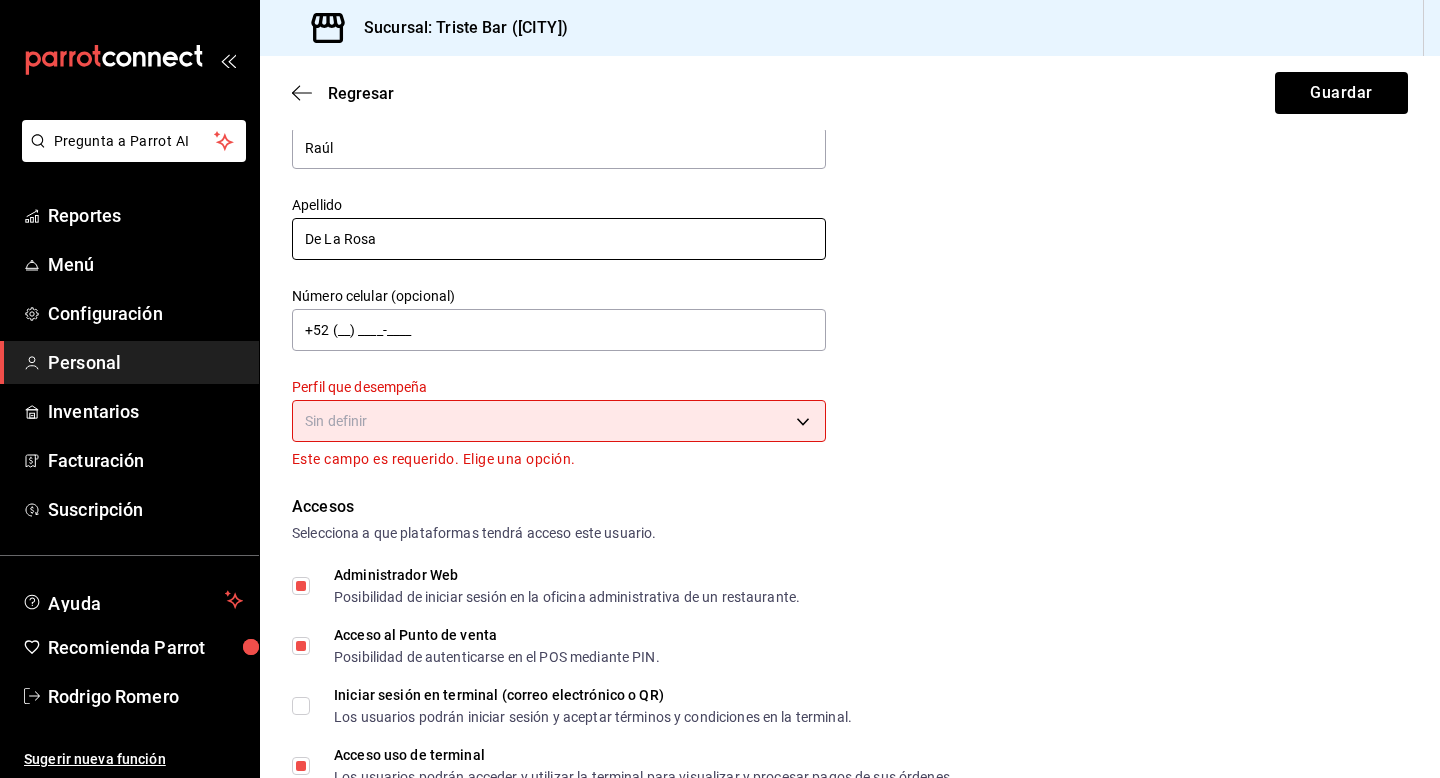 scroll, scrollTop: 94, scrollLeft: 0, axis: vertical 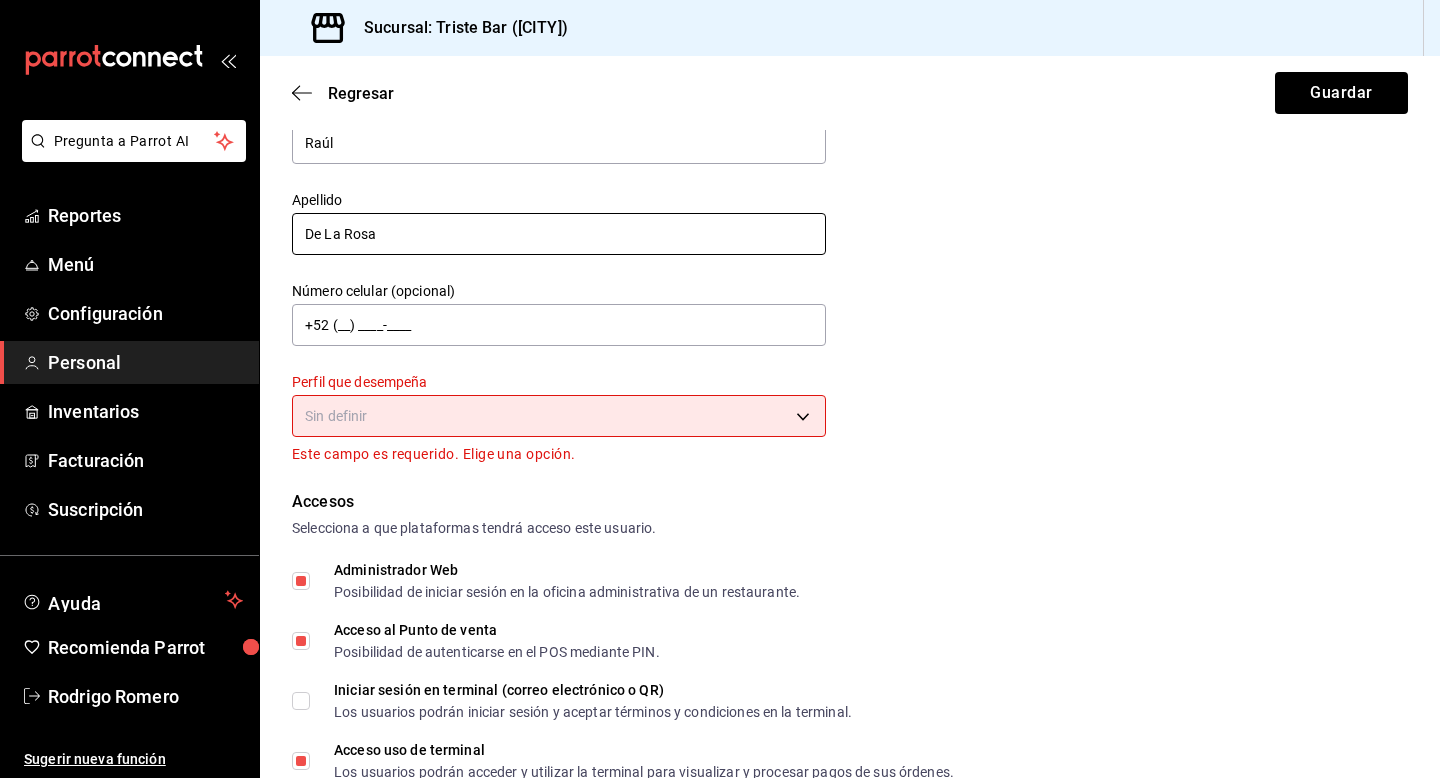 type on "De La Rosa" 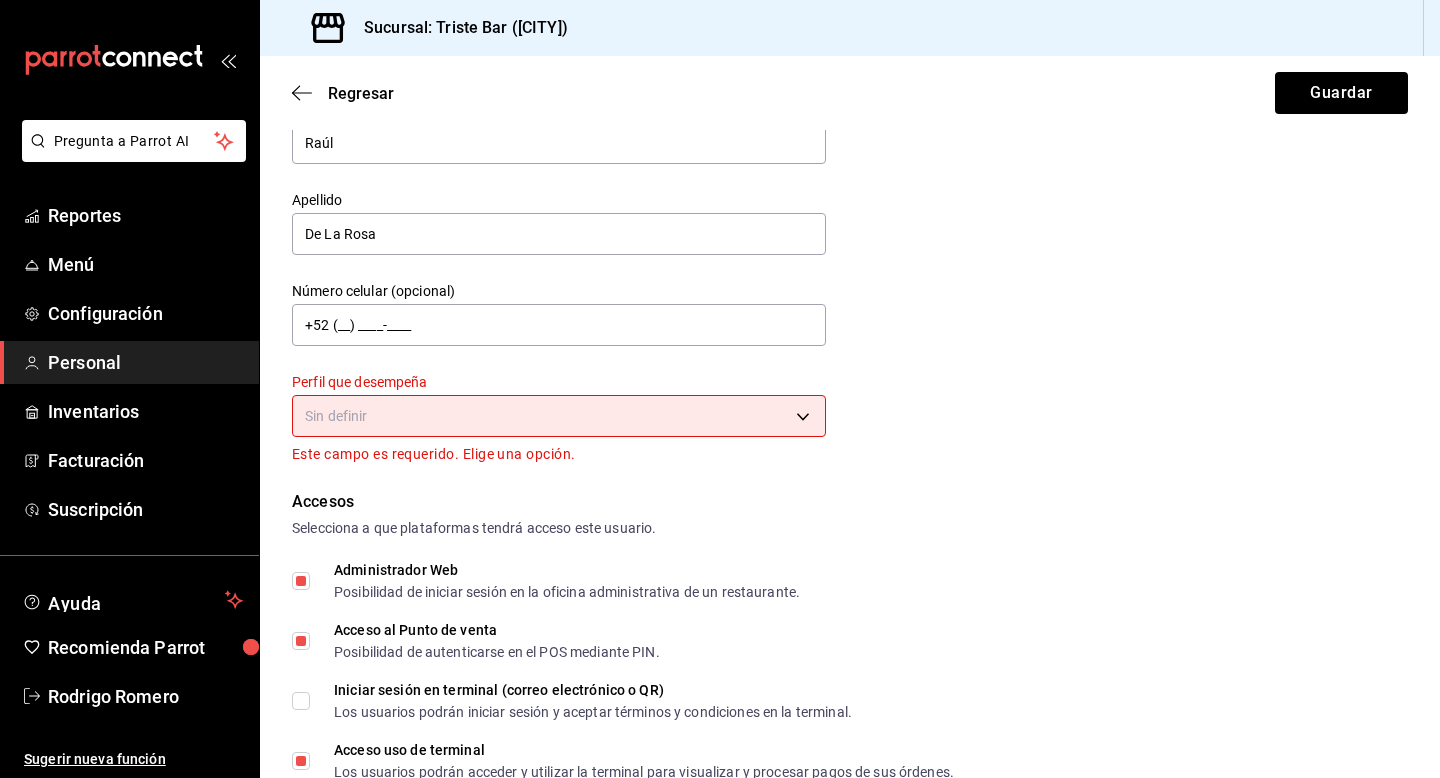 click on "Pregunta a Parrot AI Reportes   Menú   Configuración   Personal   Inventarios   Facturación   Suscripción   Ayuda Recomienda Parrot   Rodrigo Romero   Sugerir nueva función   Sucursal: Triste Bar ([CITY]) Regresar Guardar Datos personales Nombre Raúl Apellido De La Rosa Número celular (opcional) +52 [PHONE] Perfil que desempeña Sin definir Este campo es requerido. Elige una opción. Accesos Selecciona a que plataformas tendrá acceso este usuario. Administrador Web Posibilidad de iniciar sesión en la oficina administrativa de un restaurante.  Acceso al Punto de venta Posibilidad de autenticarse en el POS mediante PIN.  Iniciar sesión en terminal (correo electrónico o QR) Los usuarios podrán iniciar sesión y aceptar términos y condiciones en la terminal. Acceso uso de terminal Los usuarios podrán acceder y utilizar la terminal para visualizar y procesar pagos de sus órdenes. Correo electrónico Se volverá obligatorio al tener ciertos accesos activados. Contraseña Contraseña PIN 6420 ​" at bounding box center [720, 389] 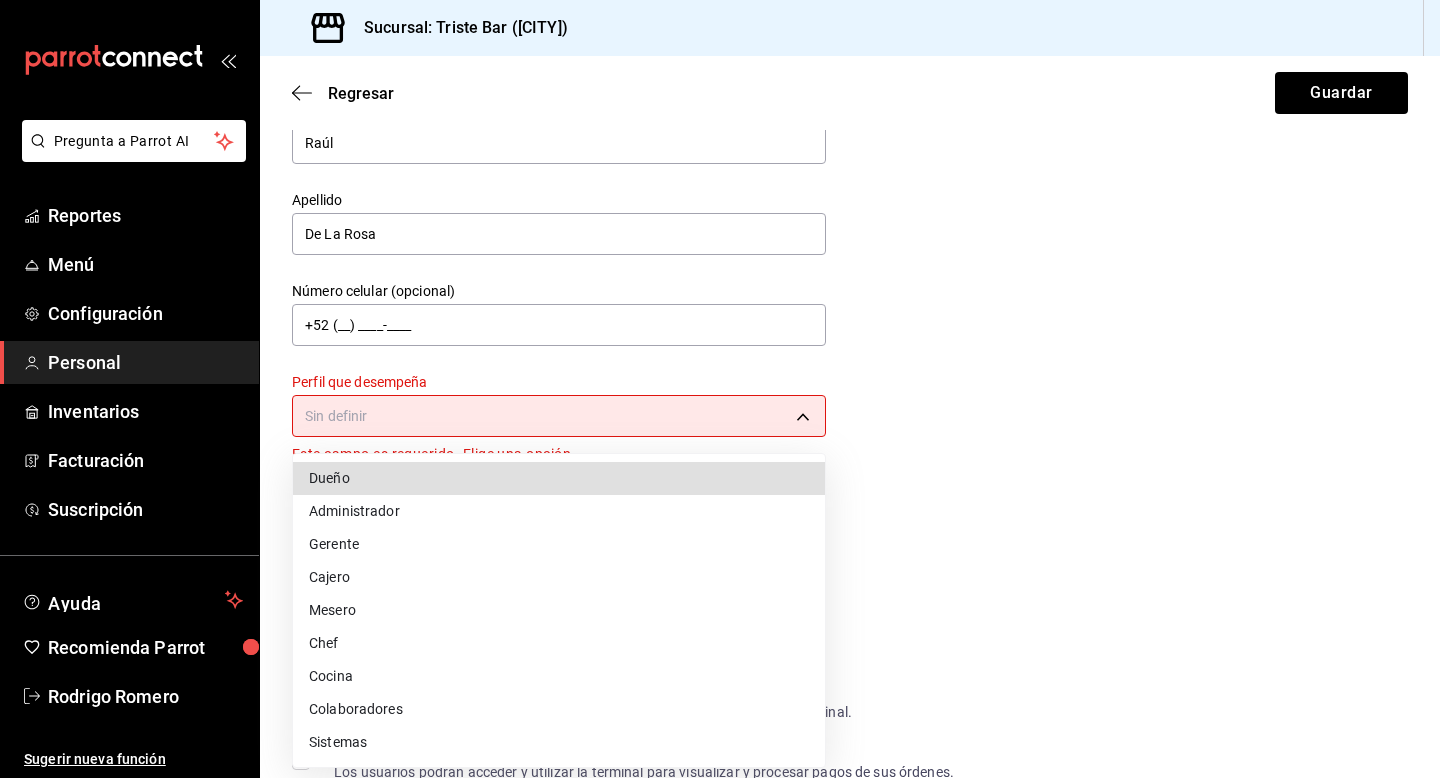 click on "Gerente" at bounding box center [559, 544] 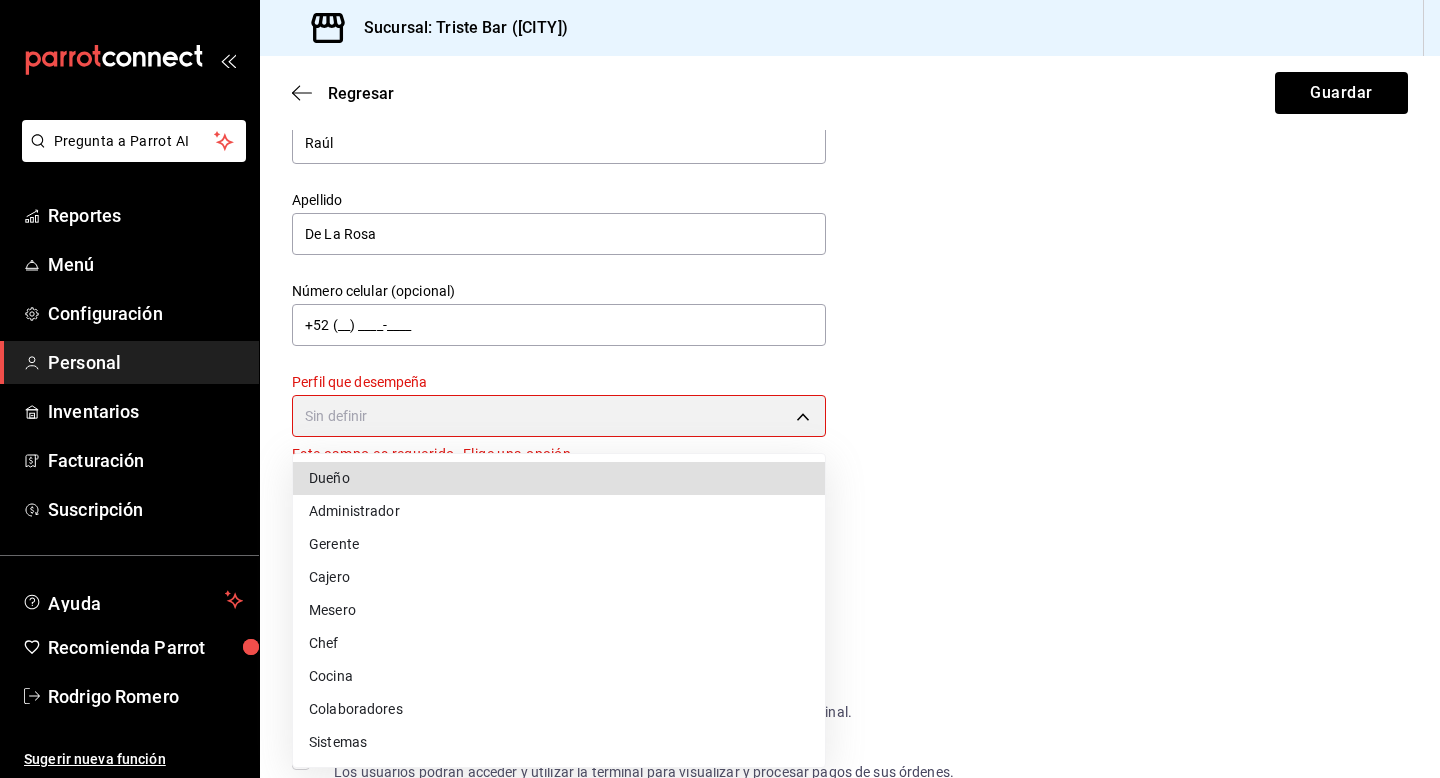 type on "MANAGER" 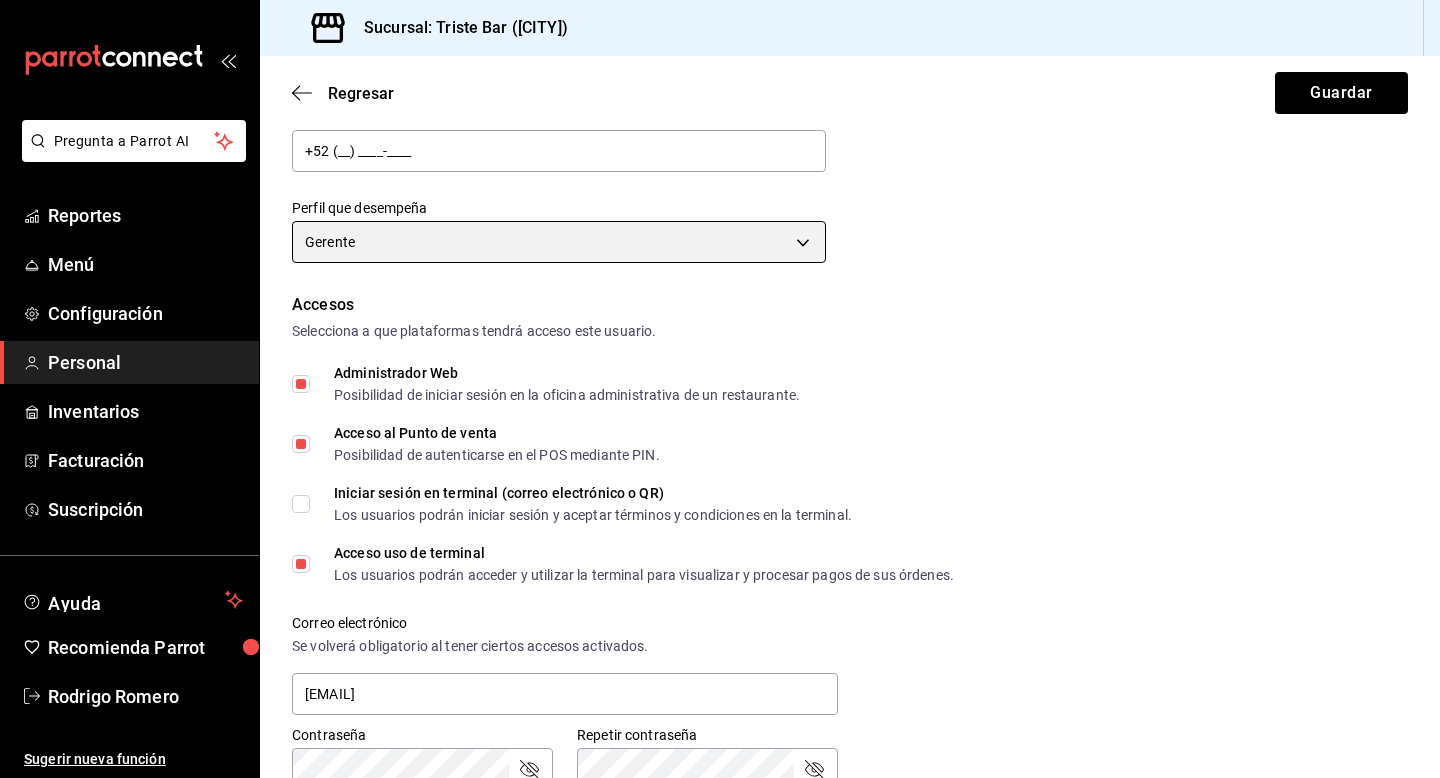 scroll, scrollTop: 274, scrollLeft: 0, axis: vertical 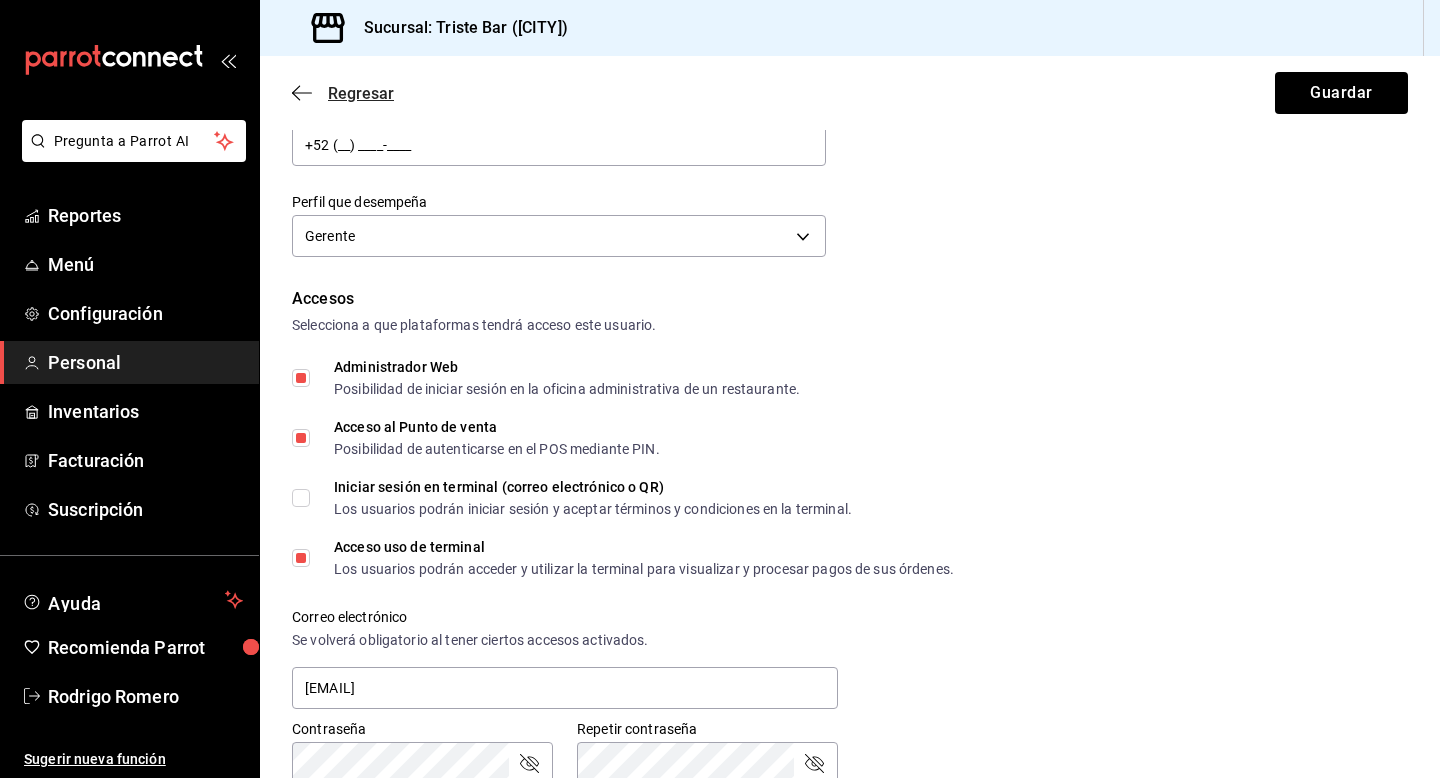 click 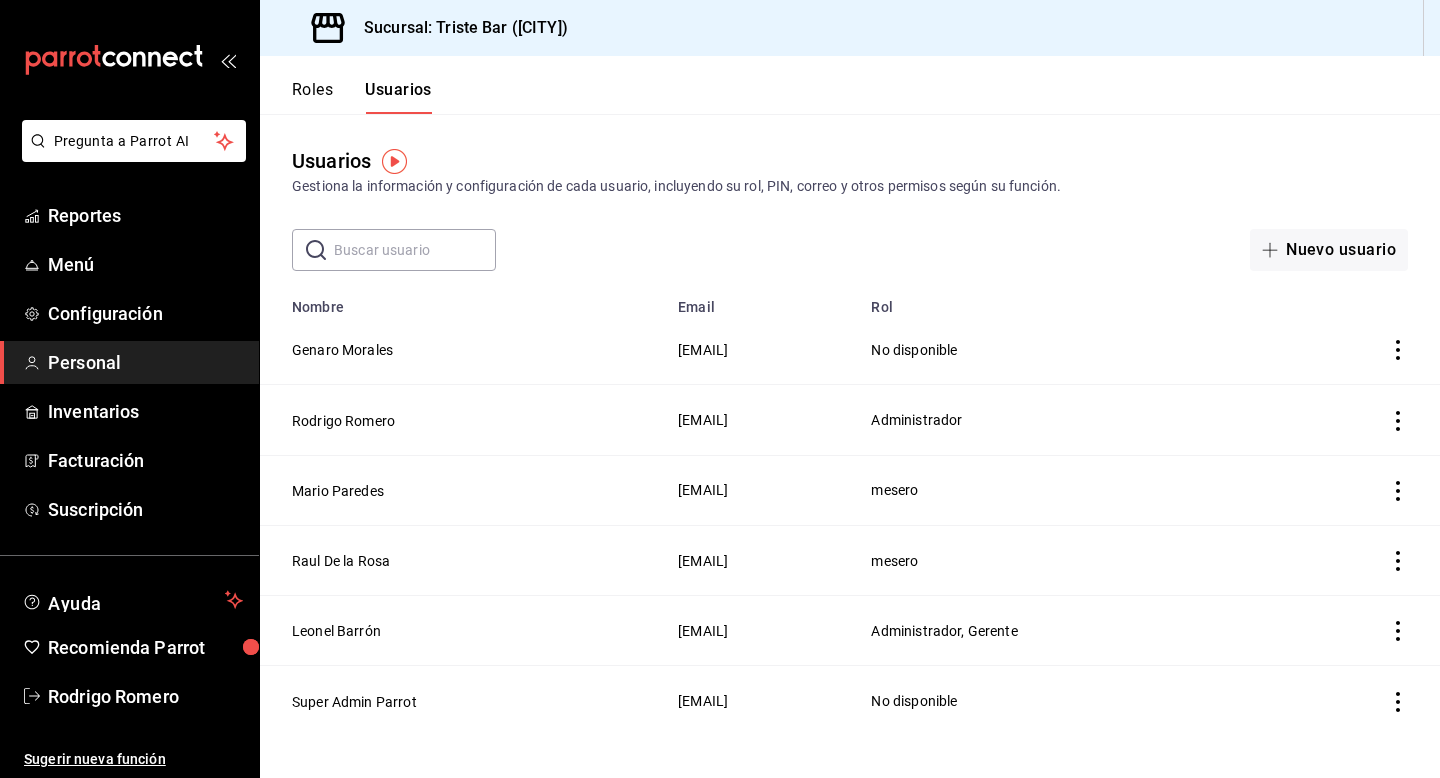 click on "Roles" at bounding box center (312, 97) 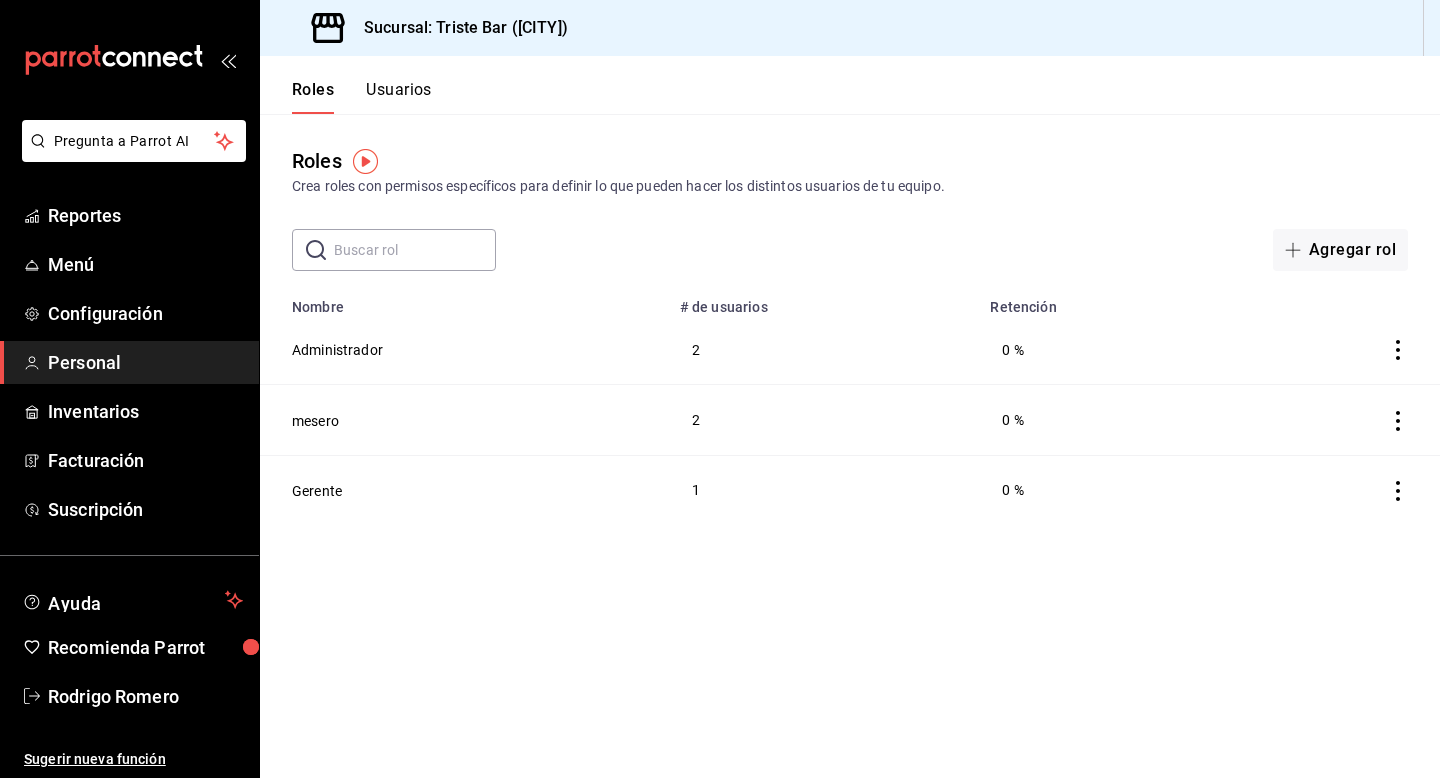click on "1" at bounding box center (823, 490) 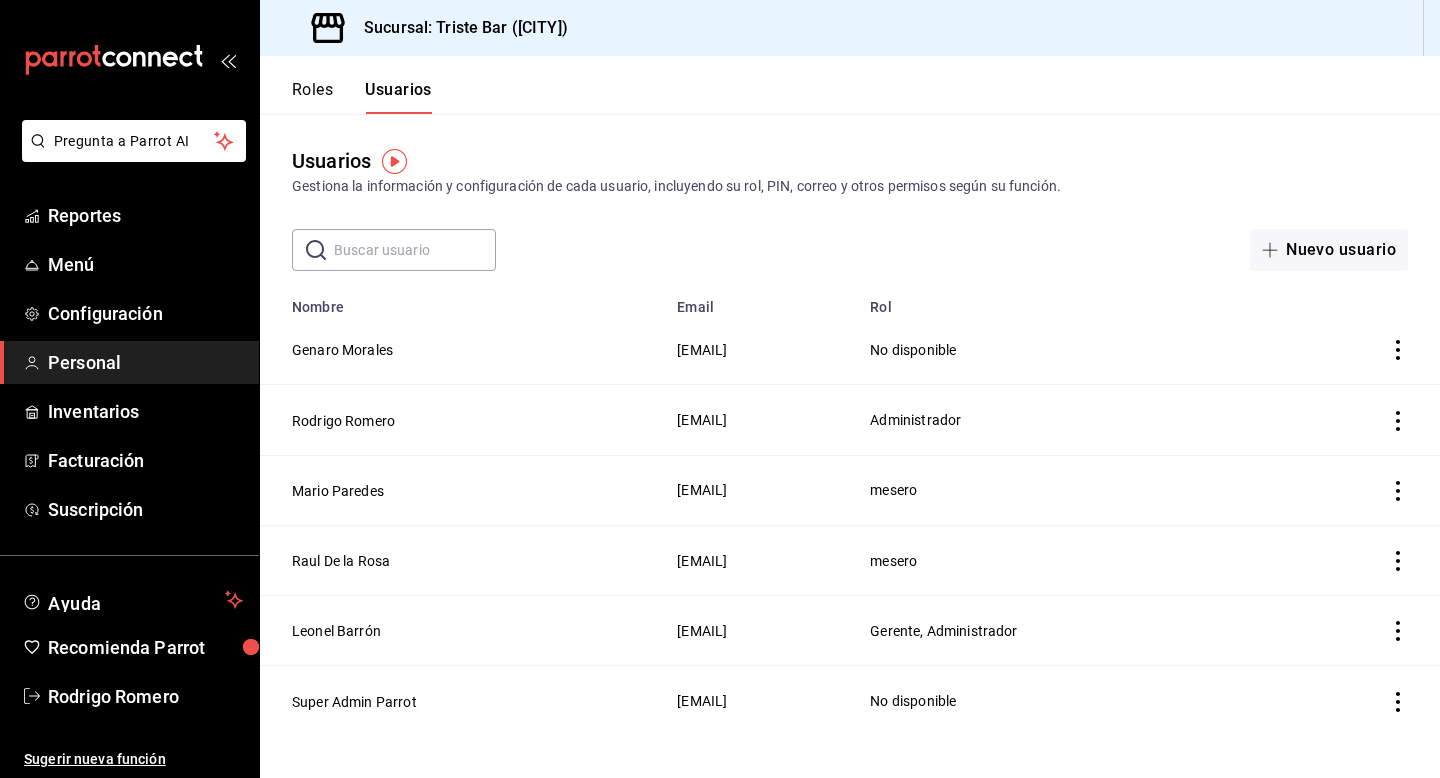 click 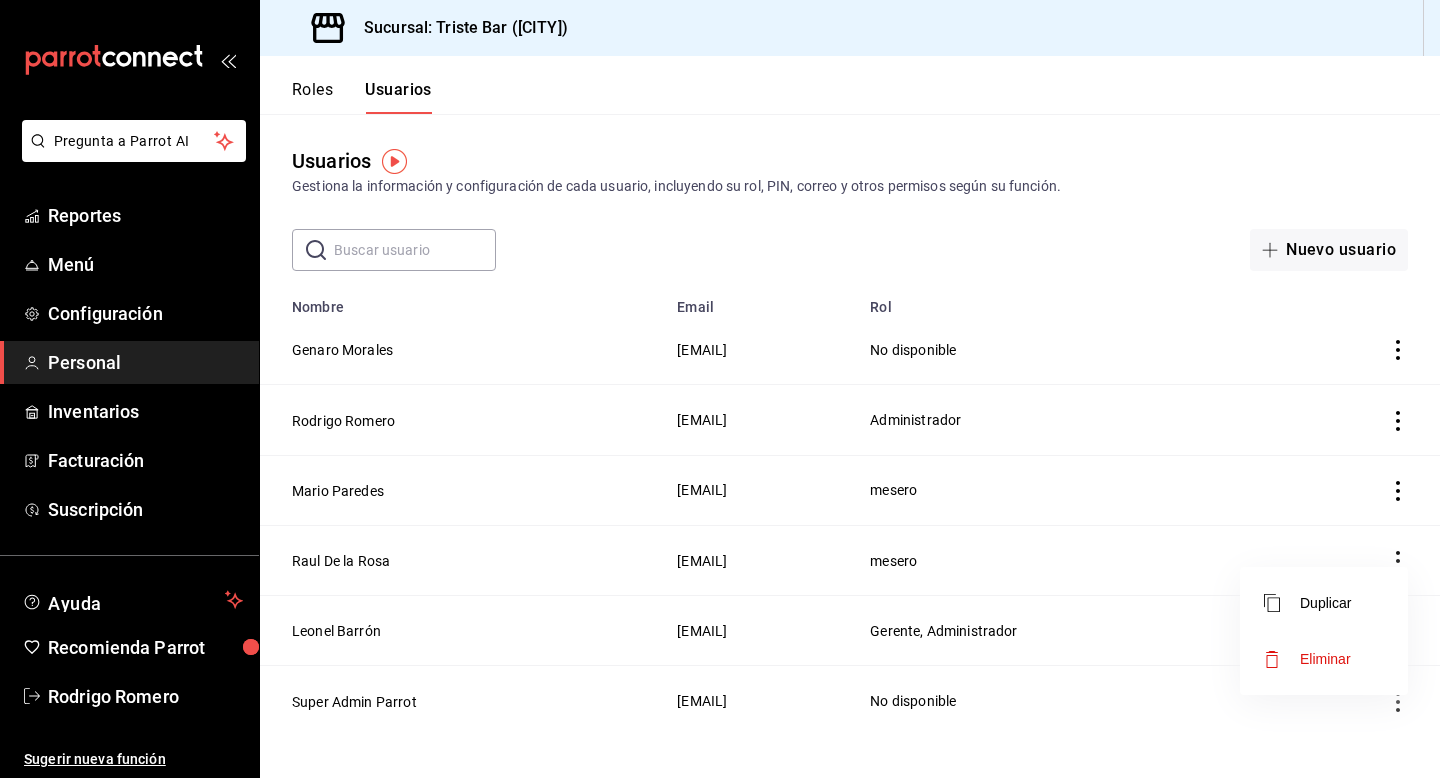 click at bounding box center (720, 389) 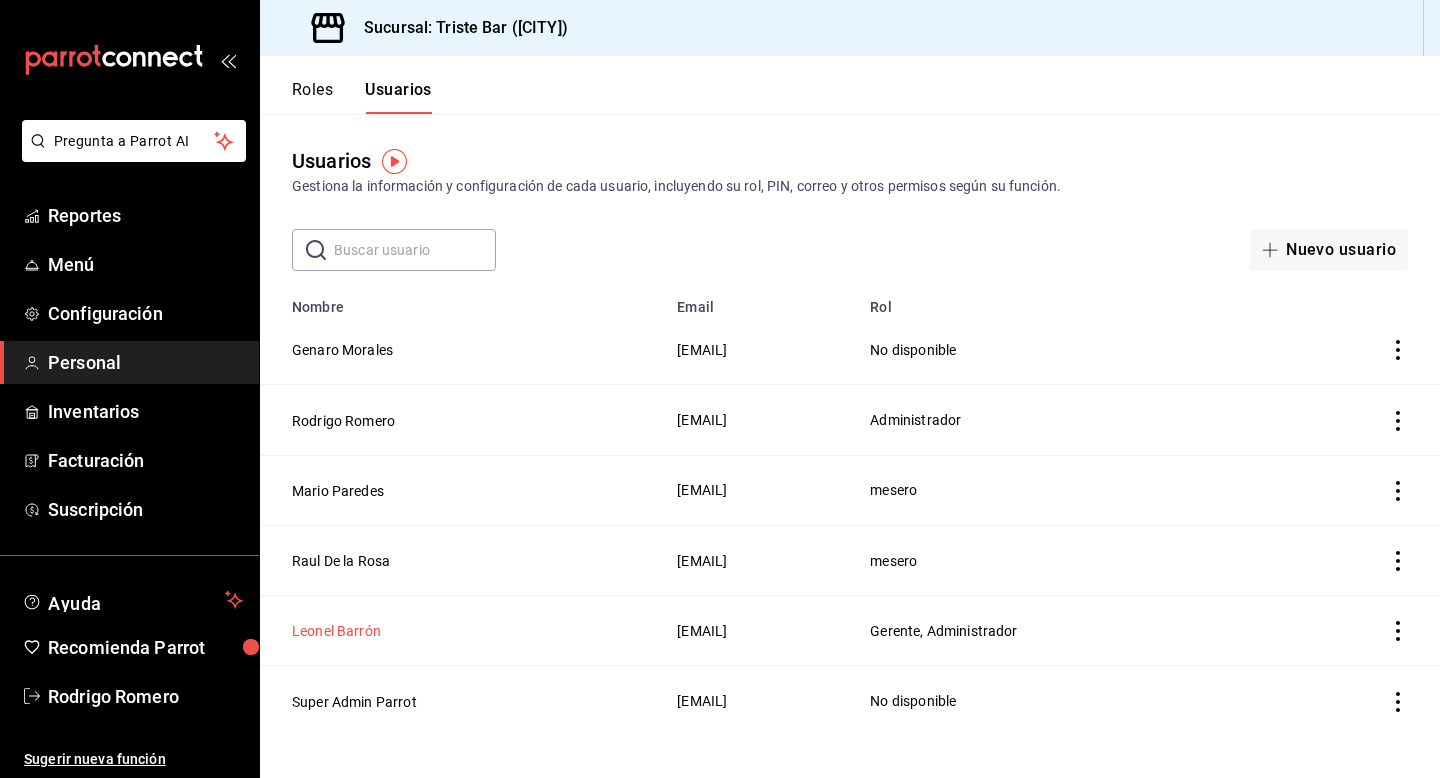 click on "Leonel Barrón" at bounding box center (336, 631) 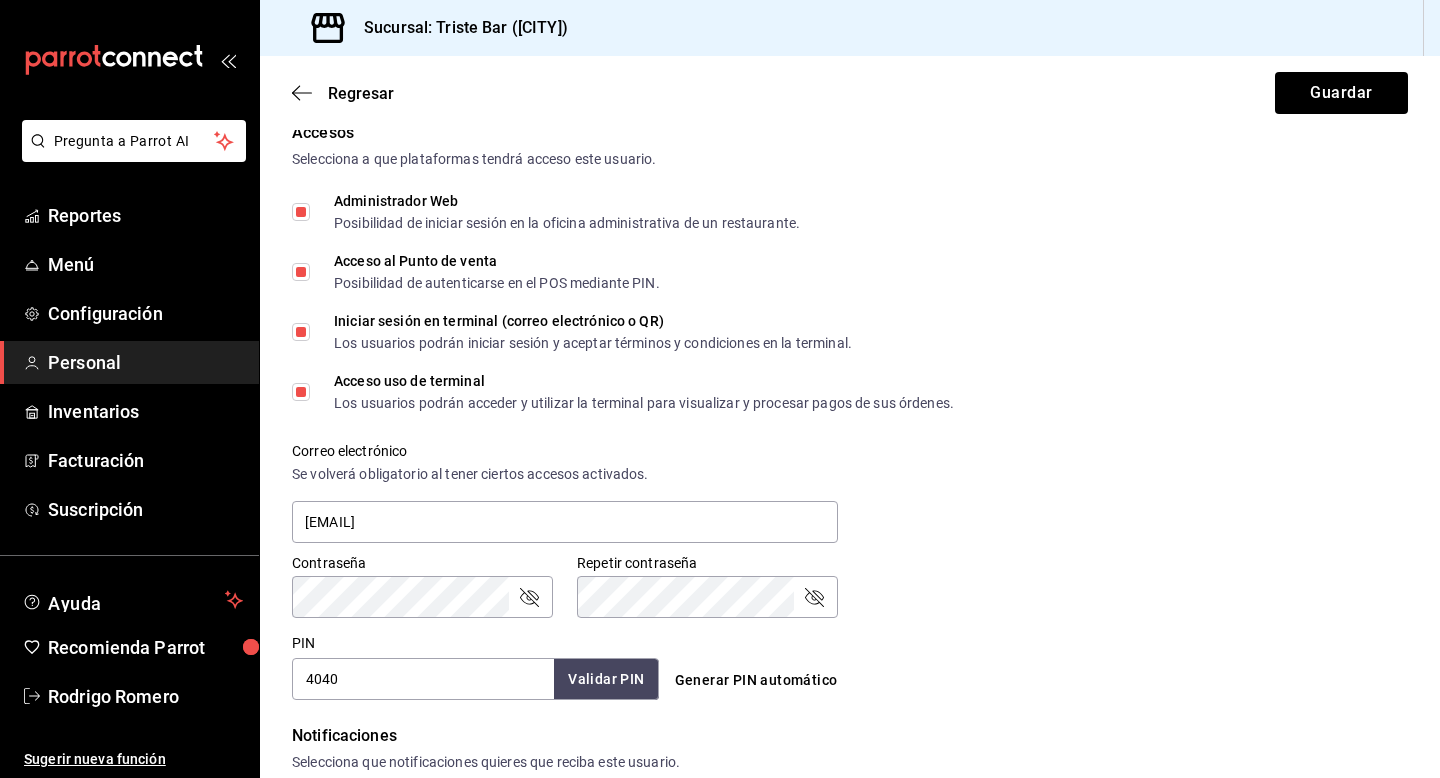 scroll, scrollTop: 614, scrollLeft: 0, axis: vertical 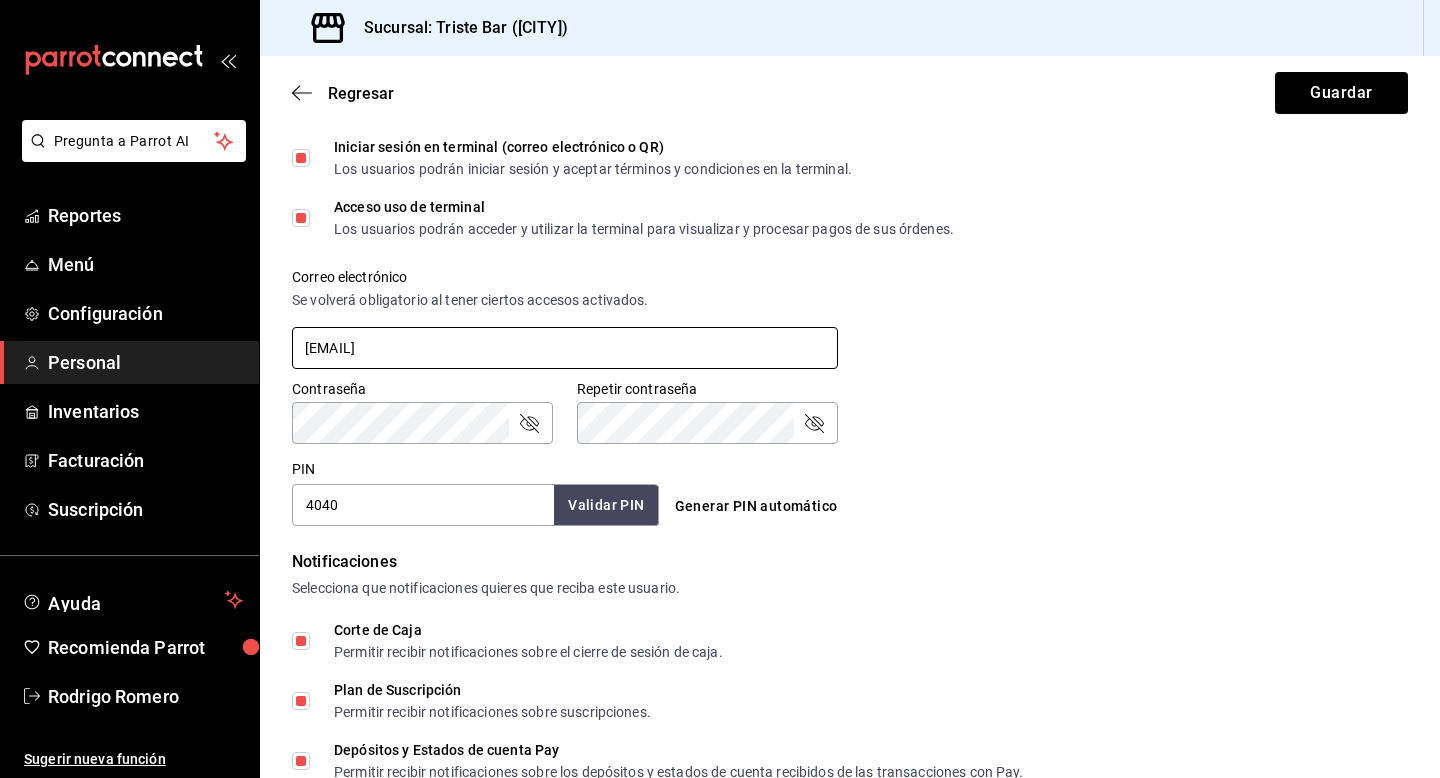 click on "[EMAIL]" at bounding box center [565, 348] 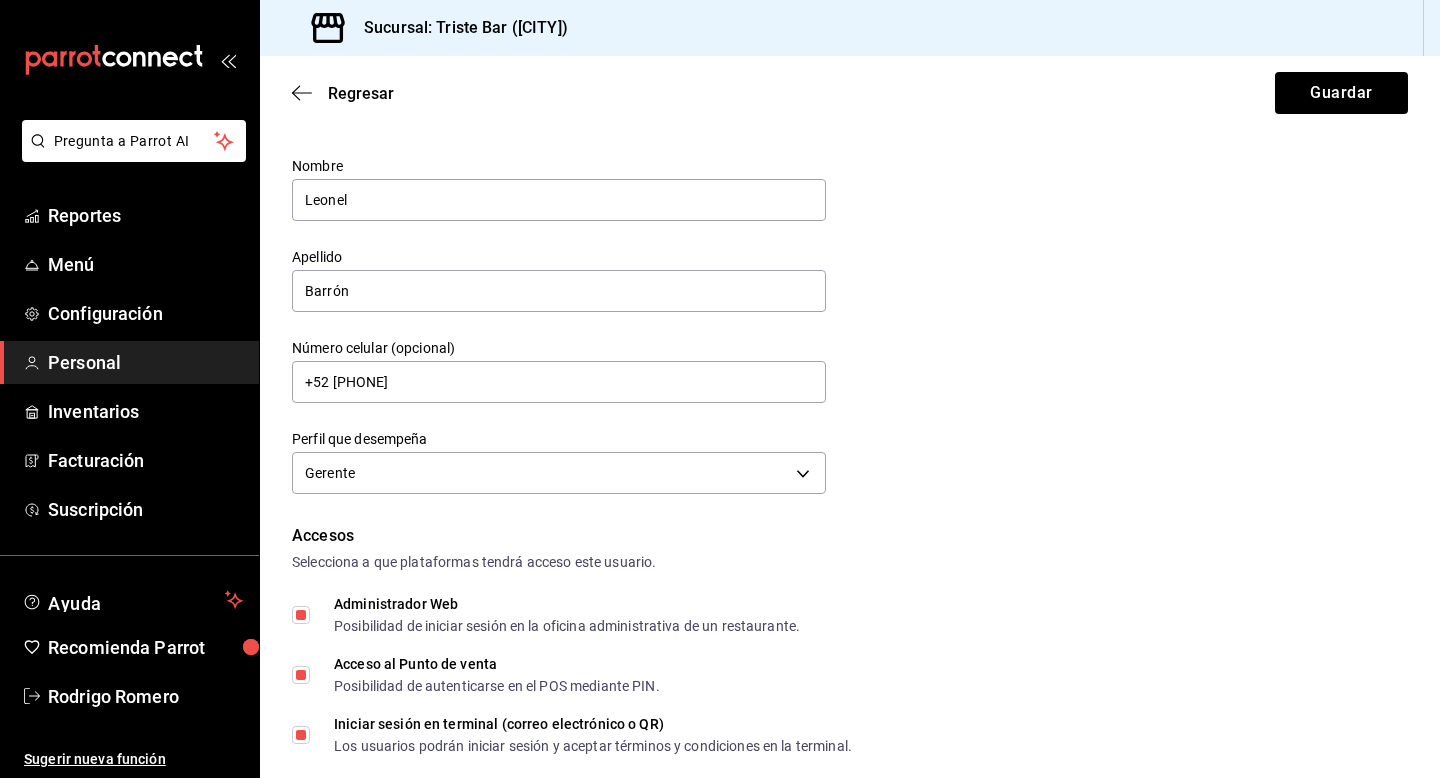 scroll, scrollTop: 0, scrollLeft: 0, axis: both 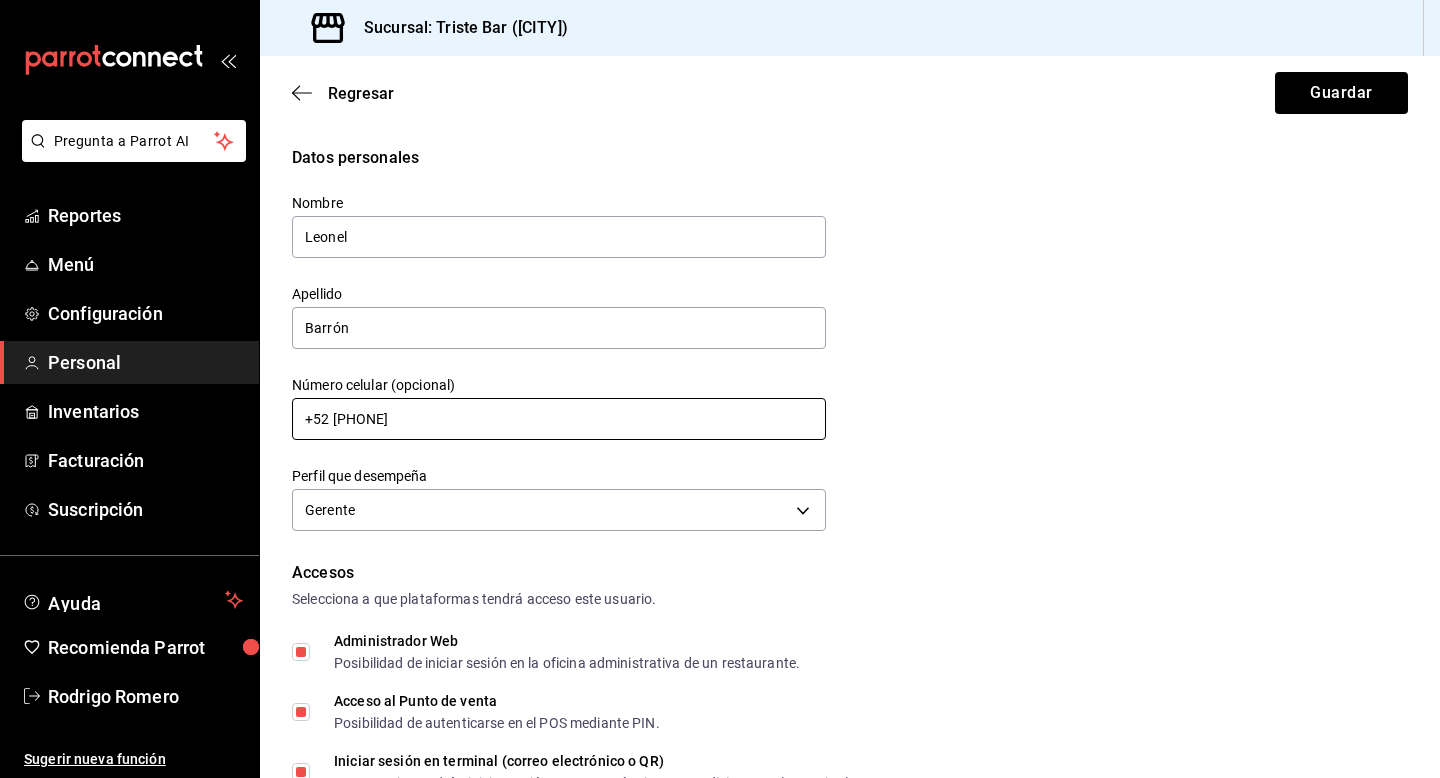 click on "+52 [PHONE]" at bounding box center [559, 419] 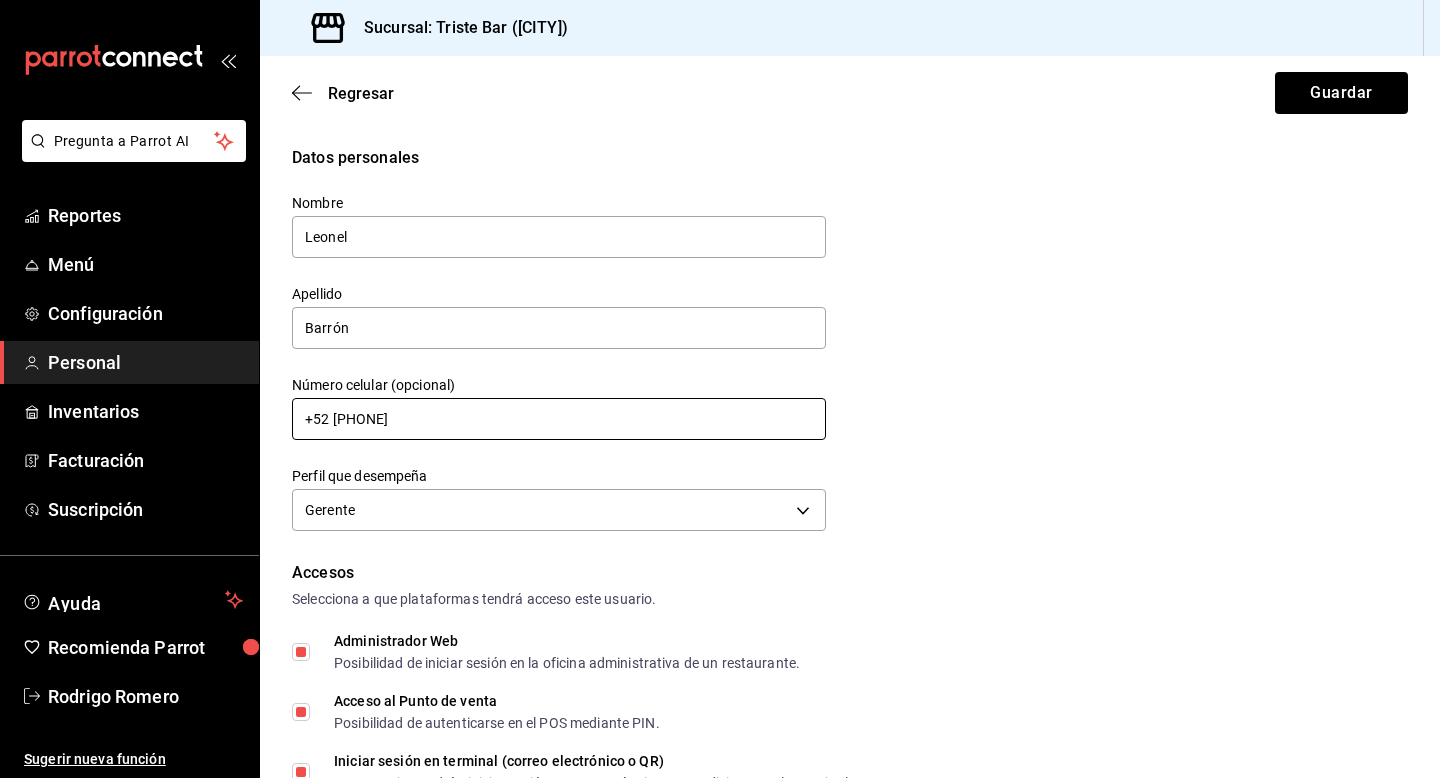 click on "+52 [PHONE]" at bounding box center (559, 419) 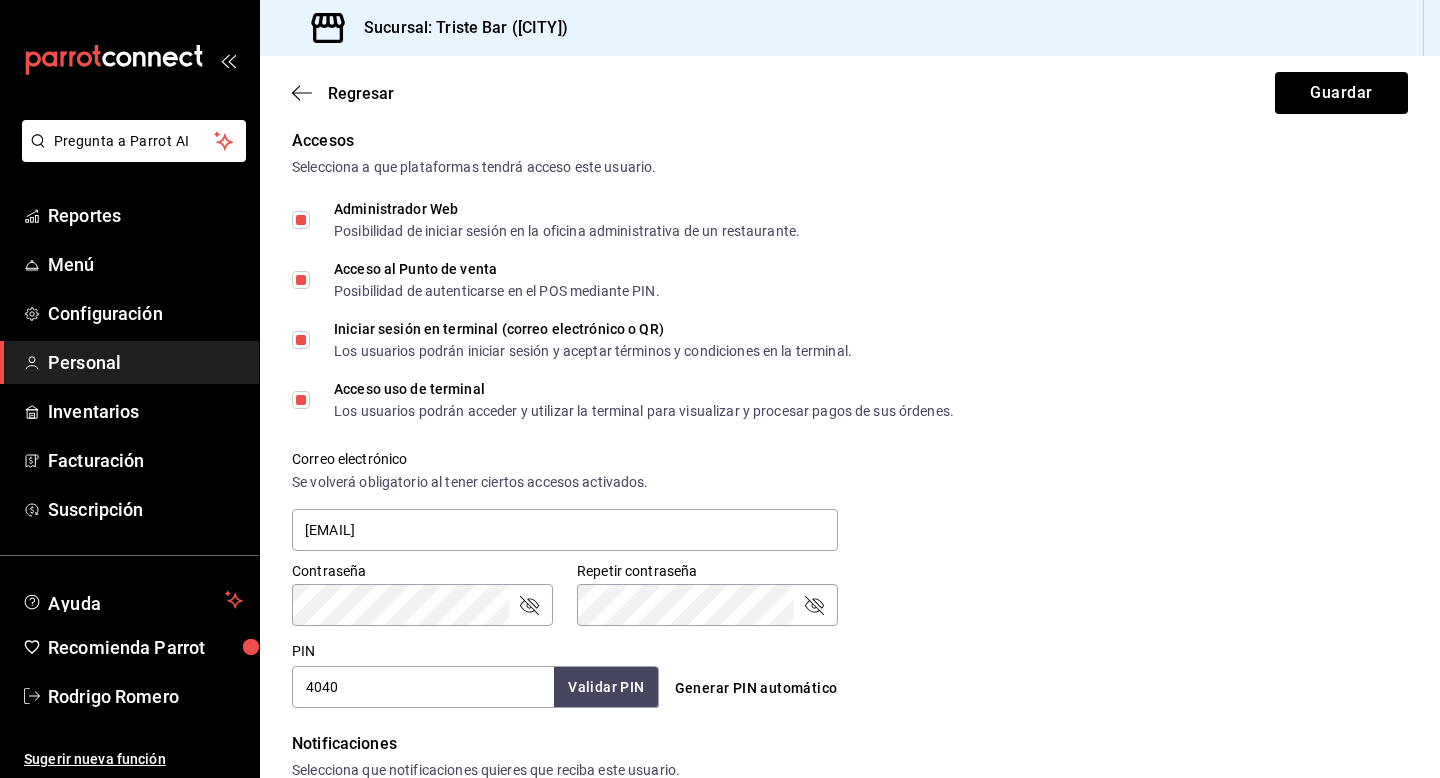 scroll, scrollTop: 437, scrollLeft: 0, axis: vertical 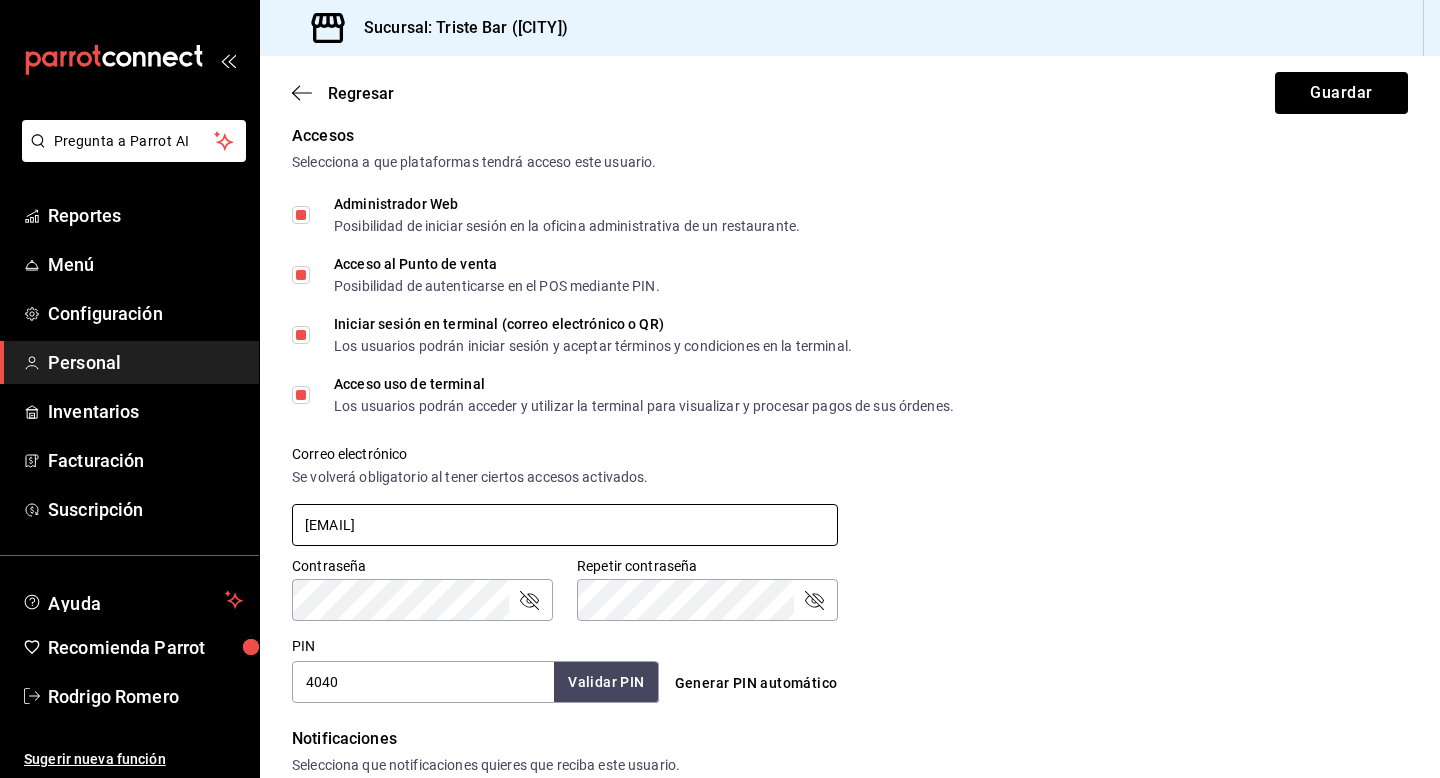 type on "+52 (__) ____-____" 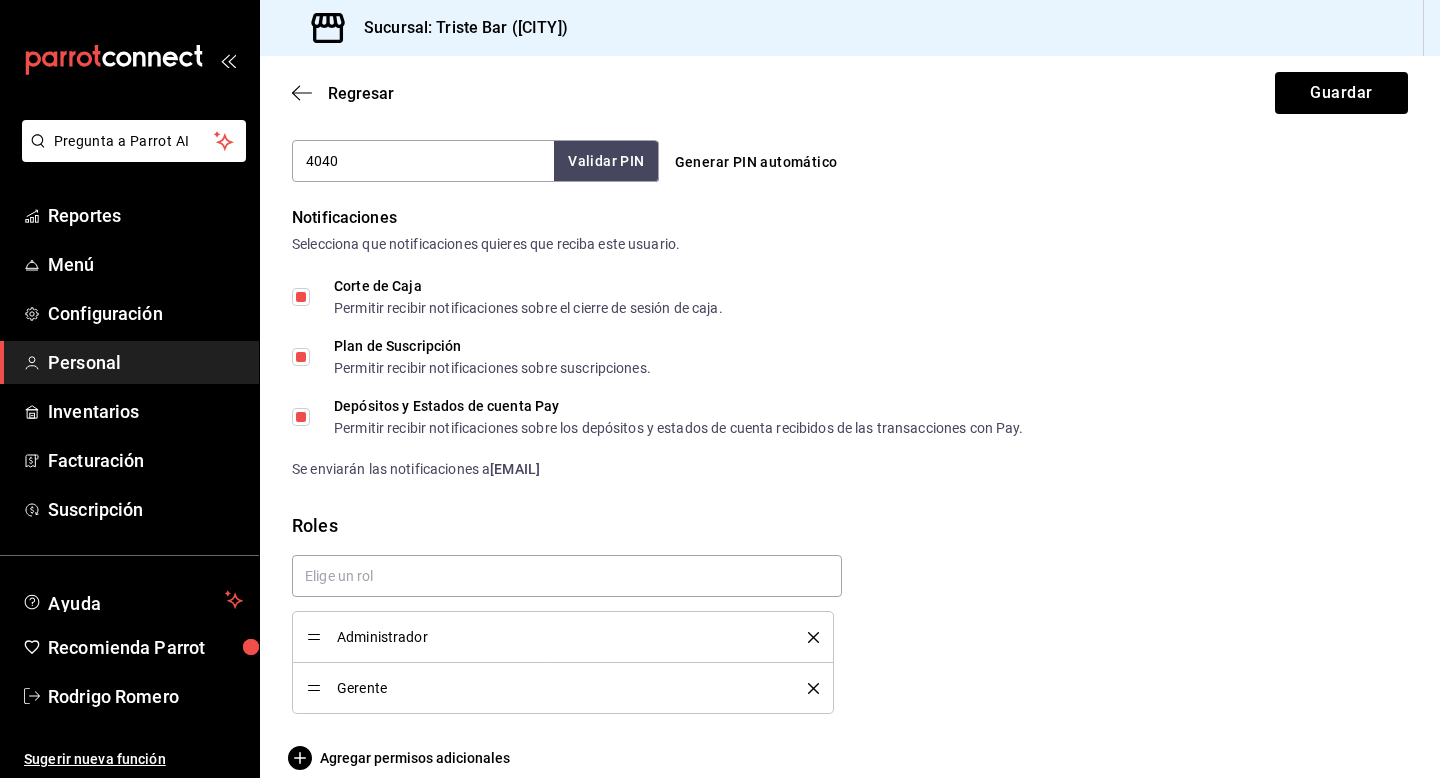 scroll, scrollTop: 982, scrollLeft: 0, axis: vertical 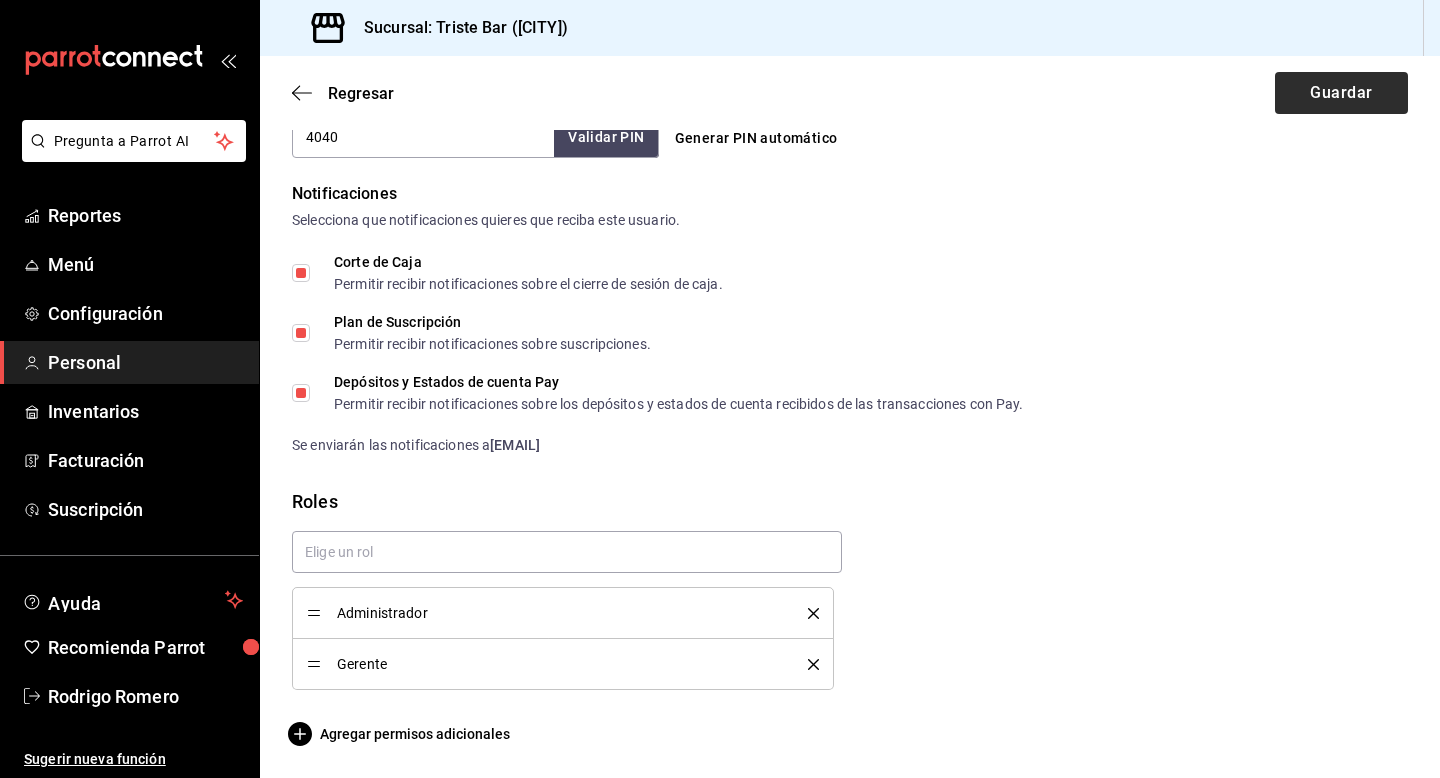 type 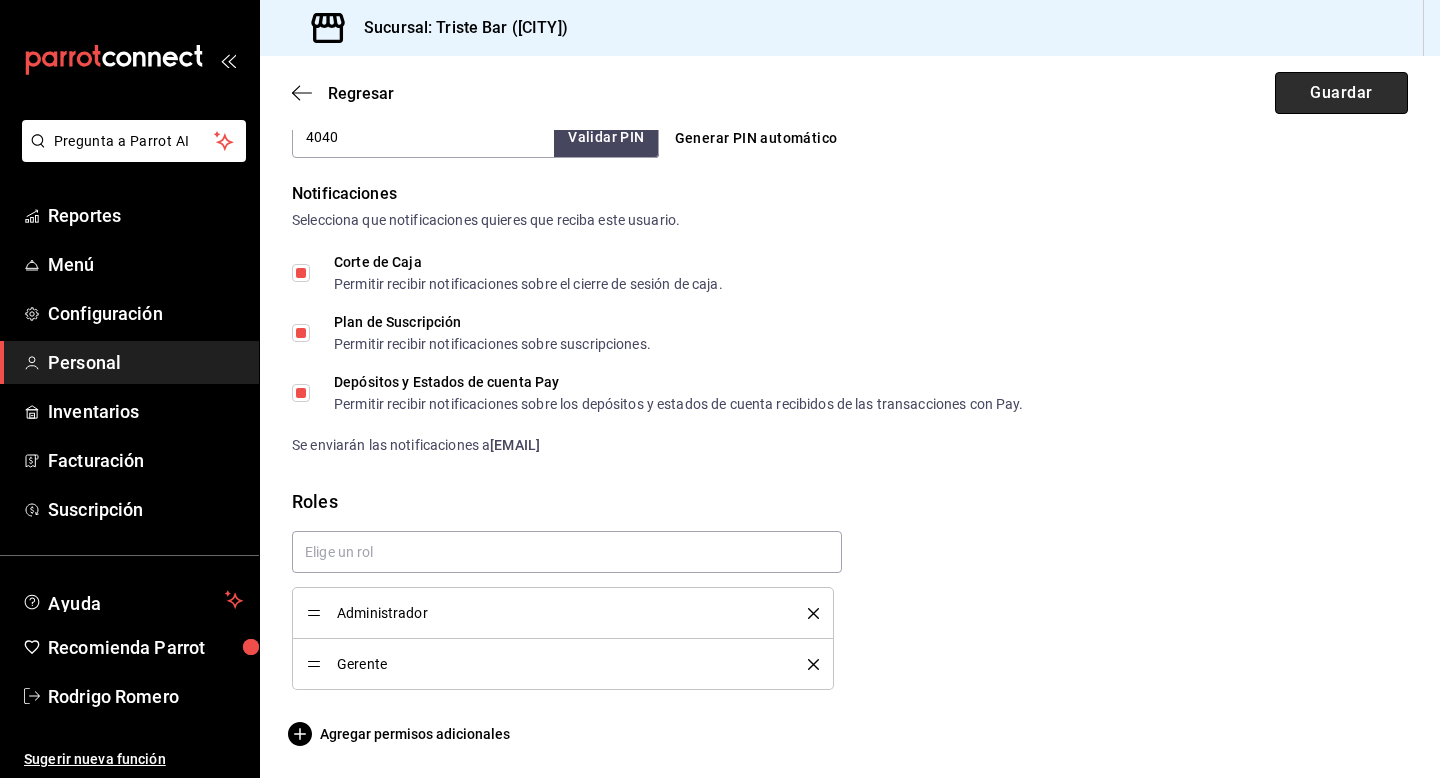 click on "Guardar" at bounding box center [1341, 93] 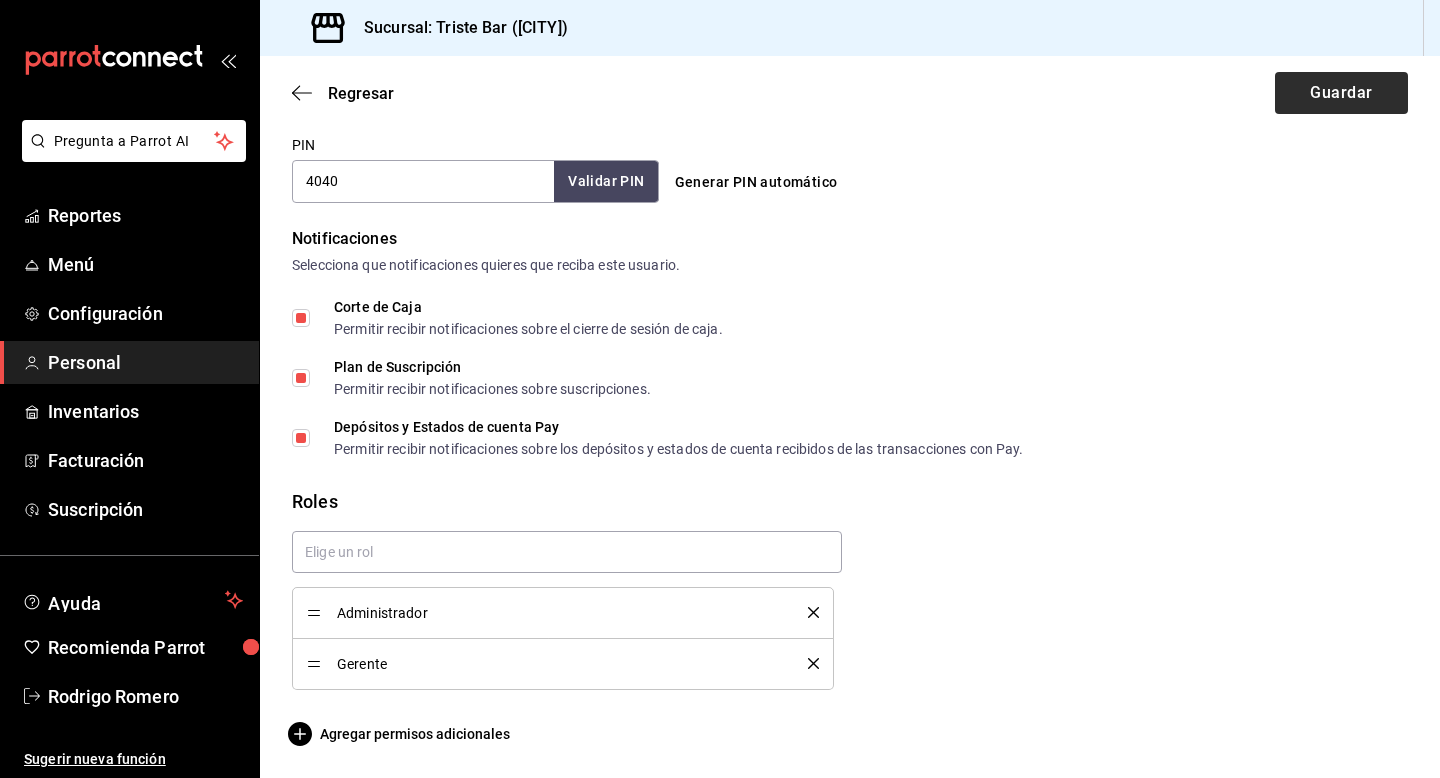scroll, scrollTop: 545, scrollLeft: 0, axis: vertical 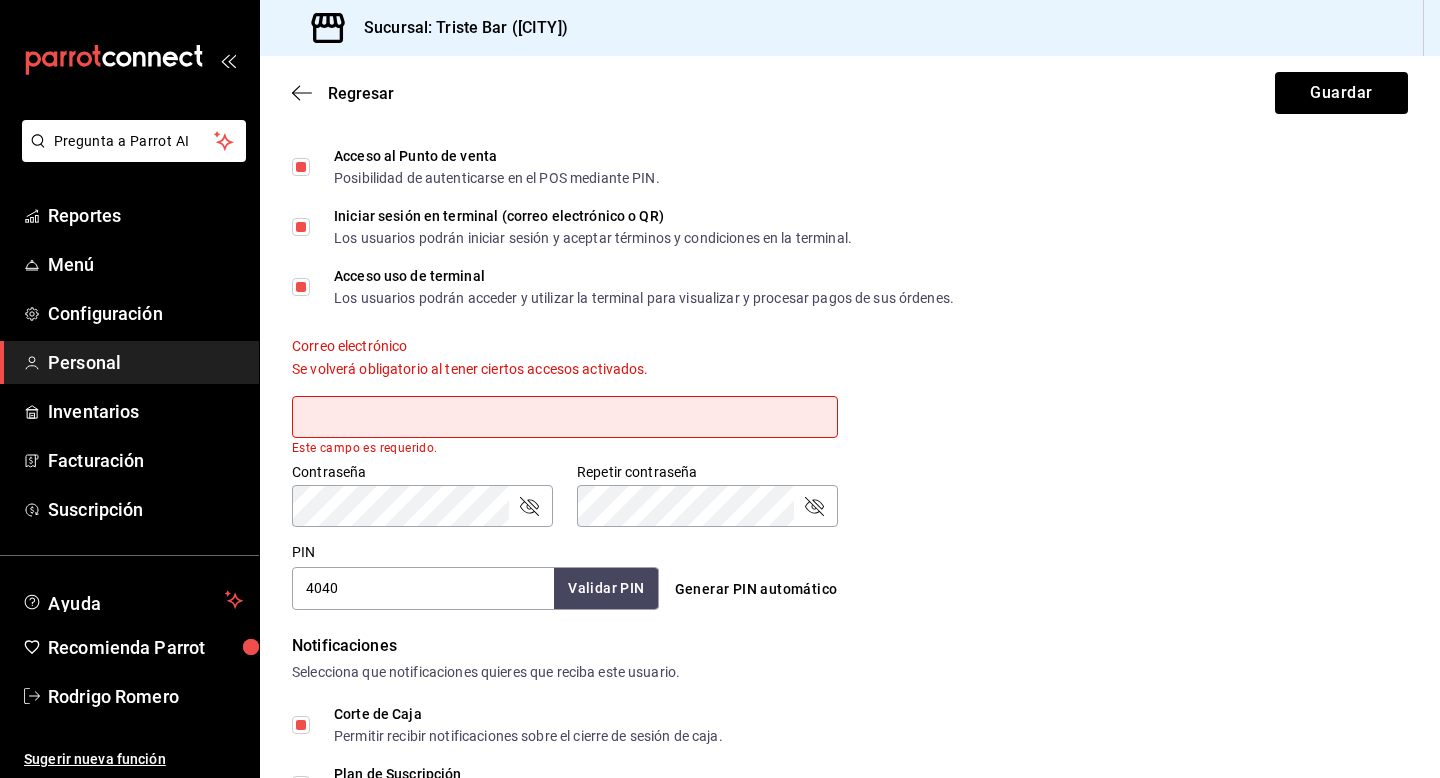 click at bounding box center (565, 417) 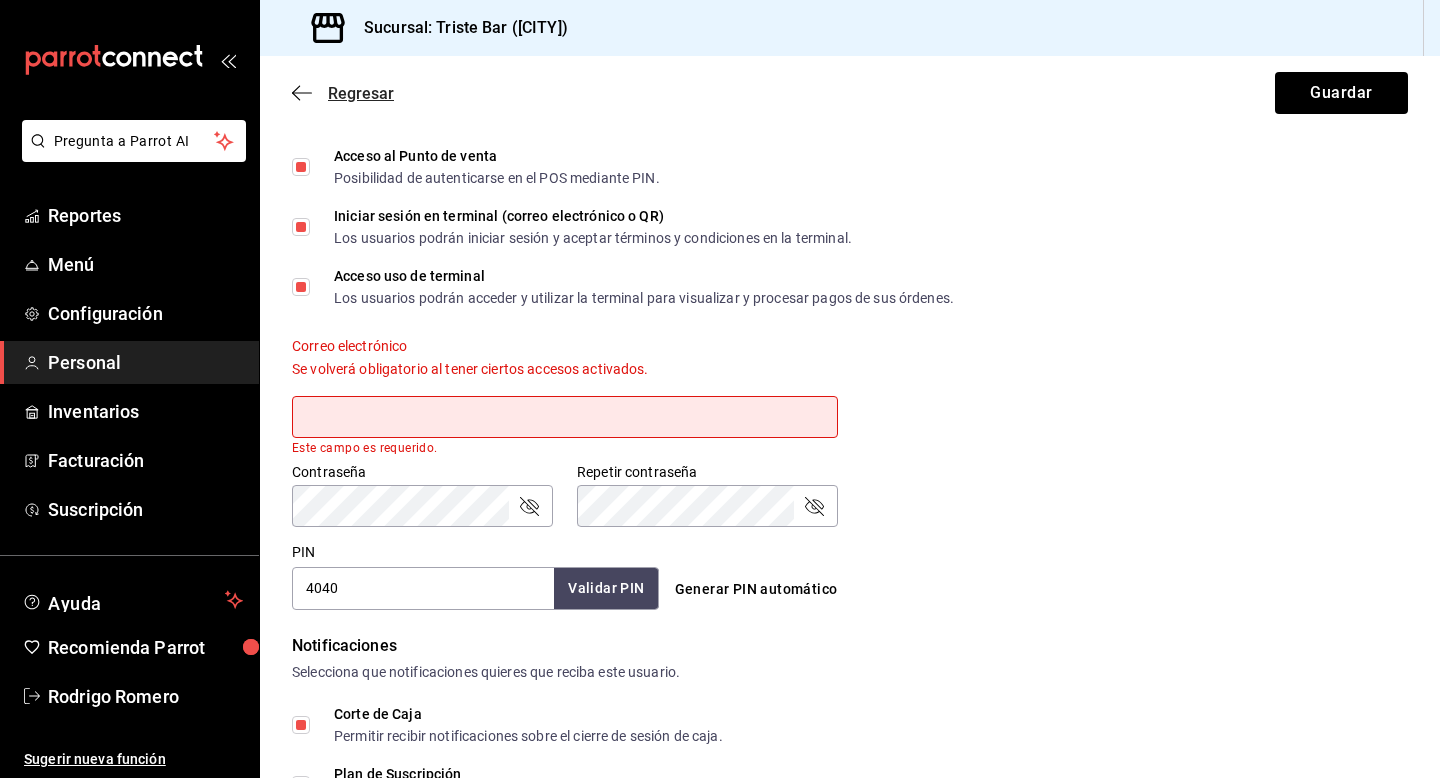 click 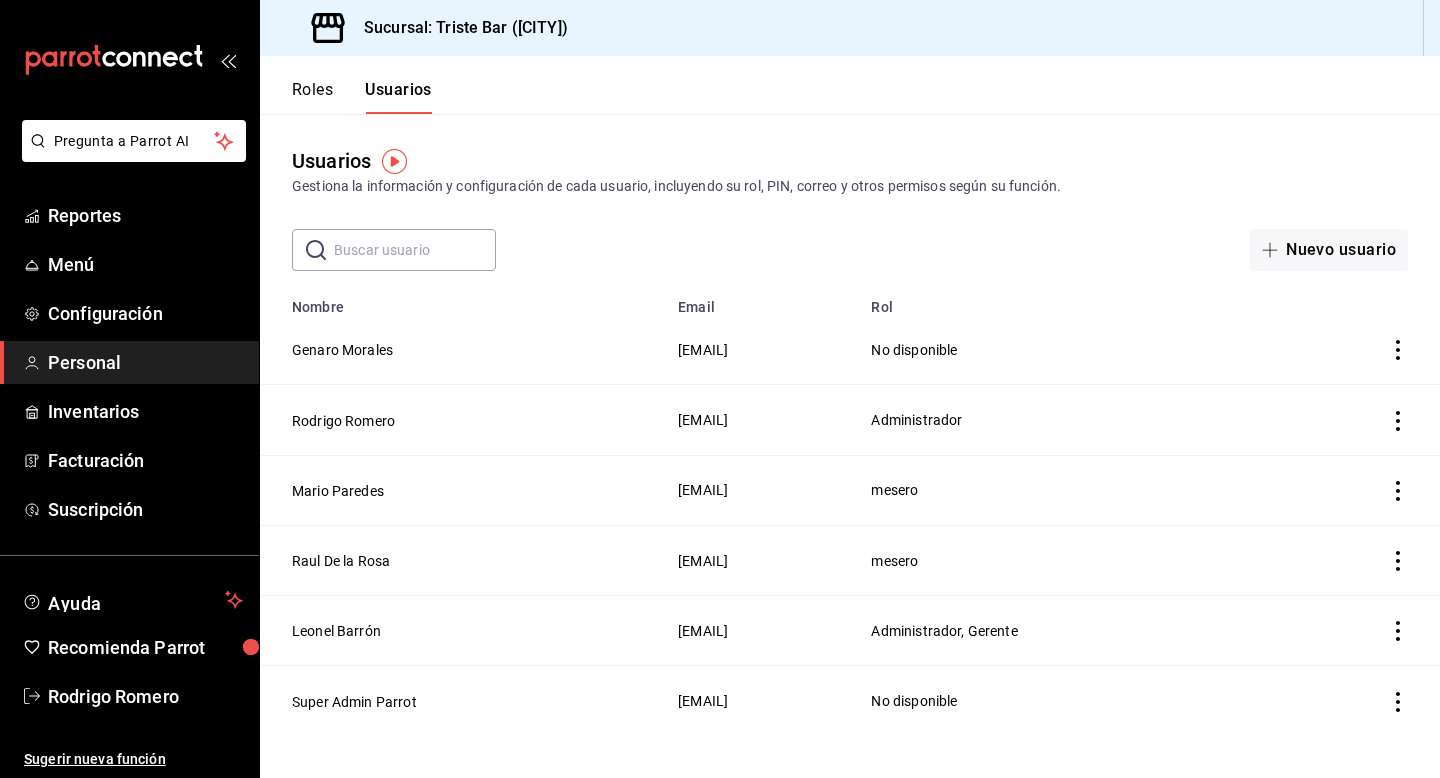 click on "[EMAIL]" at bounding box center [703, 561] 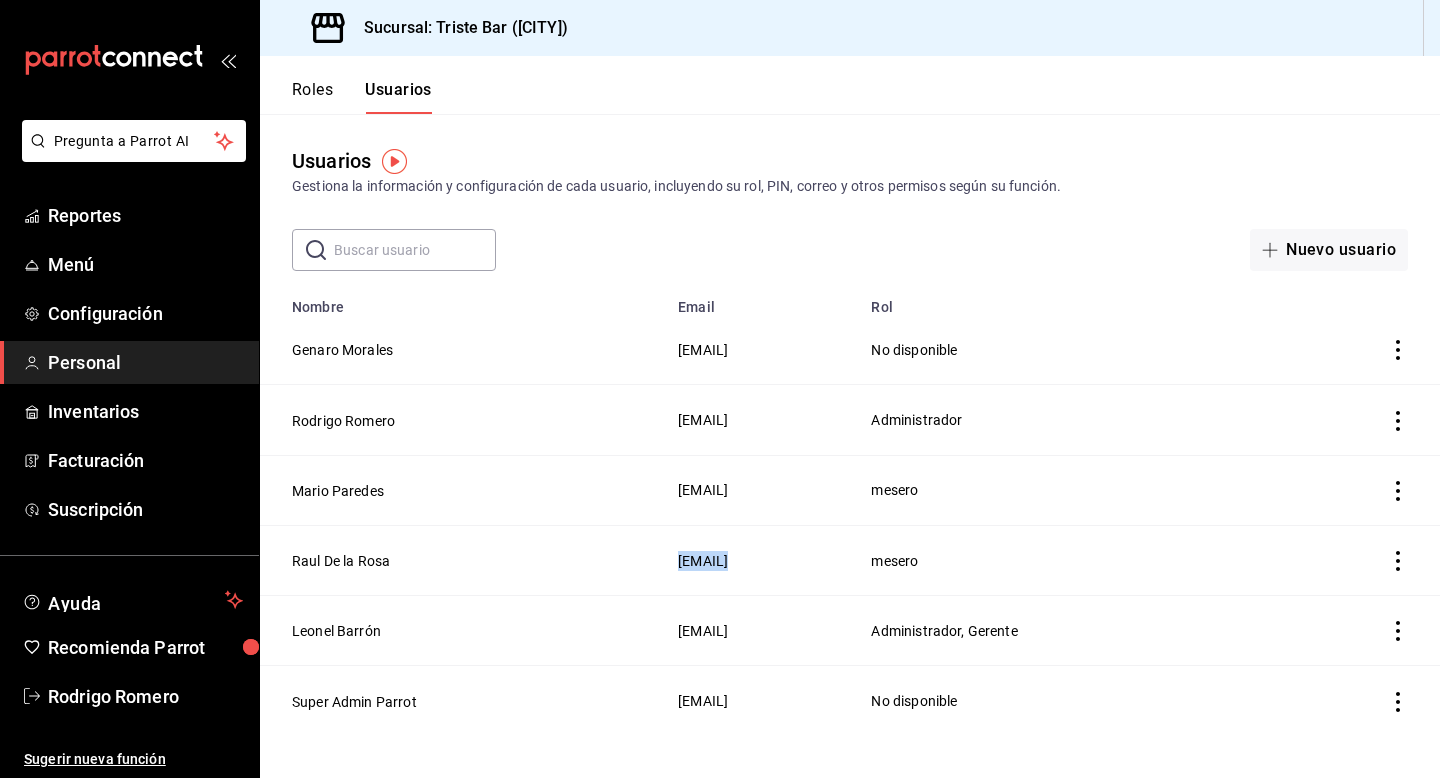 copy on "[EMAIL]" 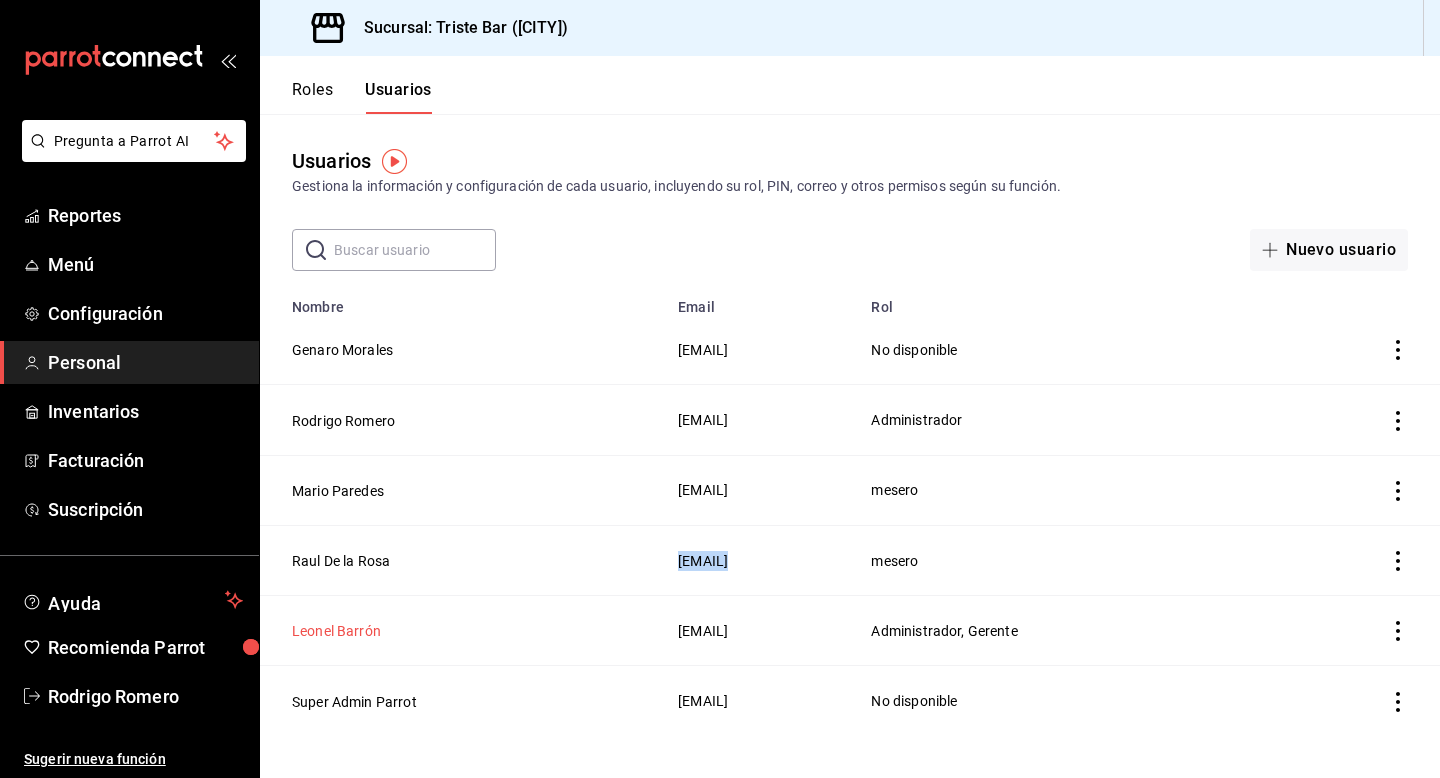 click on "Leonel Barrón" at bounding box center [336, 631] 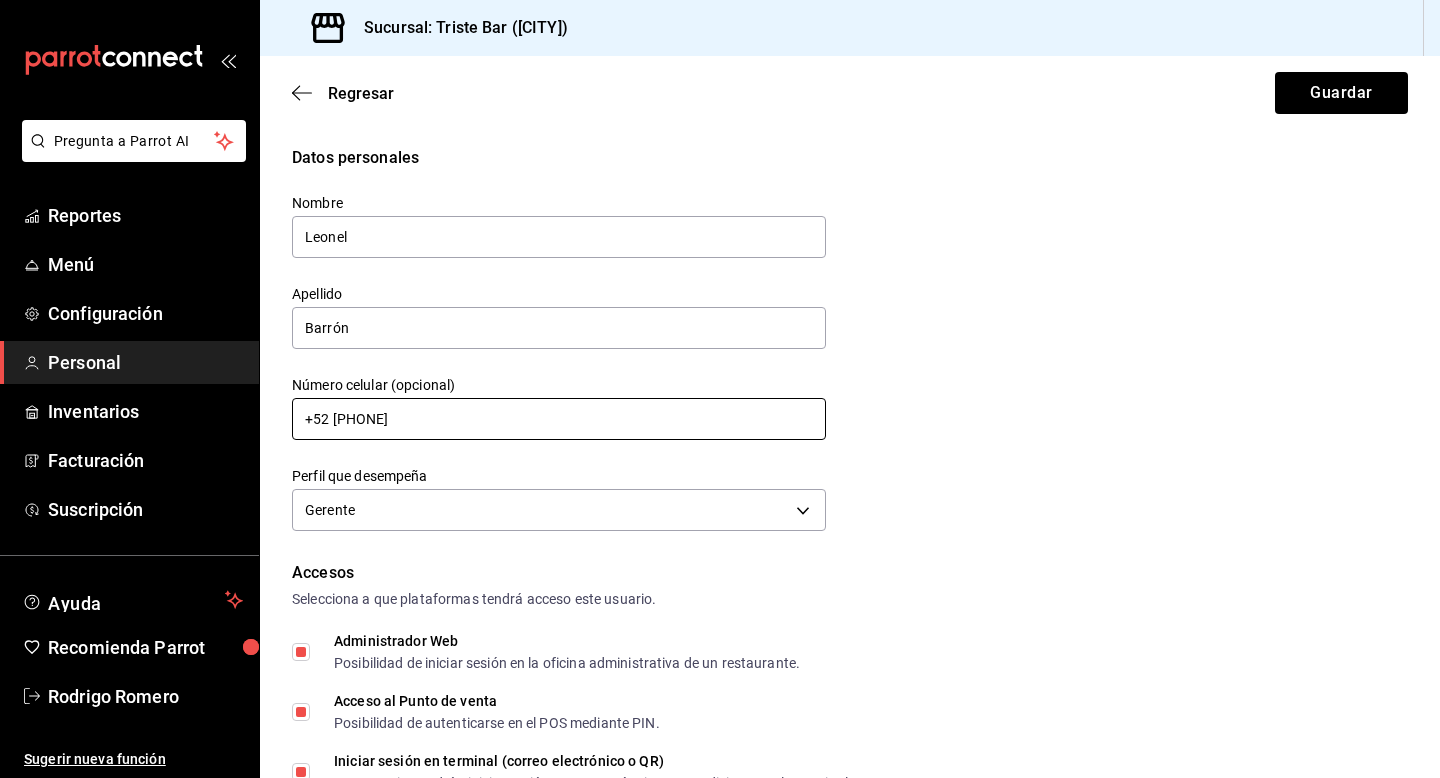 click on "+52 [PHONE]" at bounding box center [559, 419] 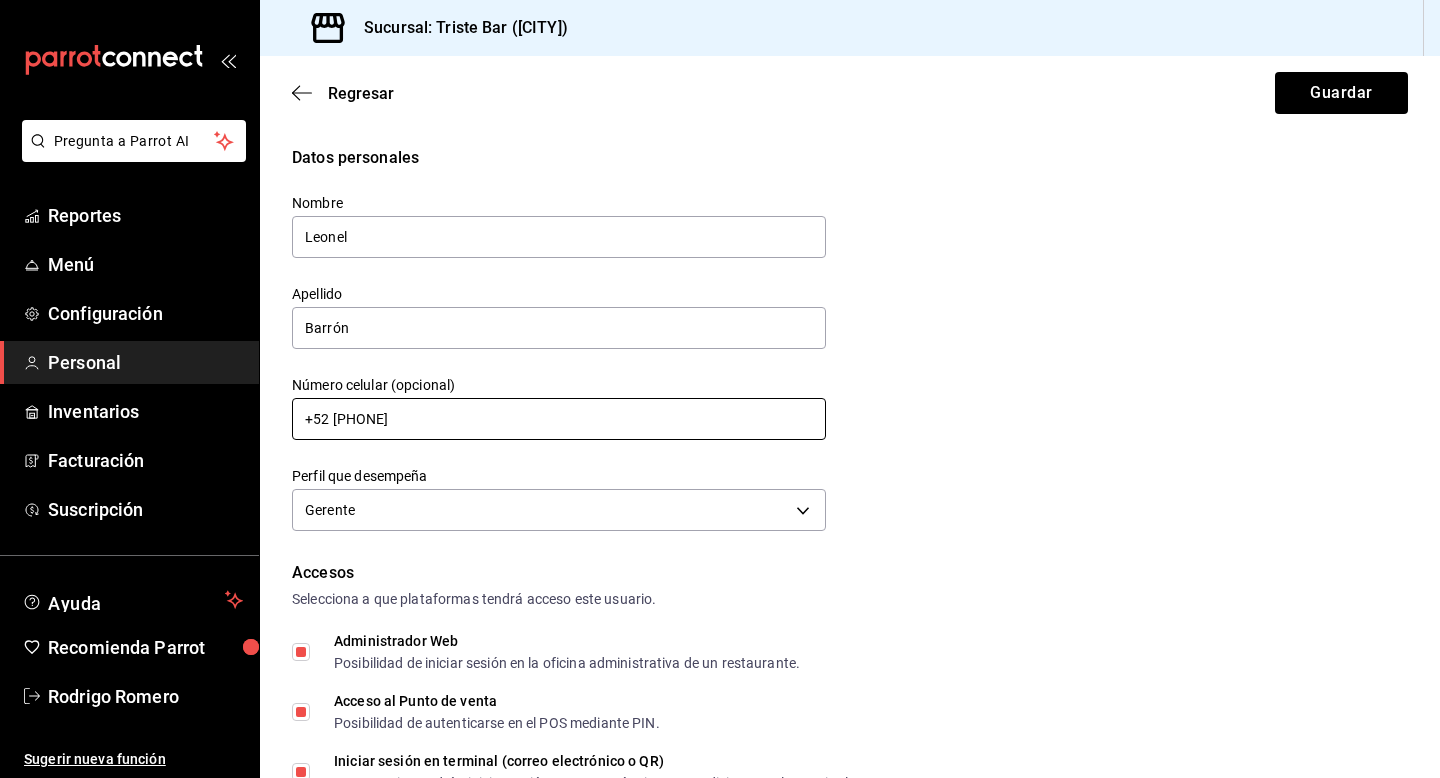 click on "+52 [PHONE]" at bounding box center (559, 419) 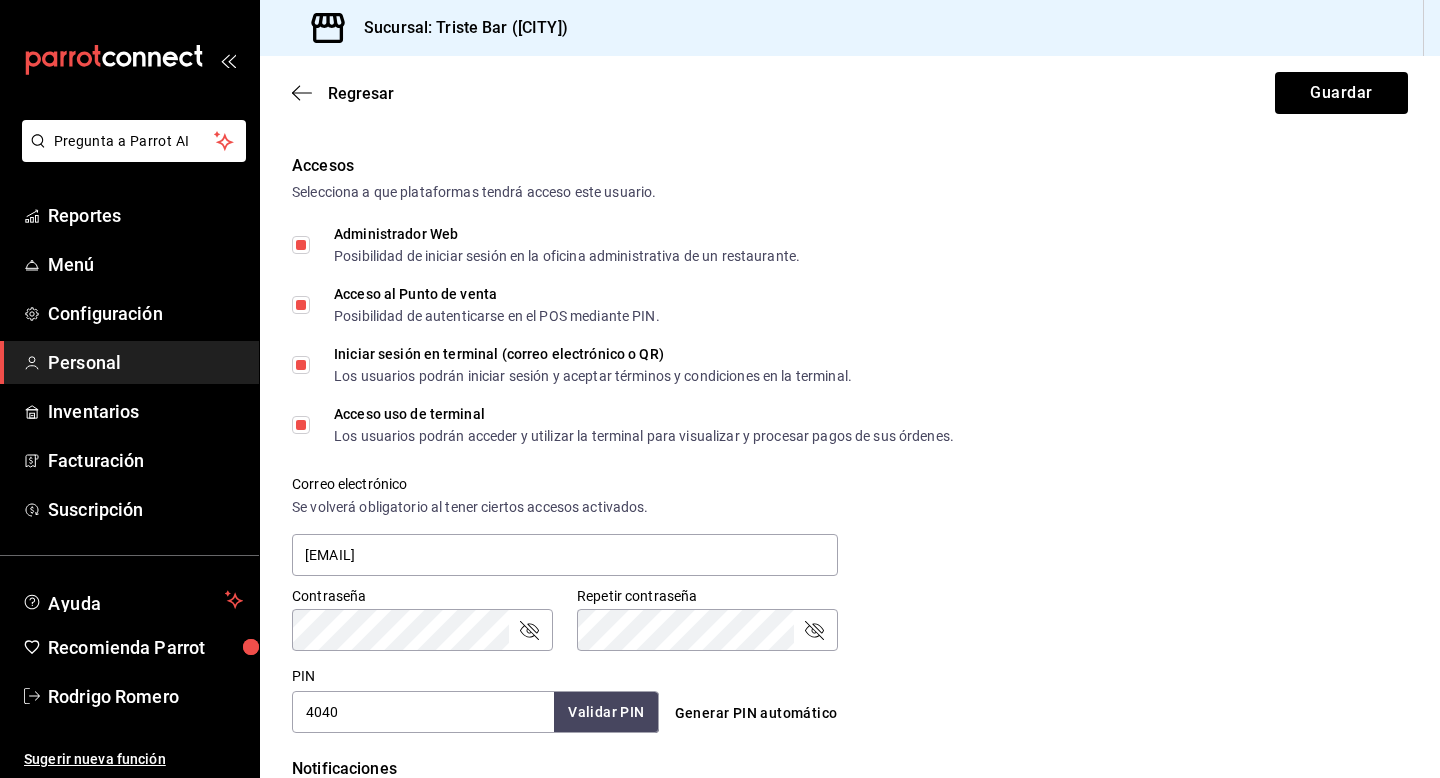 scroll, scrollTop: 408, scrollLeft: 0, axis: vertical 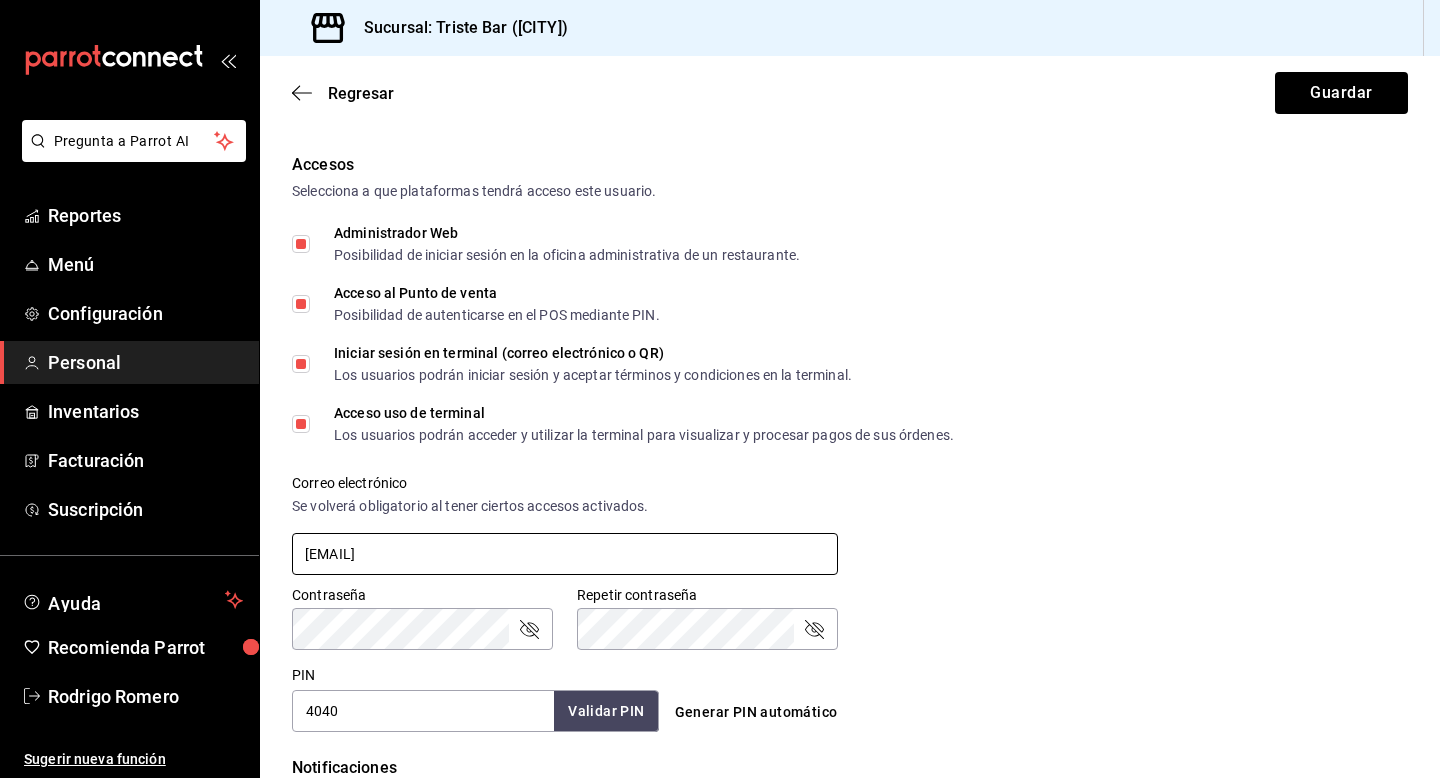 type on "+52 (__) ____-____" 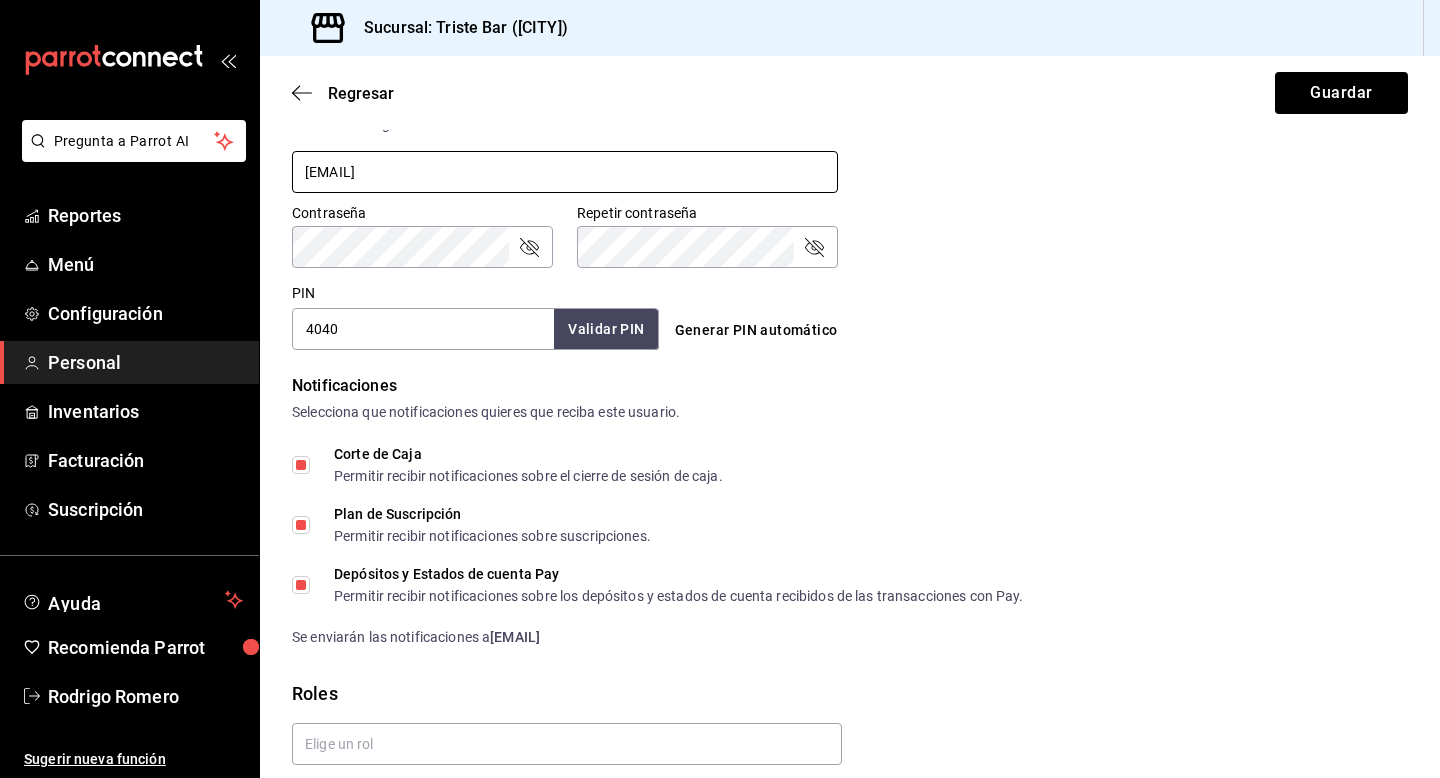 scroll, scrollTop: 783, scrollLeft: 0, axis: vertical 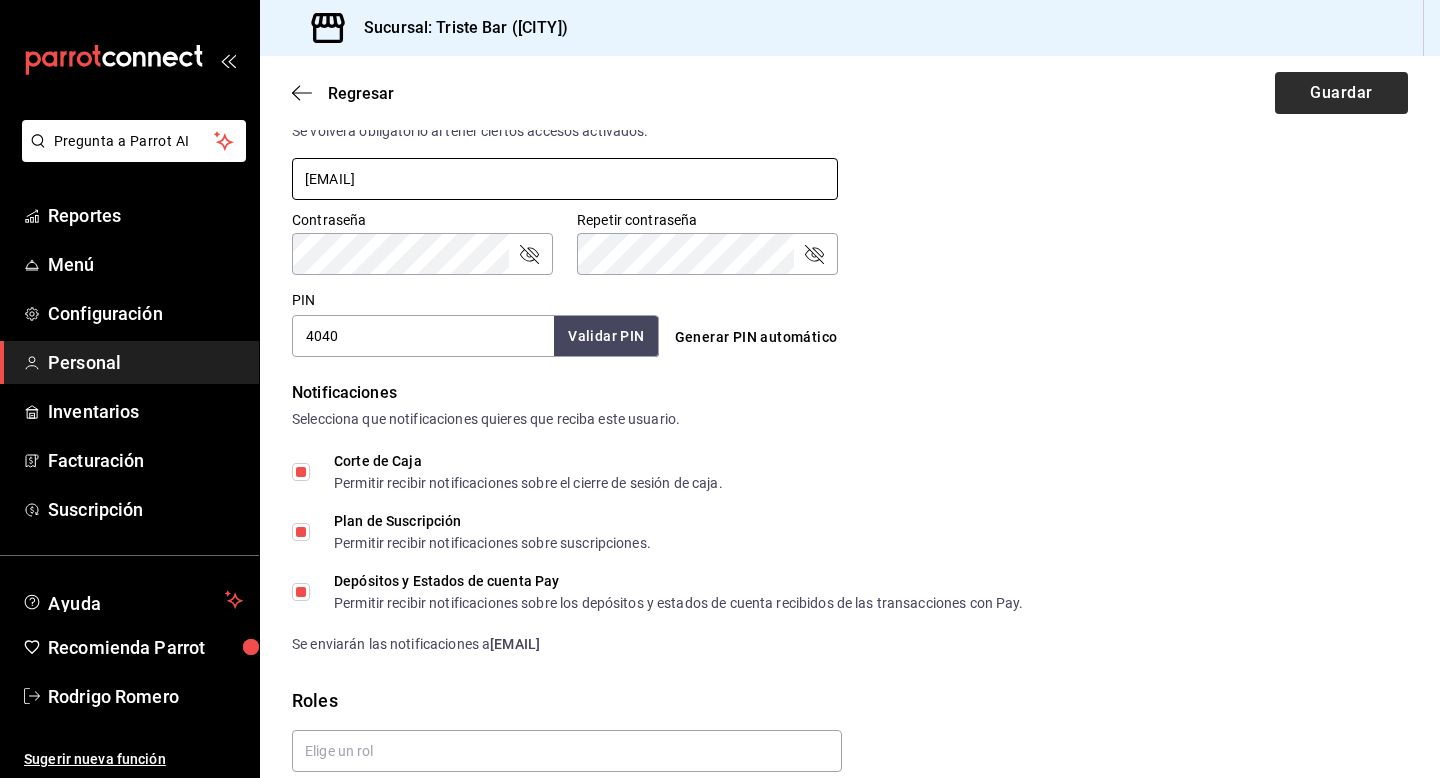 type on "[EMAIL]" 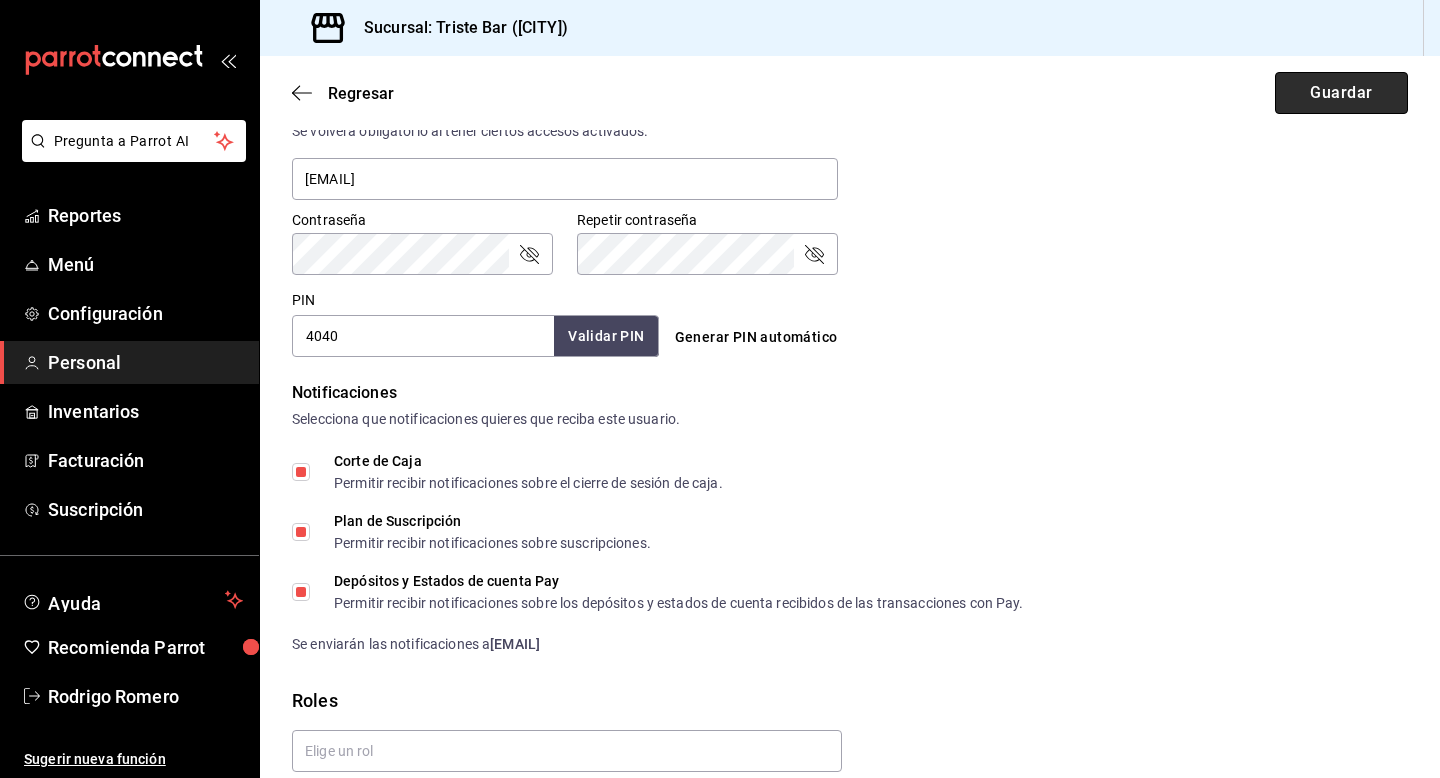 click on "Guardar" at bounding box center (1341, 93) 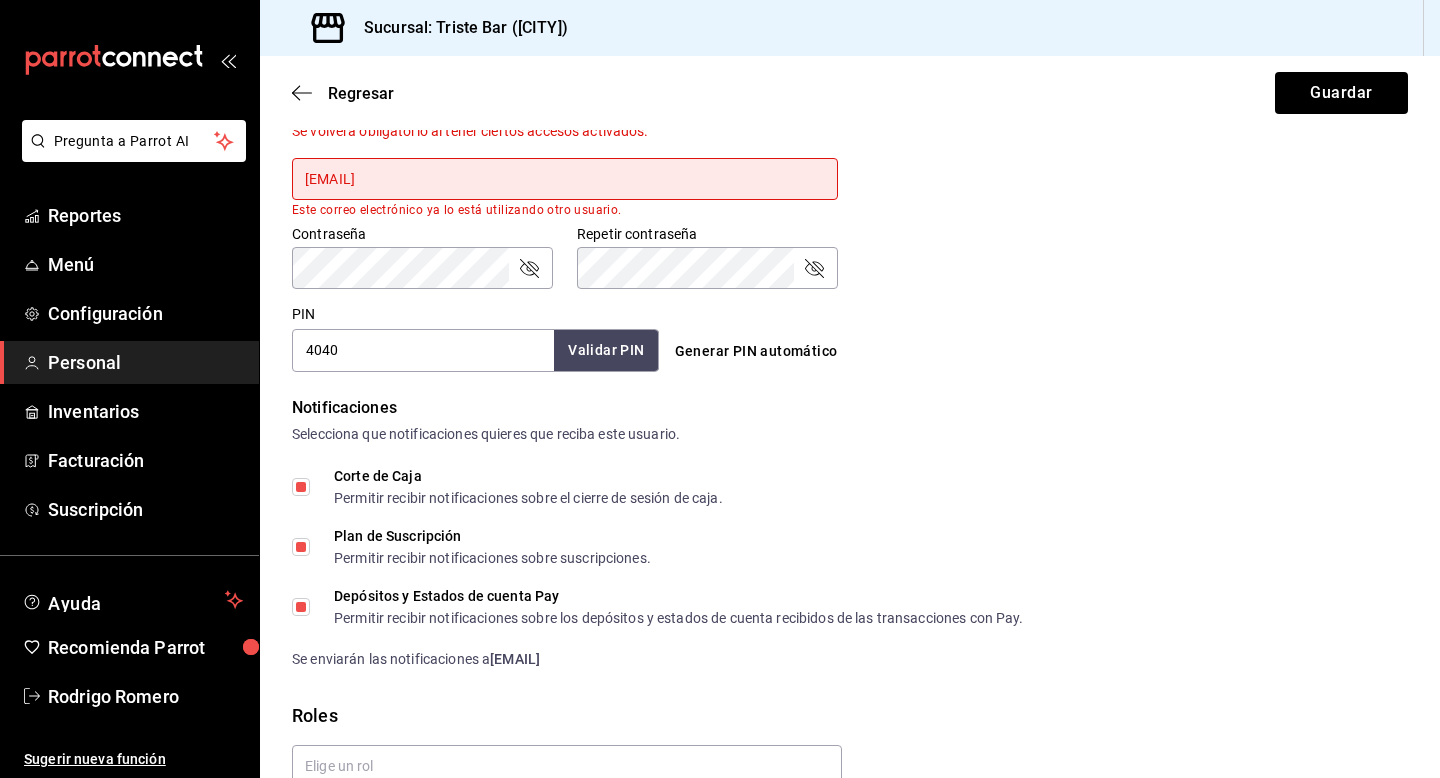 click on "[EMAIL]" at bounding box center [565, 179] 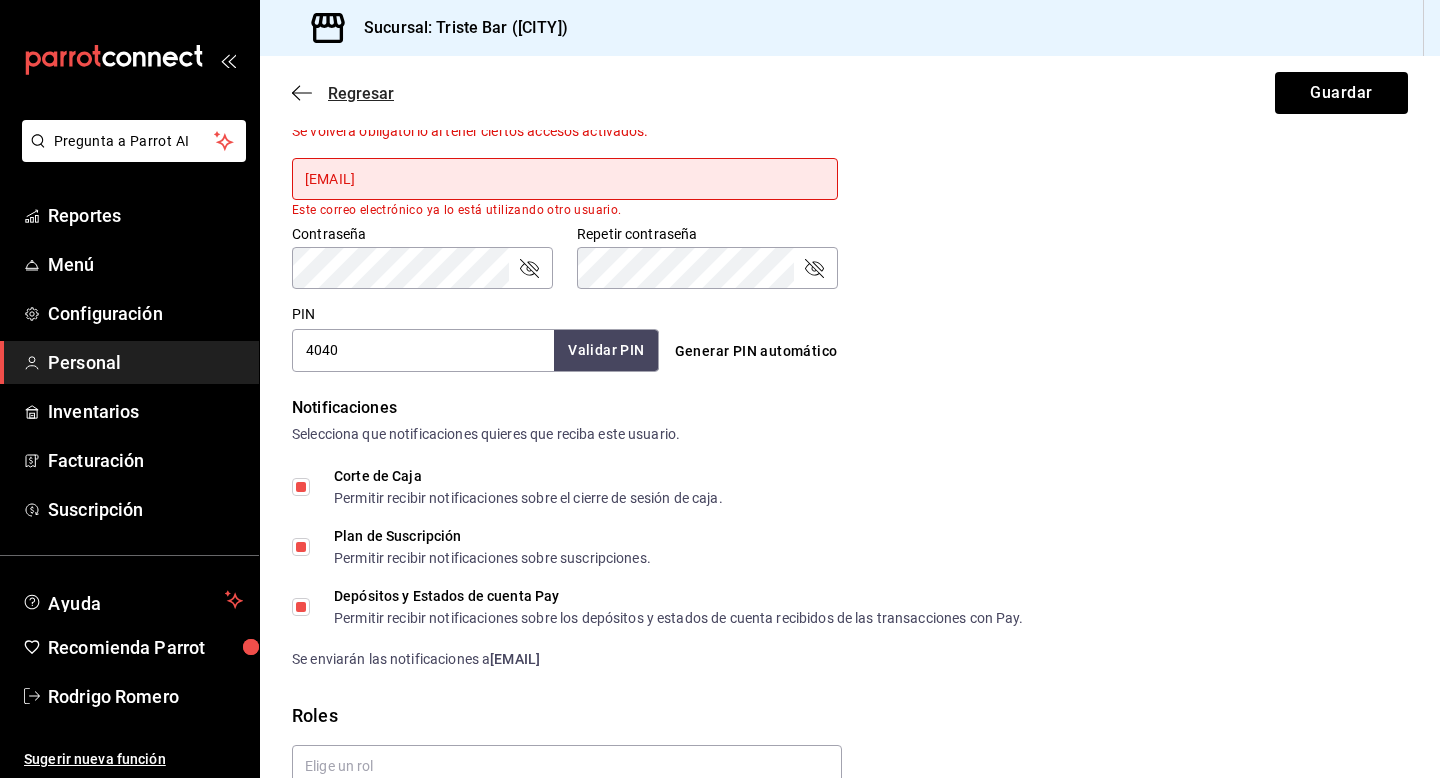 click 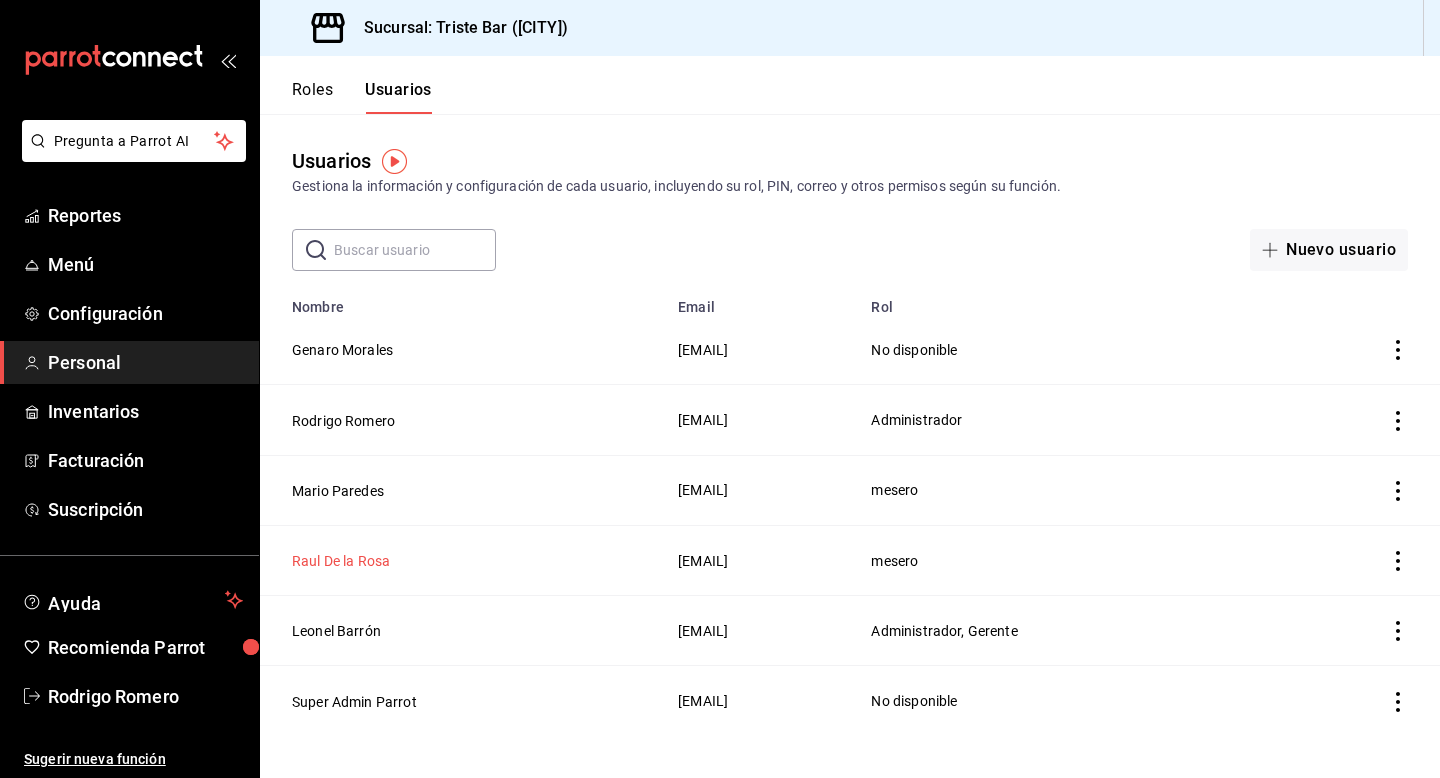 click on "Raul De la Rosa" at bounding box center (341, 561) 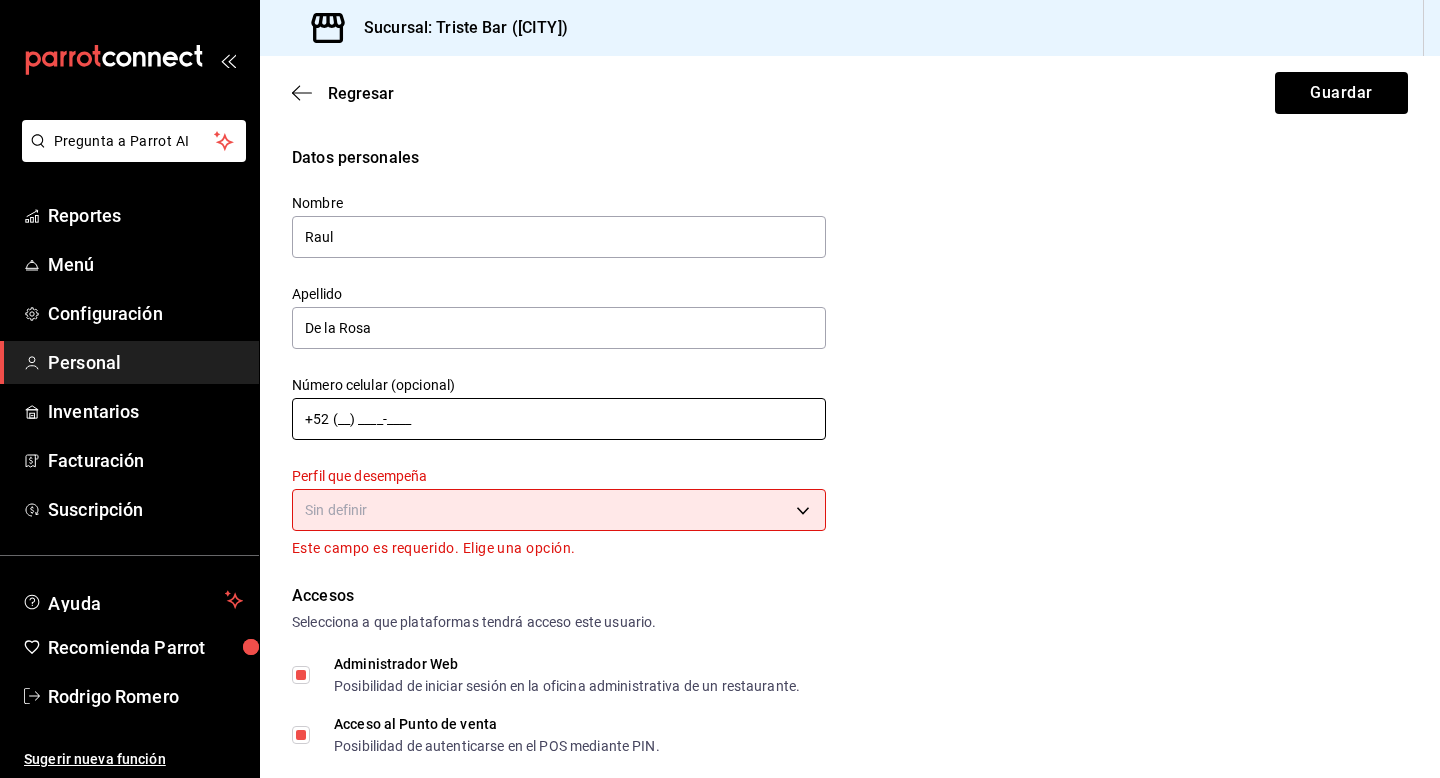 scroll, scrollTop: 70, scrollLeft: 0, axis: vertical 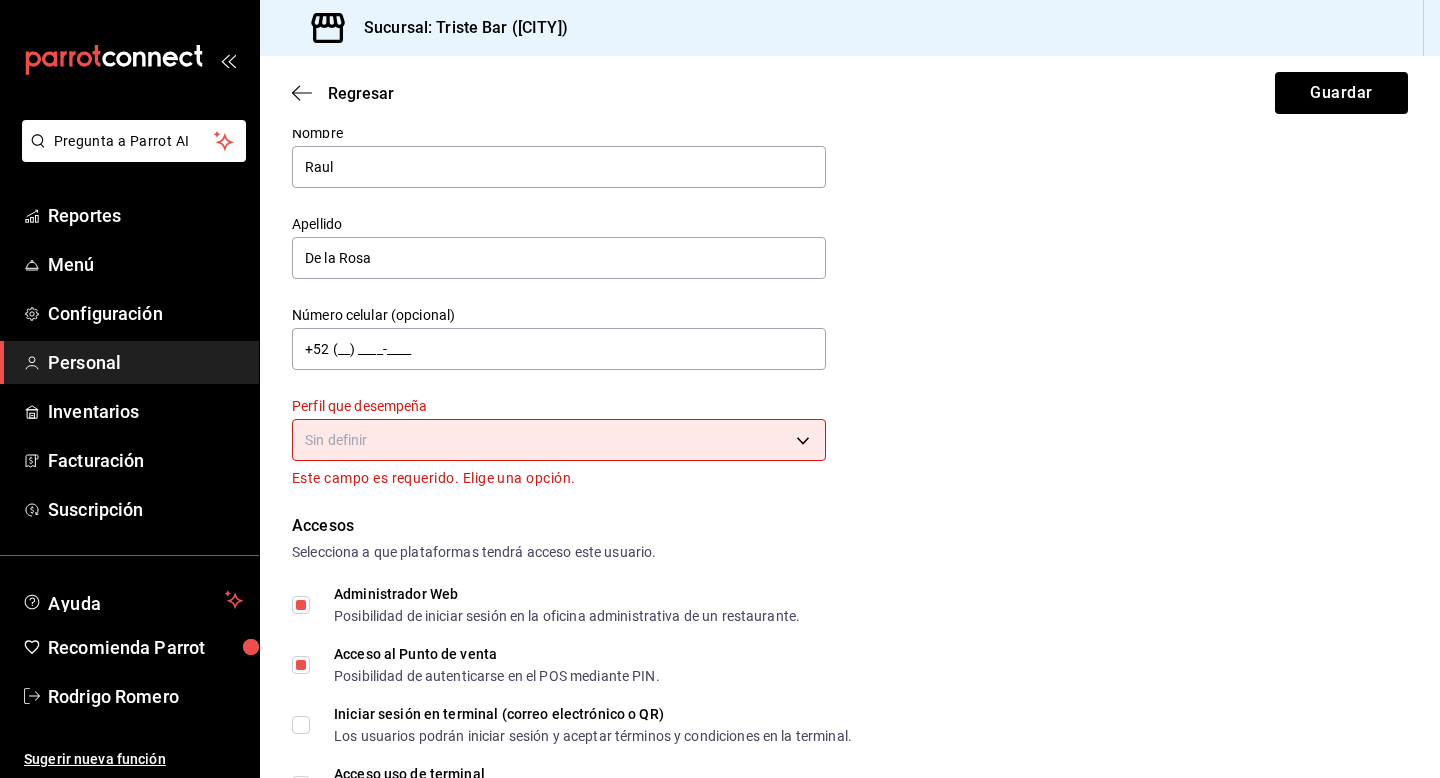 click on "Pregunta a Parrot AI Reportes   Menú   Configuración   Personal   Inventarios   Facturación   Suscripción   Ayuda Recomienda Parrot   Rodrigo Romero   Sugerir nueva función   Sucursal: Triste Bar ([CITY]) Regresar Guardar Datos personales Nombre Raul Apellido De la Rosa Número celular (opcional) +52 [PHONE] Perfil que desempeña Sin definir Este campo es requerido. Elige una opción. Accesos Selecciona a que plataformas tendrá acceso este usuario. Administrador Web Posibilidad de iniciar sesión en la oficina administrativa de un restaurante.  Acceso al Punto de venta Posibilidad de autenticarse en el POS mediante PIN.  Iniciar sesión en terminal (correo electrónico o QR) Los usuarios podrán iniciar sesión y aceptar términos y condiciones en la terminal. Acceso uso de terminal Los usuarios podrán acceder y utilizar la terminal para visualizar y procesar pagos de sus órdenes. Correo electrónico Se volverá obligatorio al tener ciertos accesos activados. Contraseña Contraseña PIN 6420 ​" at bounding box center [720, 389] 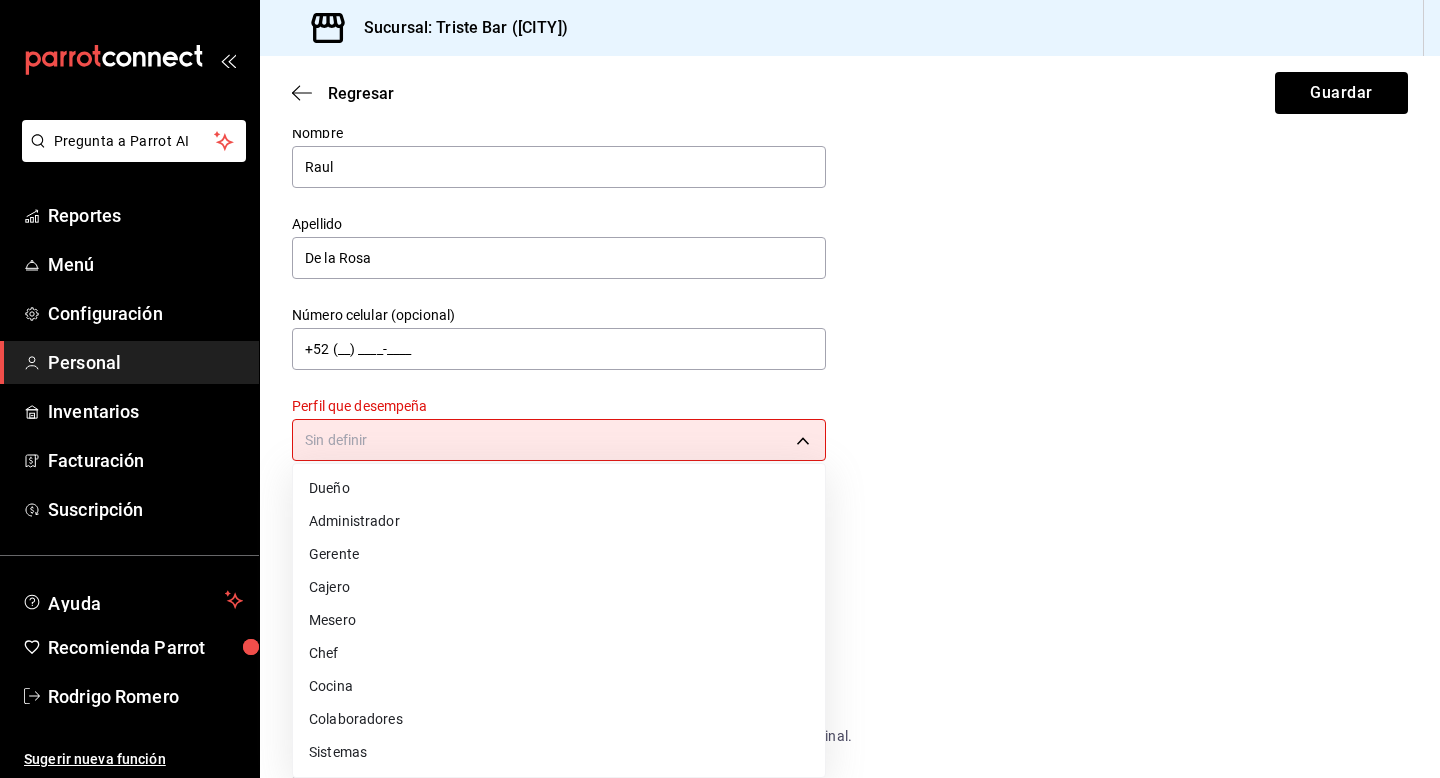 click on "Administrador" at bounding box center (559, 521) 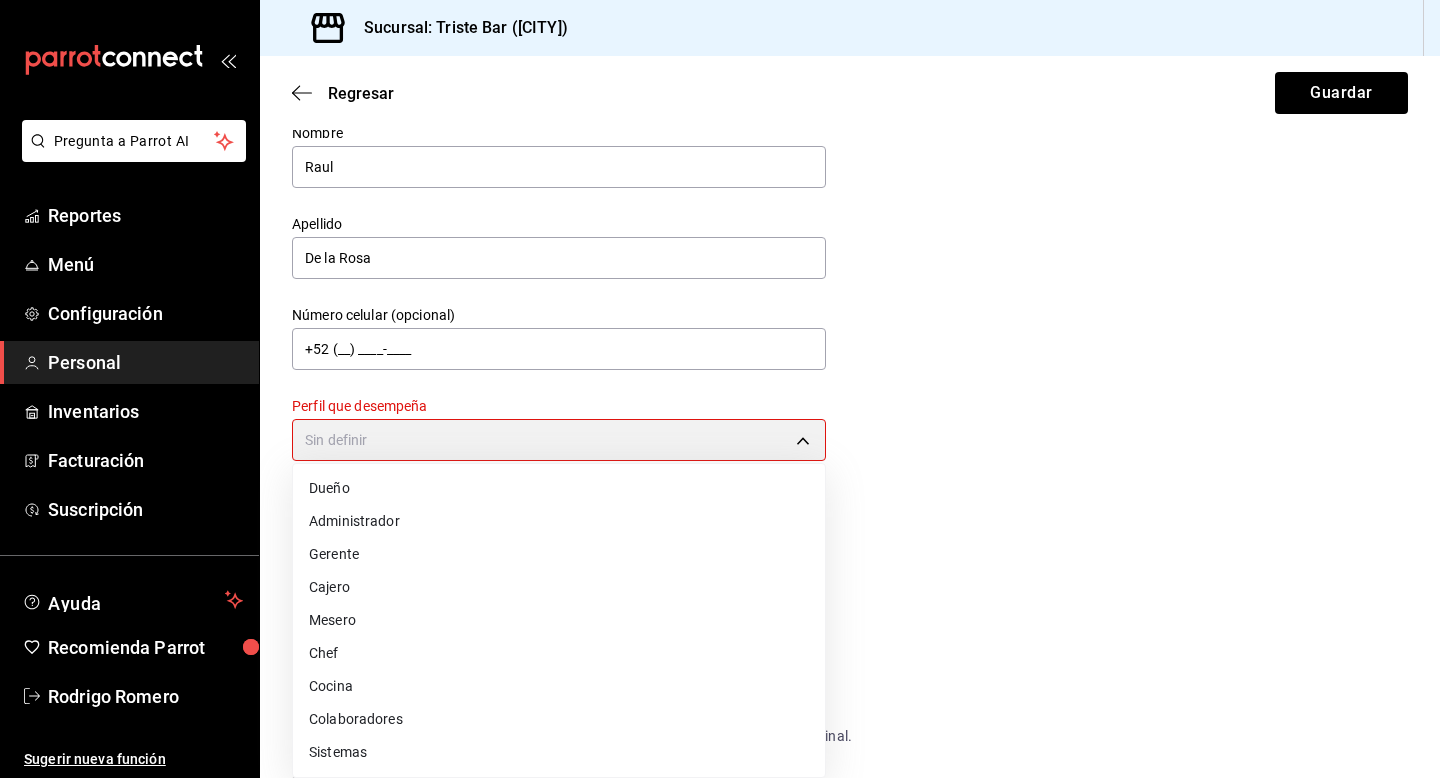 type on "ADMIN" 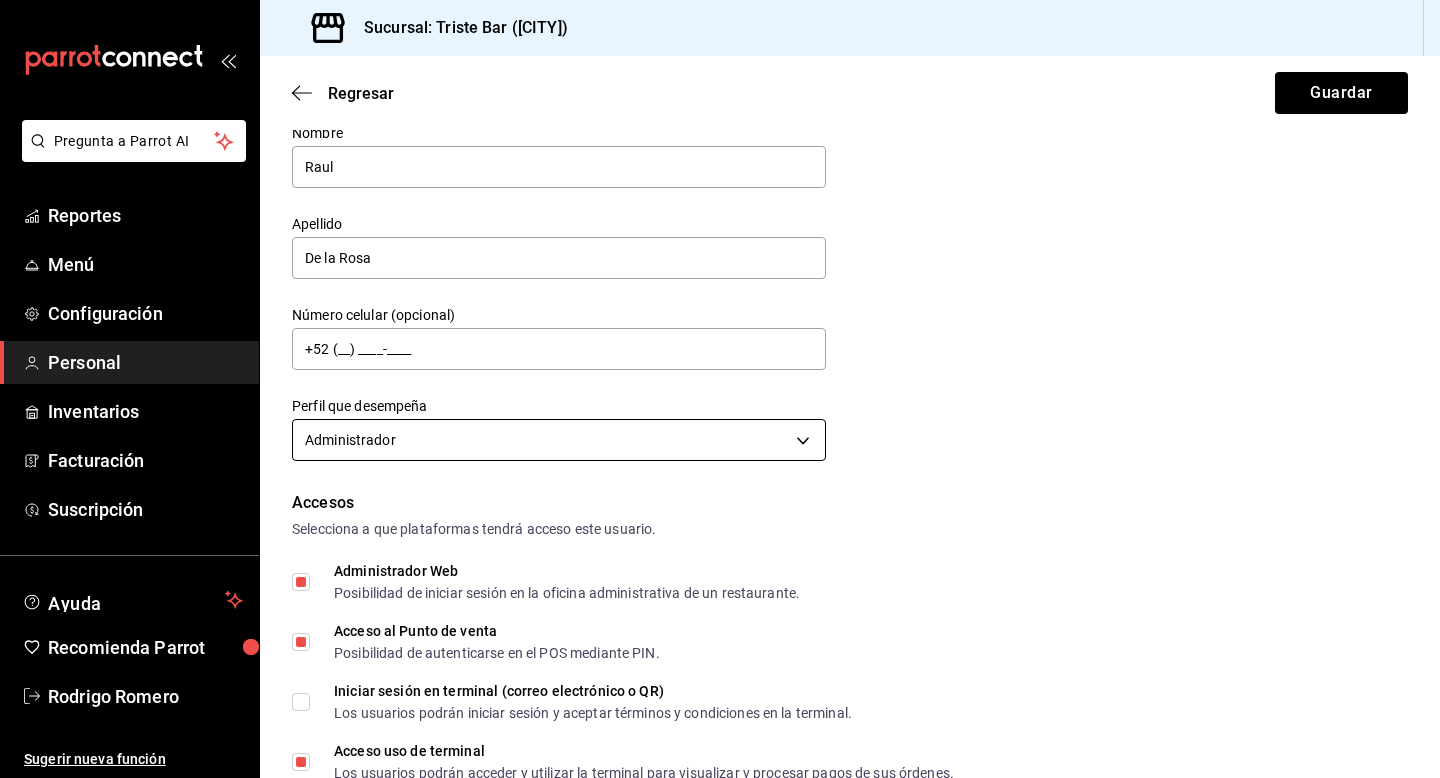 click on "Pregunta a Parrot AI Reportes   Menú   Configuración   Personal   Inventarios   Facturación   Suscripción   Ayuda Recomienda Parrot   Rodrigo Romero   Sugerir nueva función   Sucursal: Triste Bar ([CITY]) Regresar Guardar Datos personales Nombre Raul Apellido De la Rosa Número celular (opcional) +52 [PHONE] Perfil que desempeña Administrador ADMIN Accesos Selecciona a que plataformas tendrá acceso este usuario. Administrador Web Posibilidad de iniciar sesión en la oficina administrativa de un restaurante.  Acceso al Punto de venta Posibilidad de autenticarse en el POS mediante PIN.  Iniciar sesión en terminal (correo electrónico o QR) Los usuarios podrán iniciar sesión y aceptar términos y condiciones en la terminal. Acceso uso de terminal Los usuarios podrán acceder y utilizar la terminal para visualizar y procesar pagos de sus órdenes. Correo electrónico Se volverá obligatorio al tener ciertos accesos activados. [EMAIL] Contraseña Contraseña" at bounding box center [720, 389] 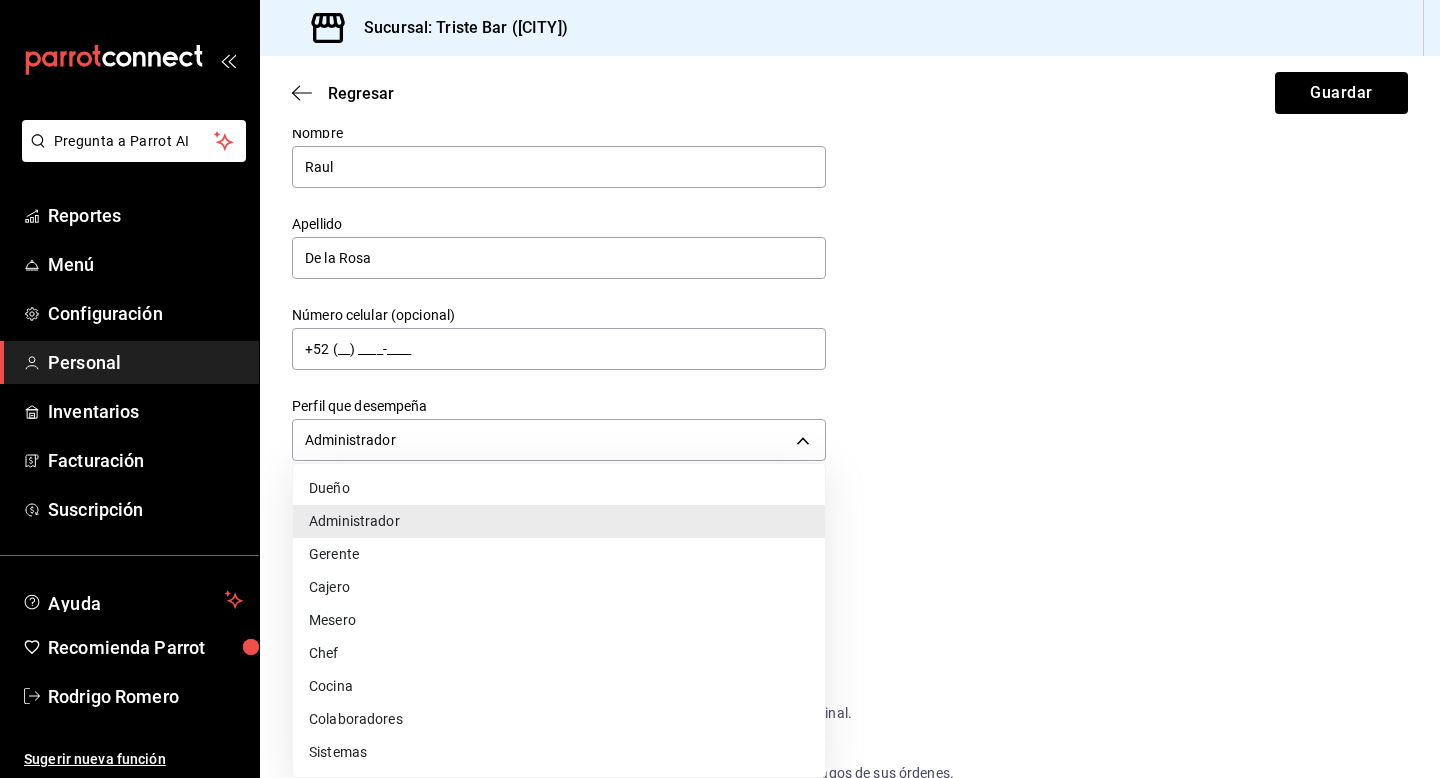 click at bounding box center [720, 389] 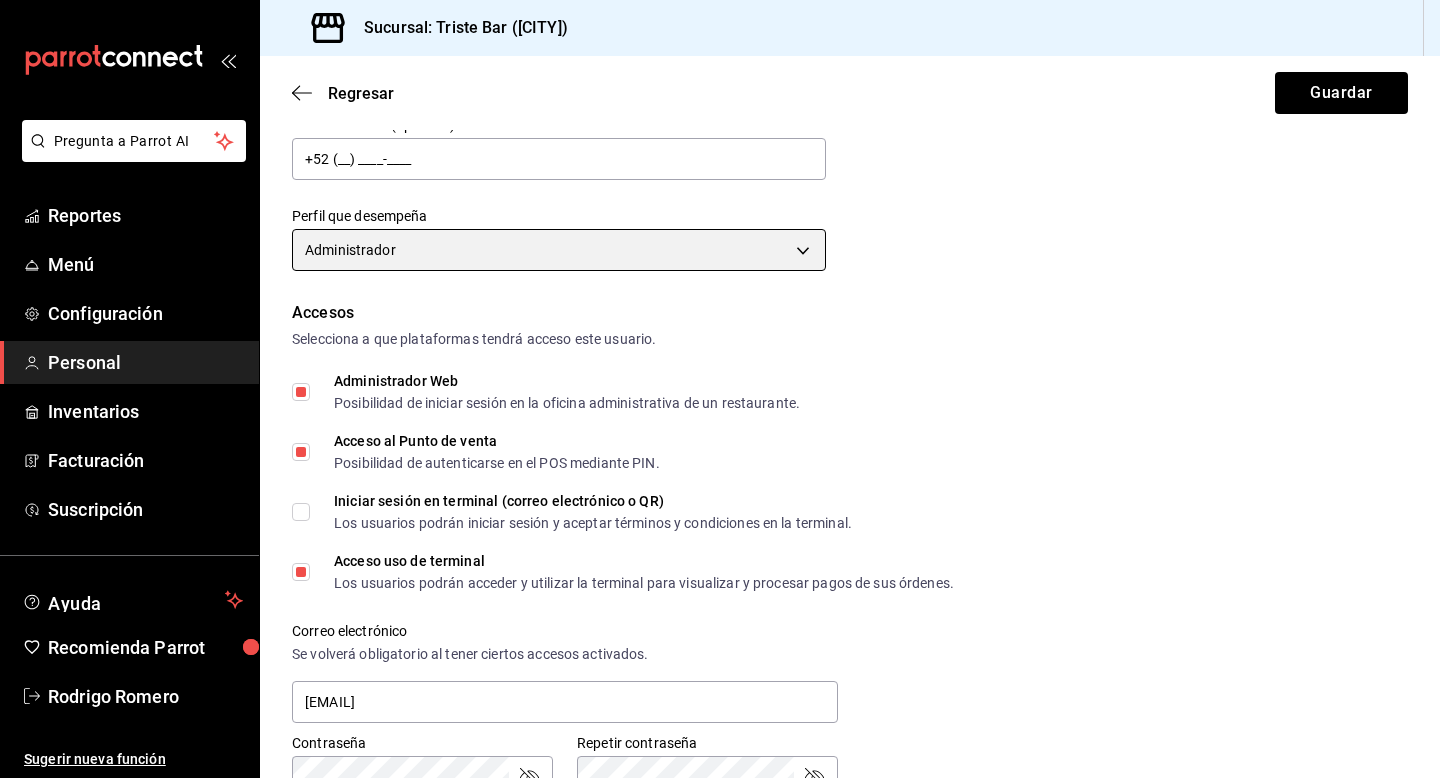 scroll, scrollTop: 820, scrollLeft: 0, axis: vertical 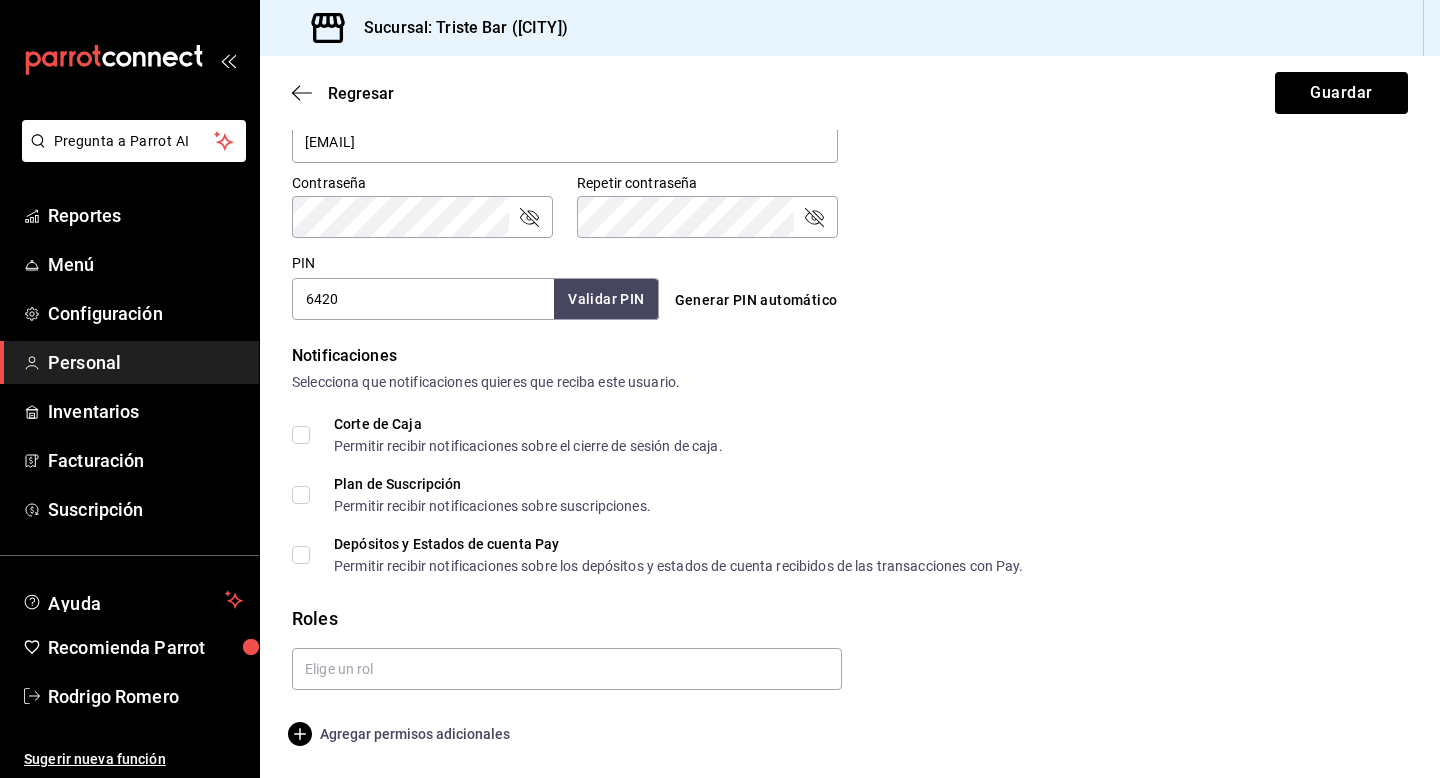 click on "Agregar permisos adicionales" at bounding box center [401, 734] 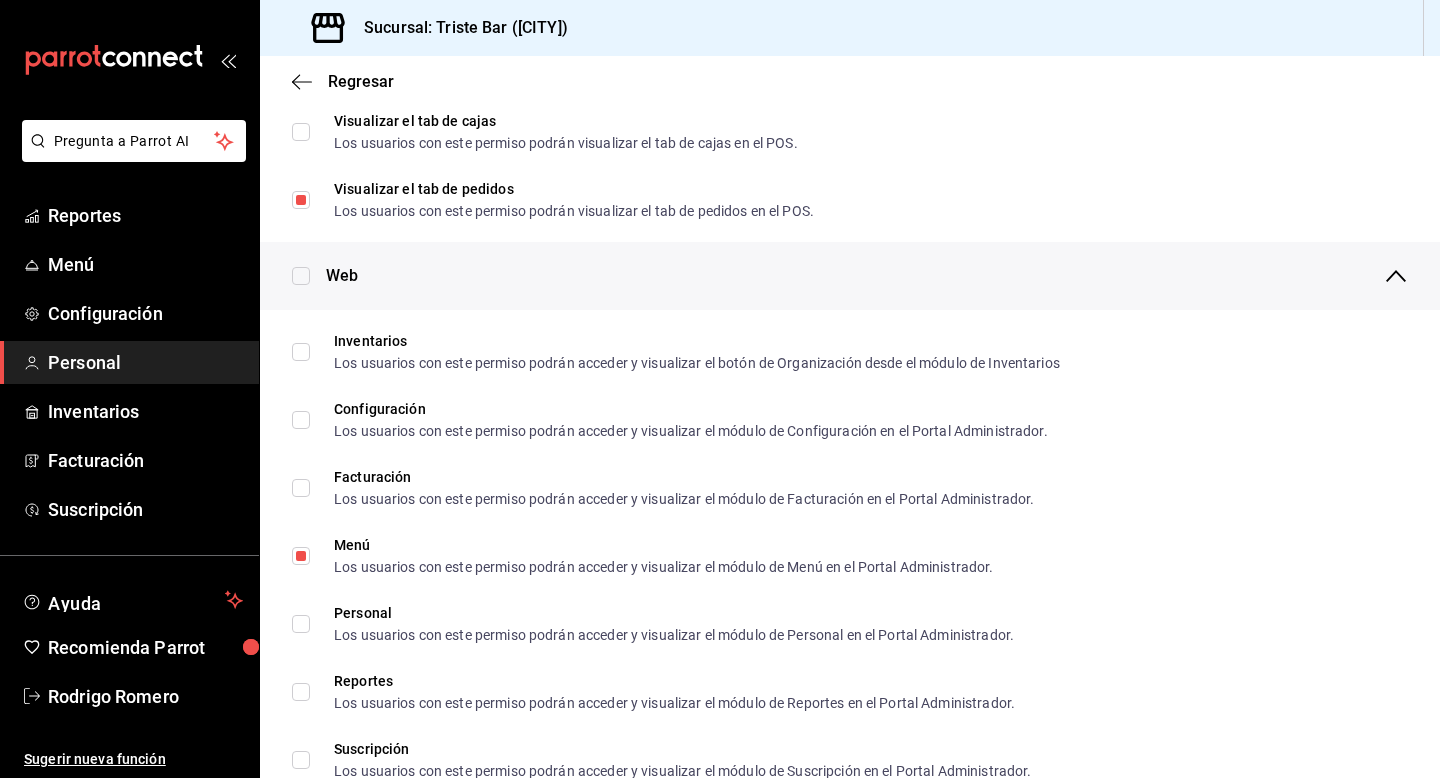 scroll, scrollTop: 746, scrollLeft: 0, axis: vertical 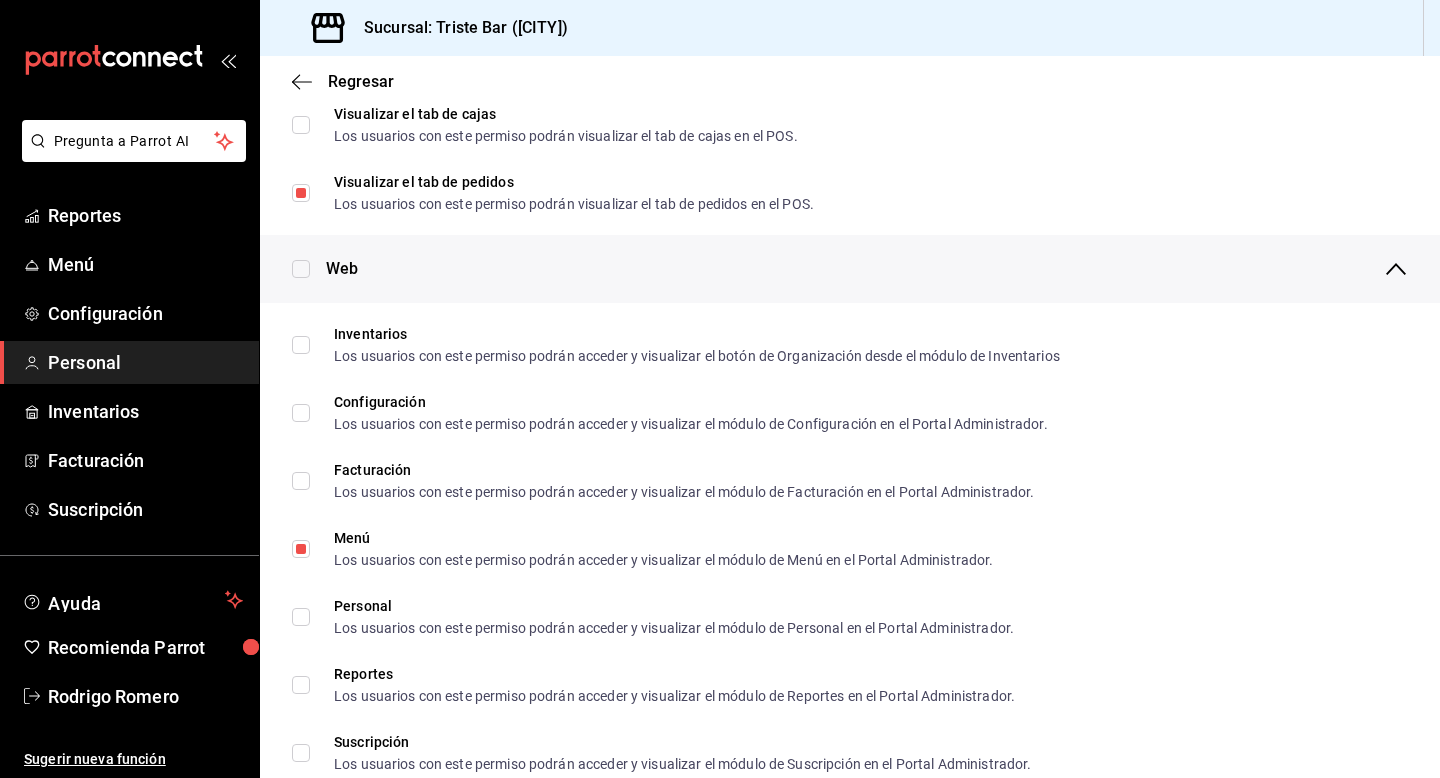 click on "Regresar" at bounding box center (850, 81) 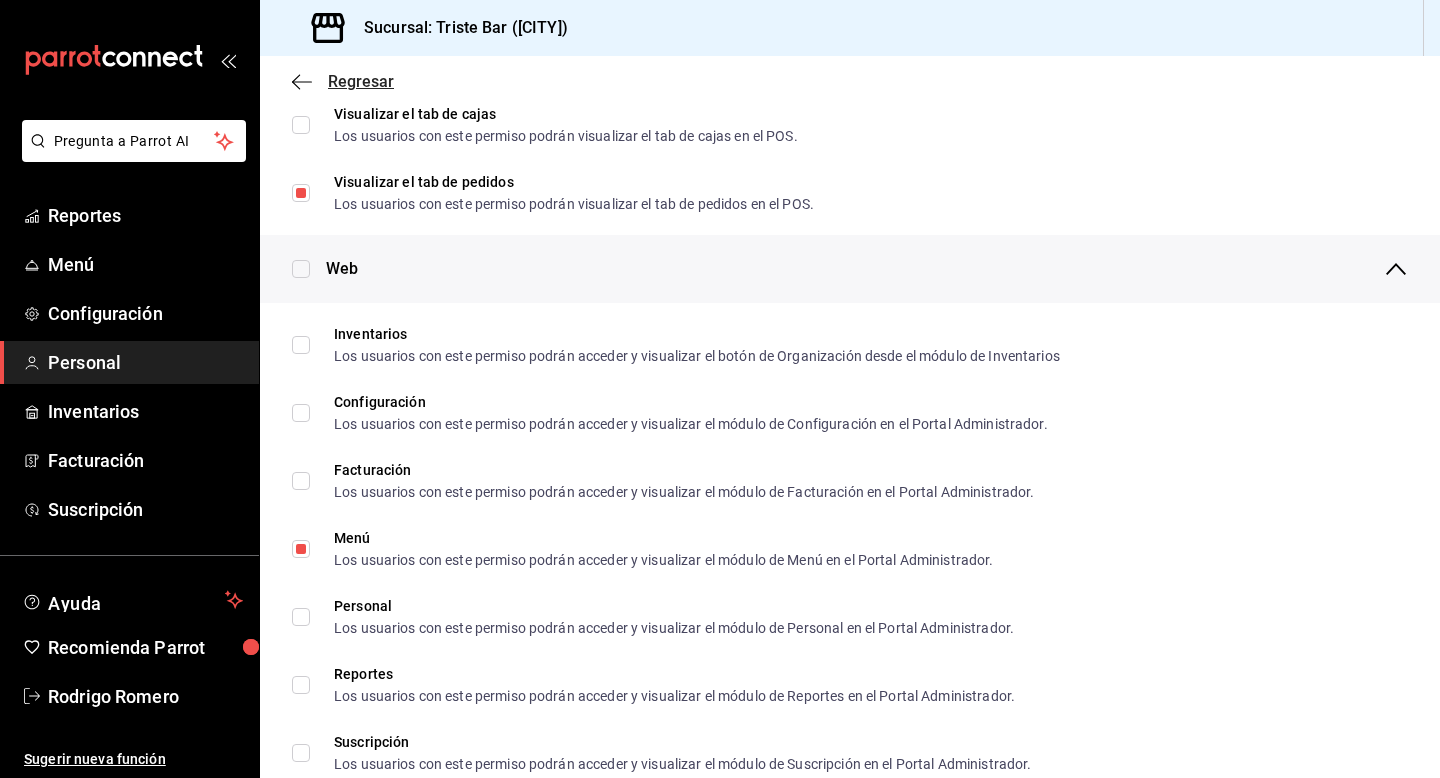 click 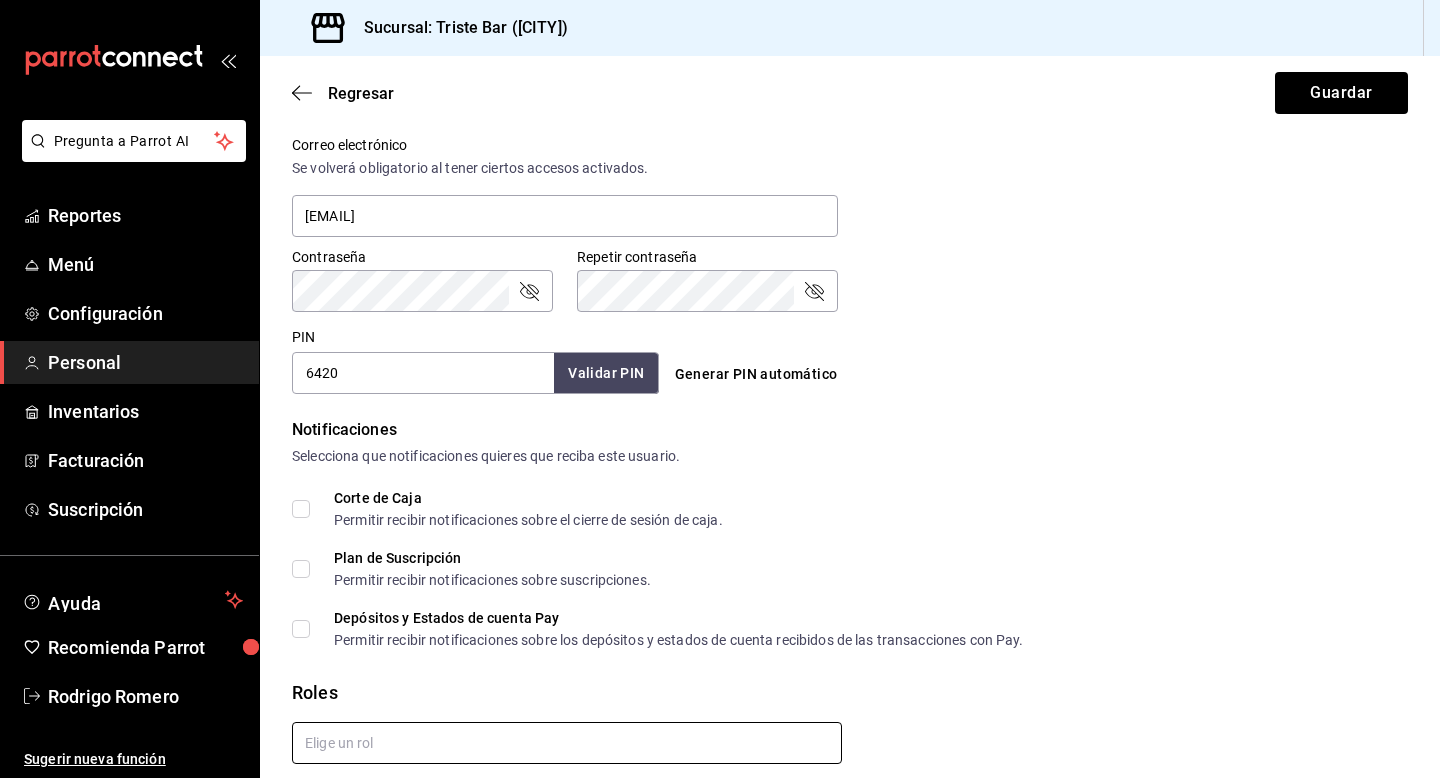 click at bounding box center (567, 743) 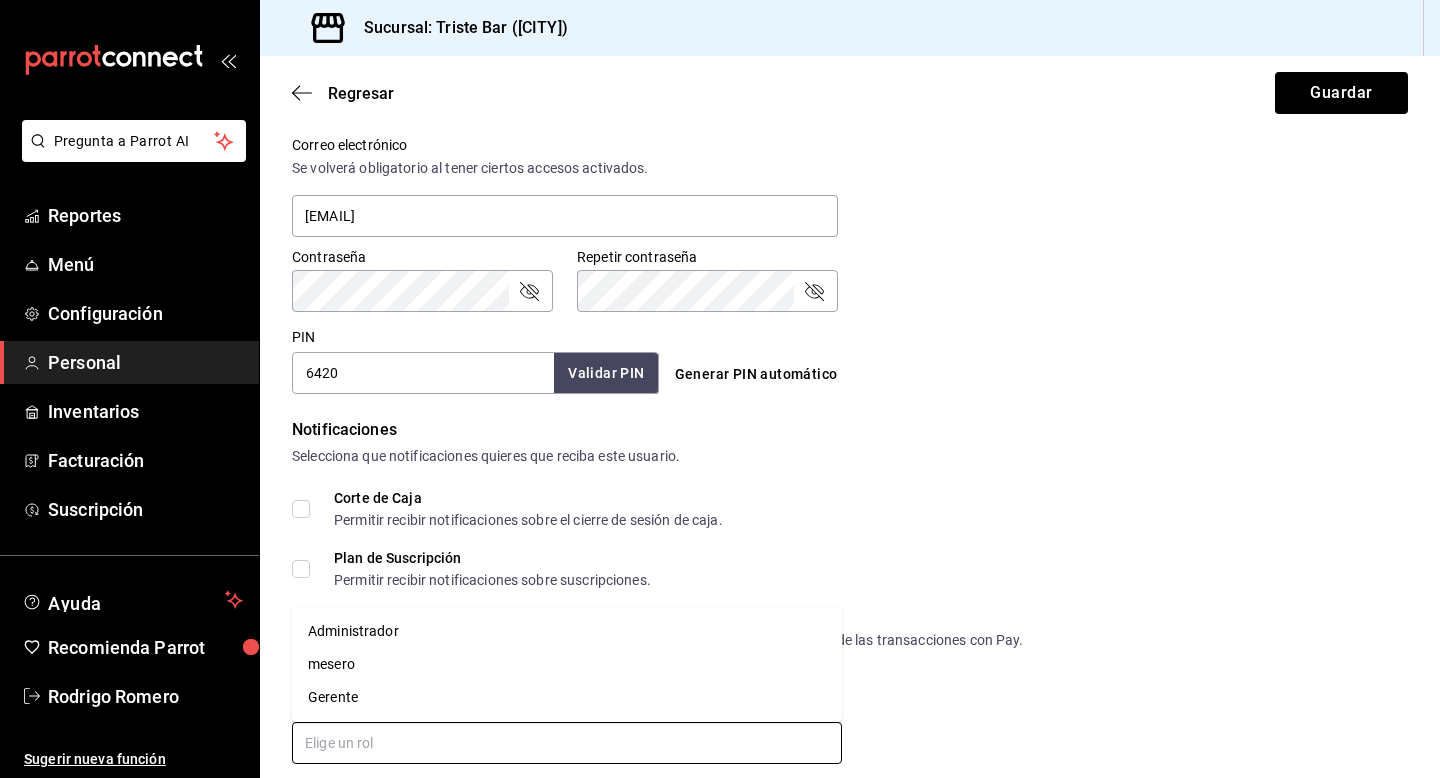 type on "a" 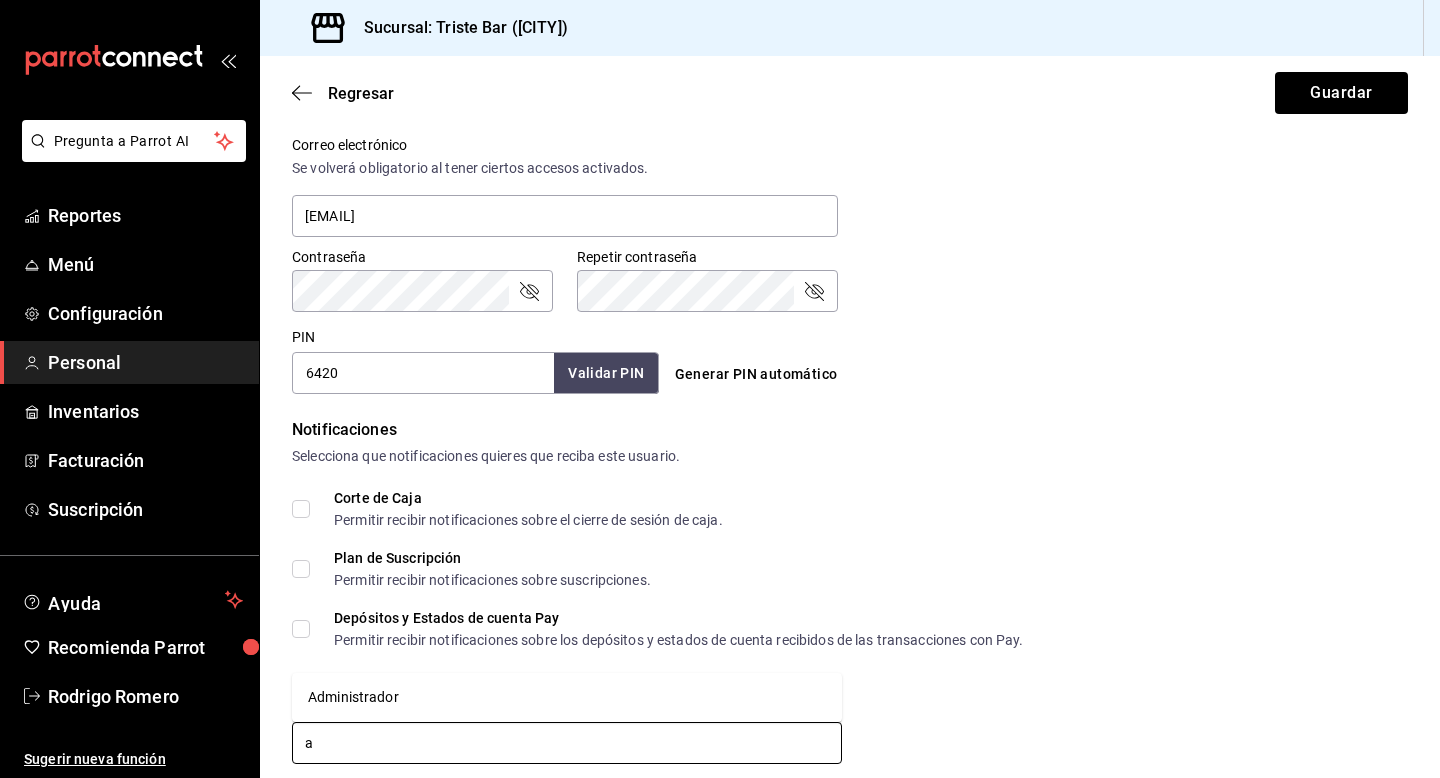 click on "Administrador" at bounding box center [567, 697] 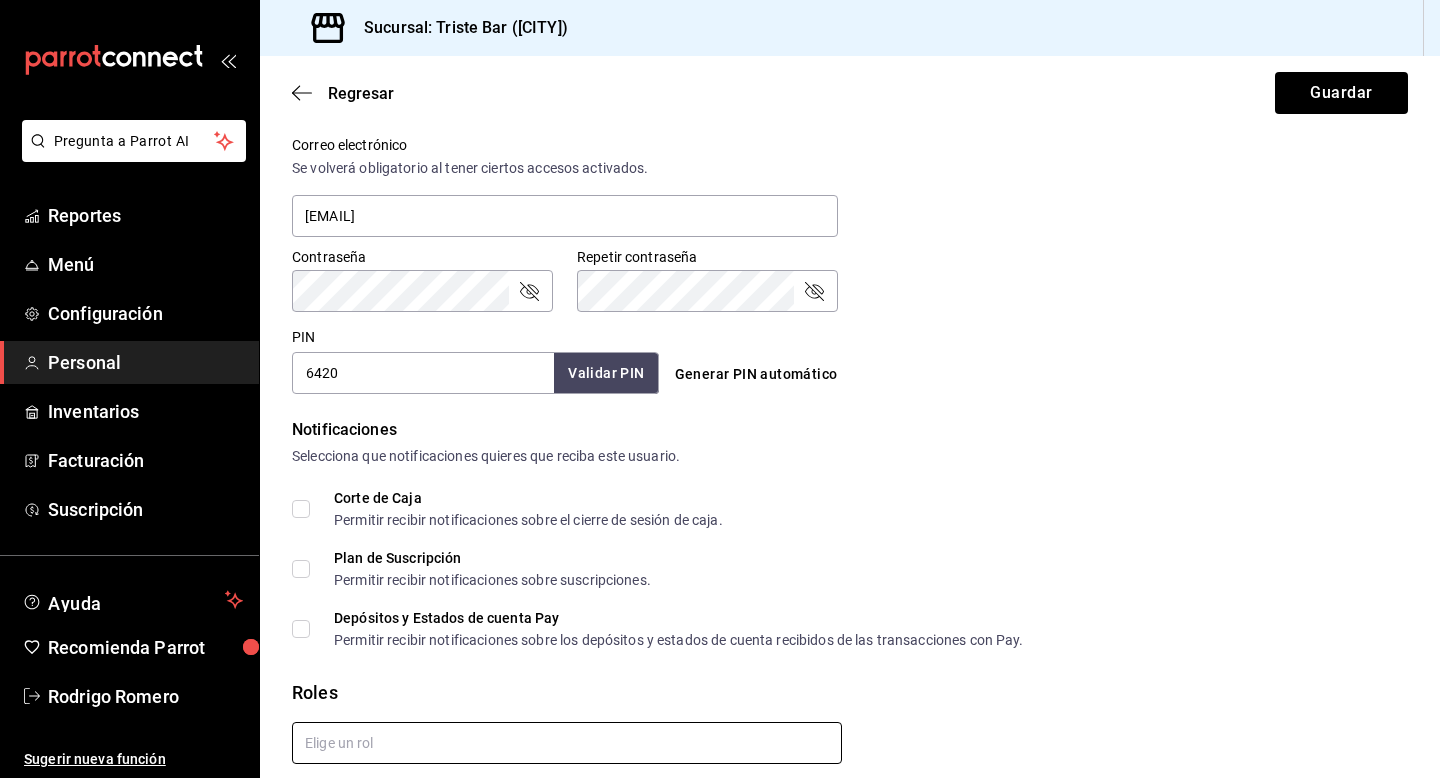 checkbox on "true" 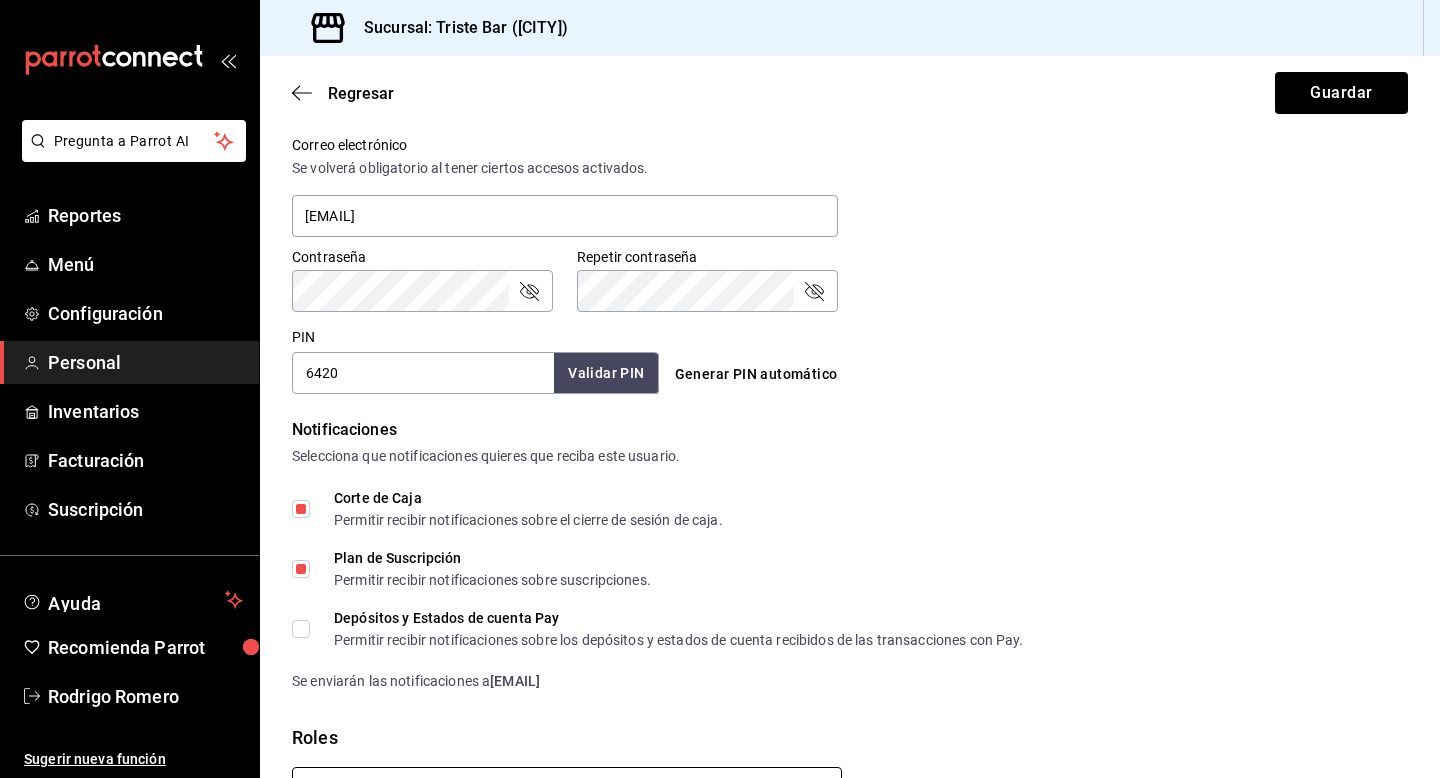 scroll, scrollTop: 931, scrollLeft: 0, axis: vertical 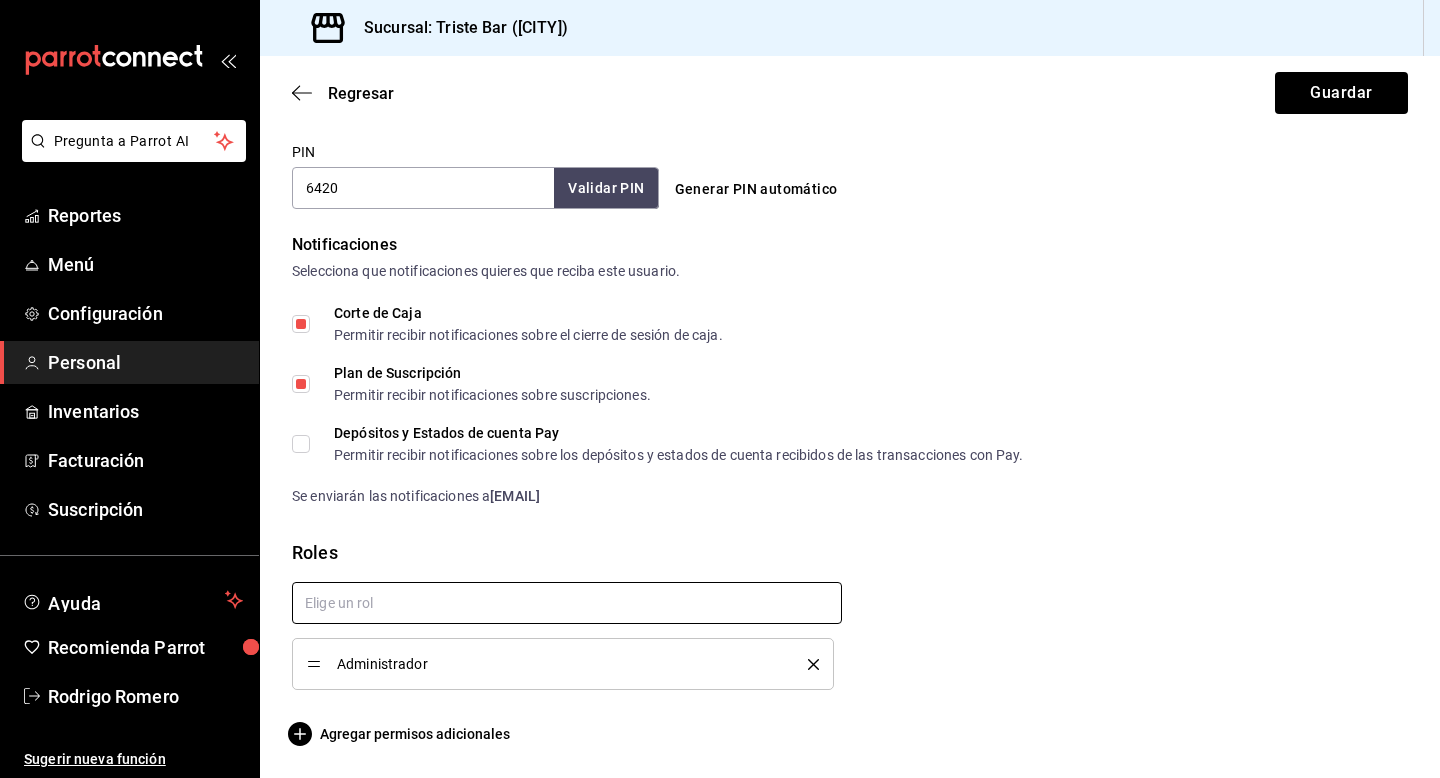 click at bounding box center (567, 603) 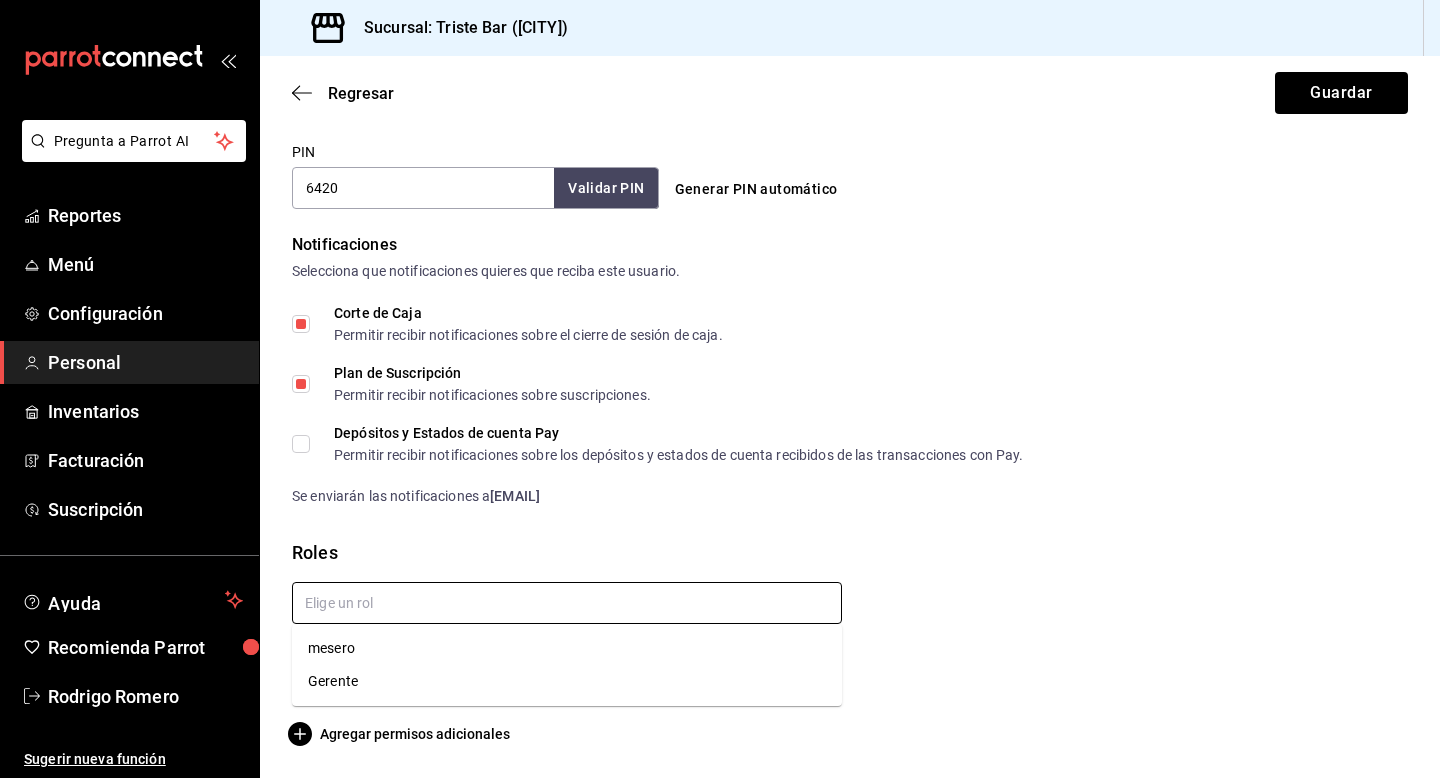 type on "G" 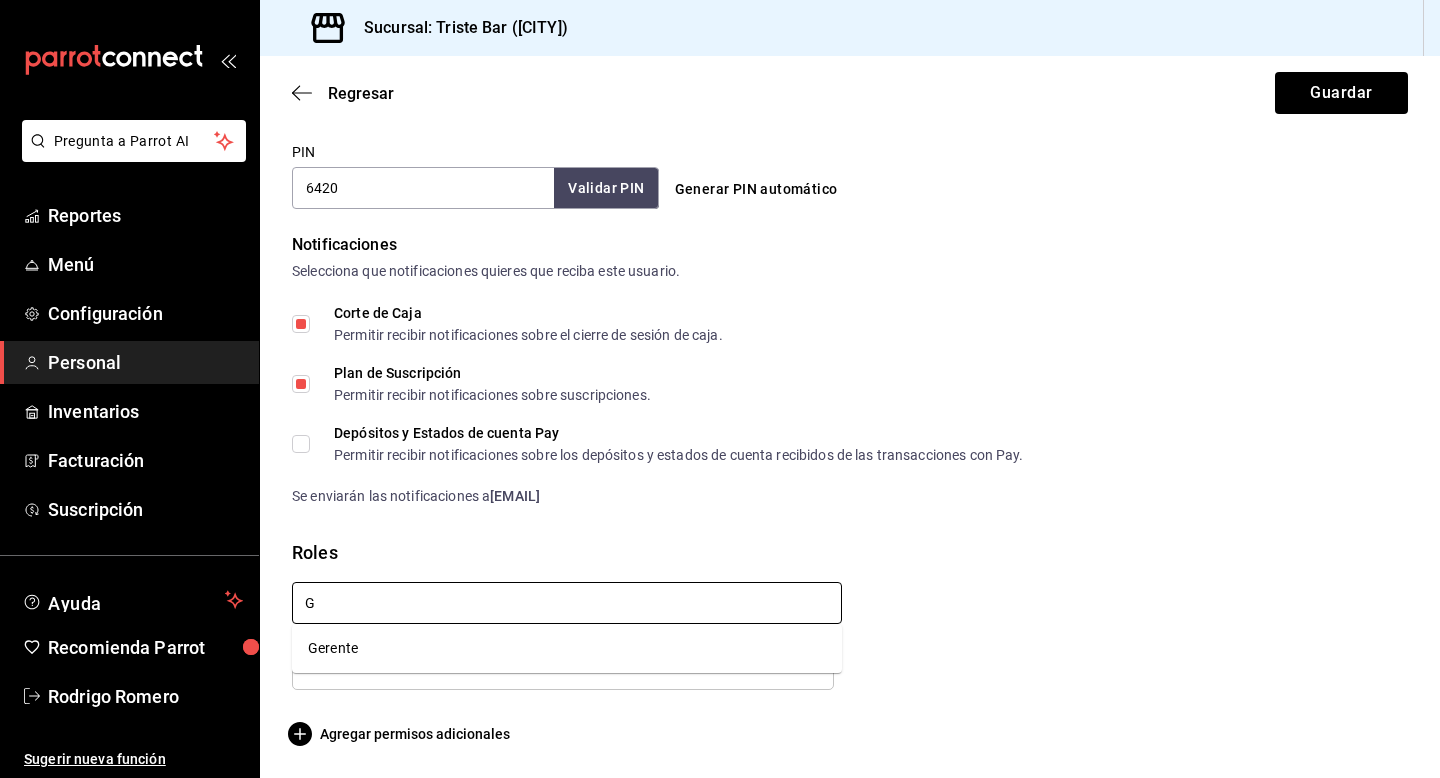 click on "Gerente" at bounding box center [567, 648] 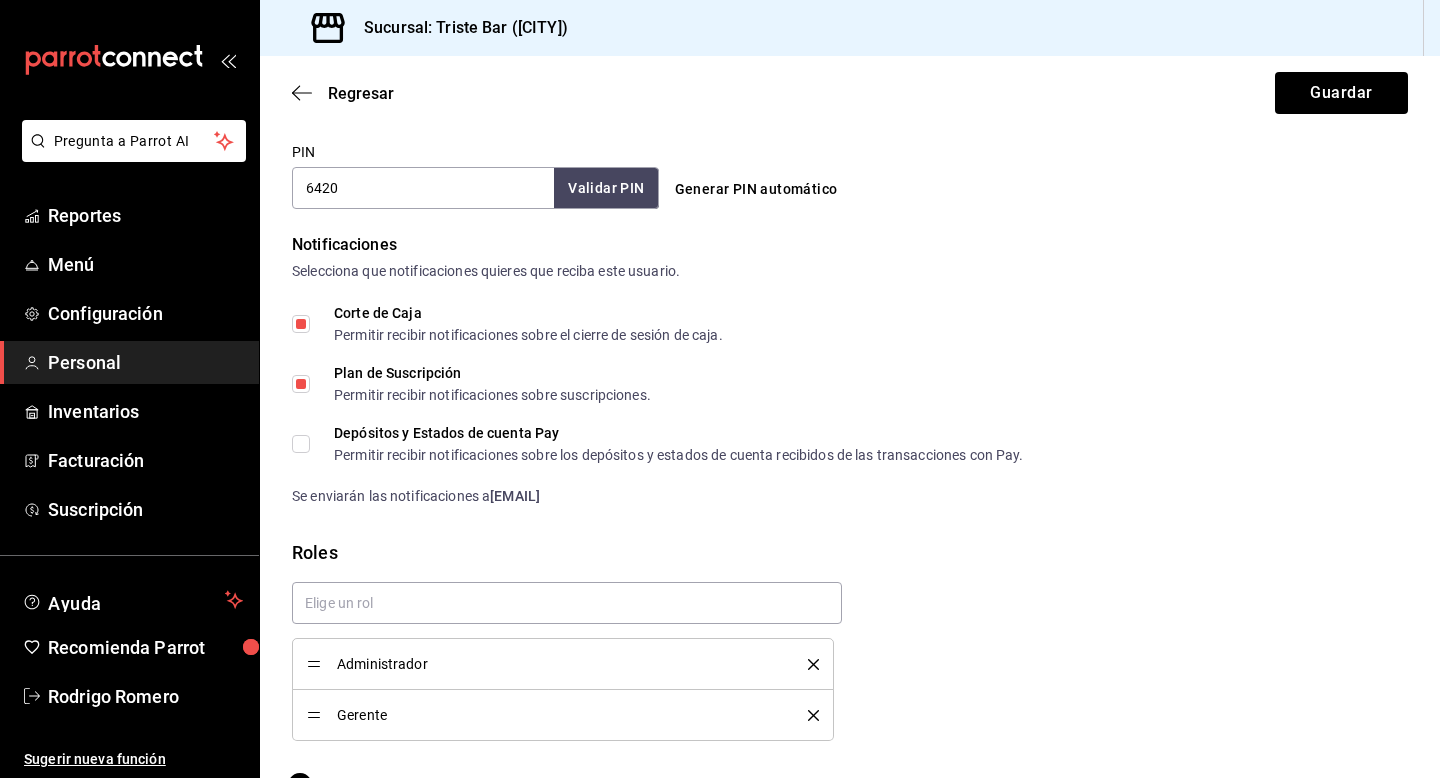 click on "Permitir recibir notificaciones sobre los depósitos y estados de cuenta recibidos de las transacciones con Pay." at bounding box center (679, 455) 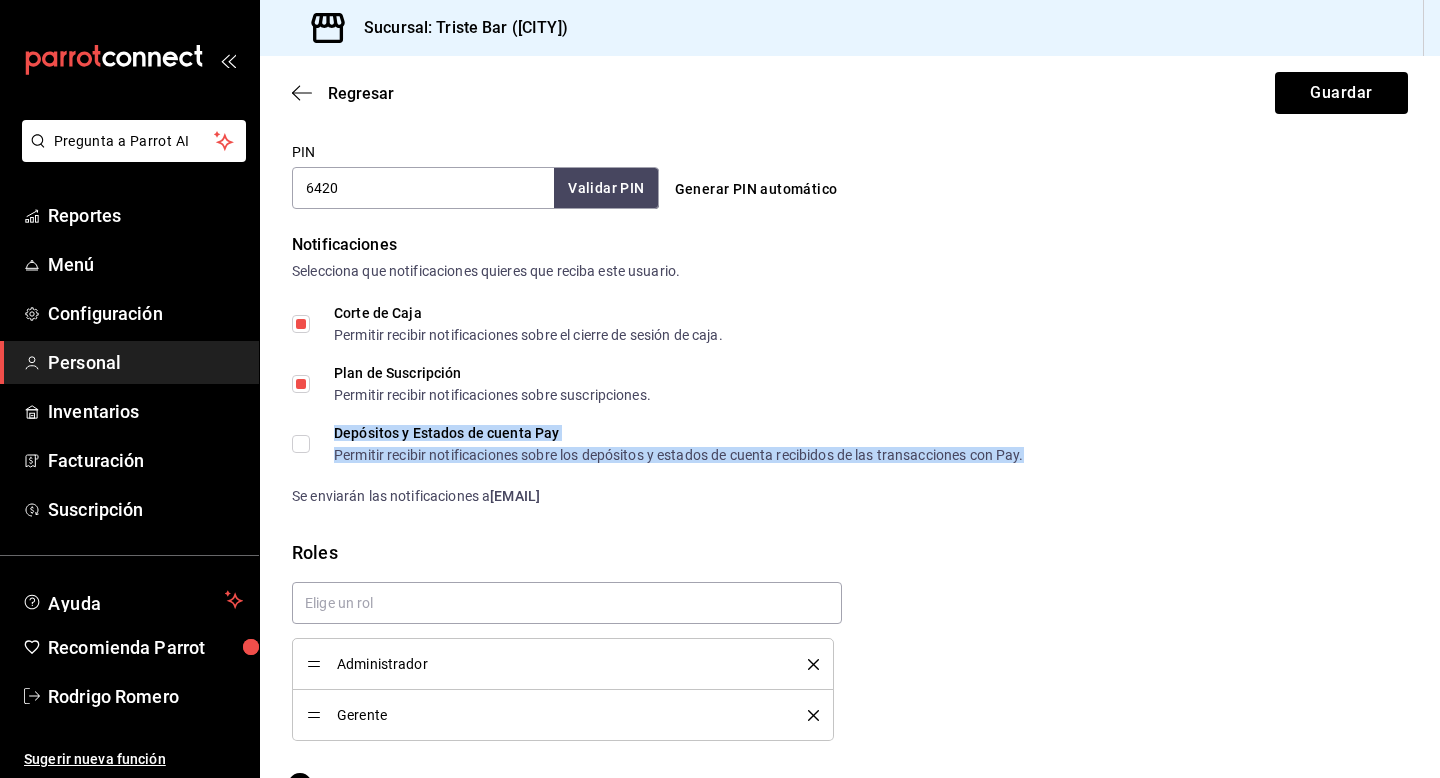 click on "Depósitos y Estados de cuenta Pay Permitir recibir notificaciones sobre los depósitos y estados de cuenta recibidos de las transacciones con Pay." at bounding box center [301, 444] 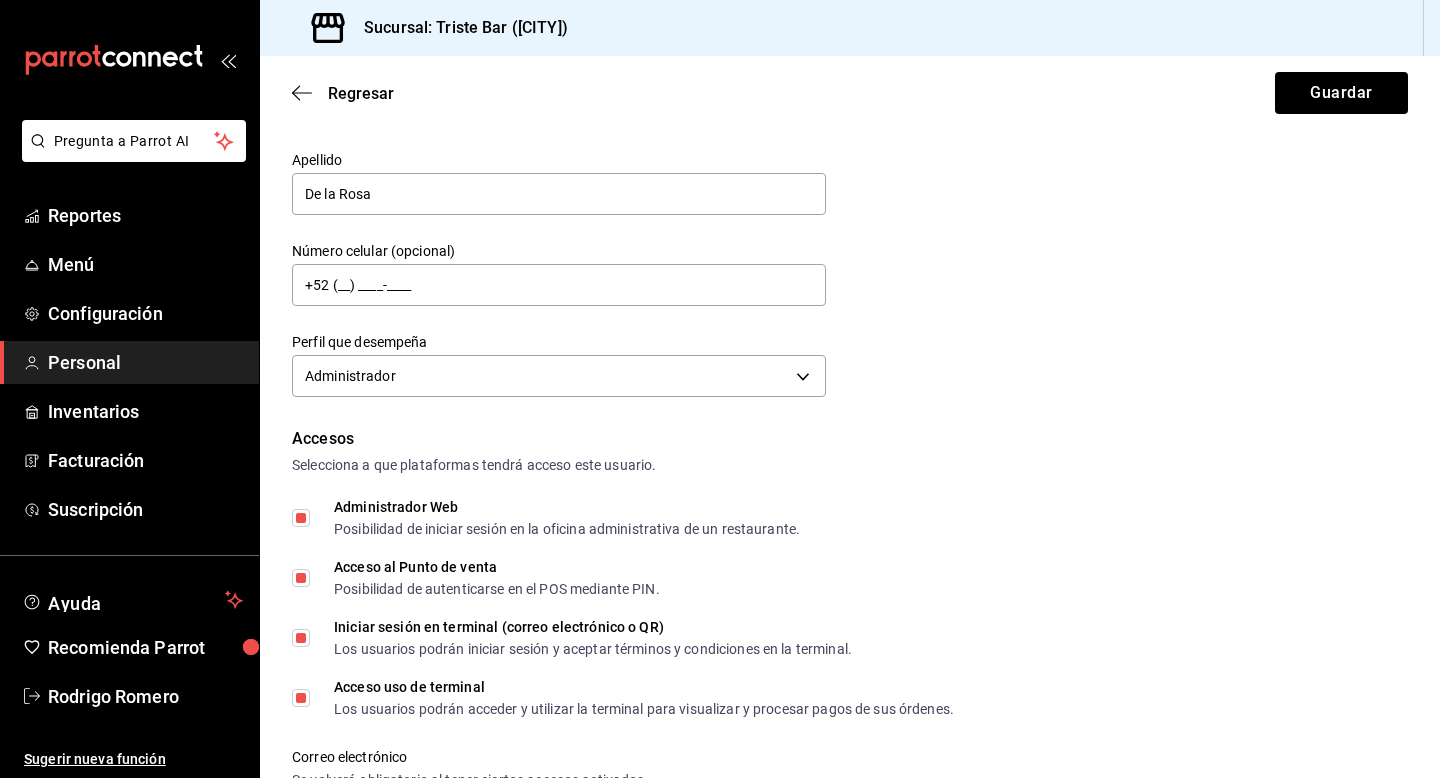 scroll, scrollTop: 138, scrollLeft: 0, axis: vertical 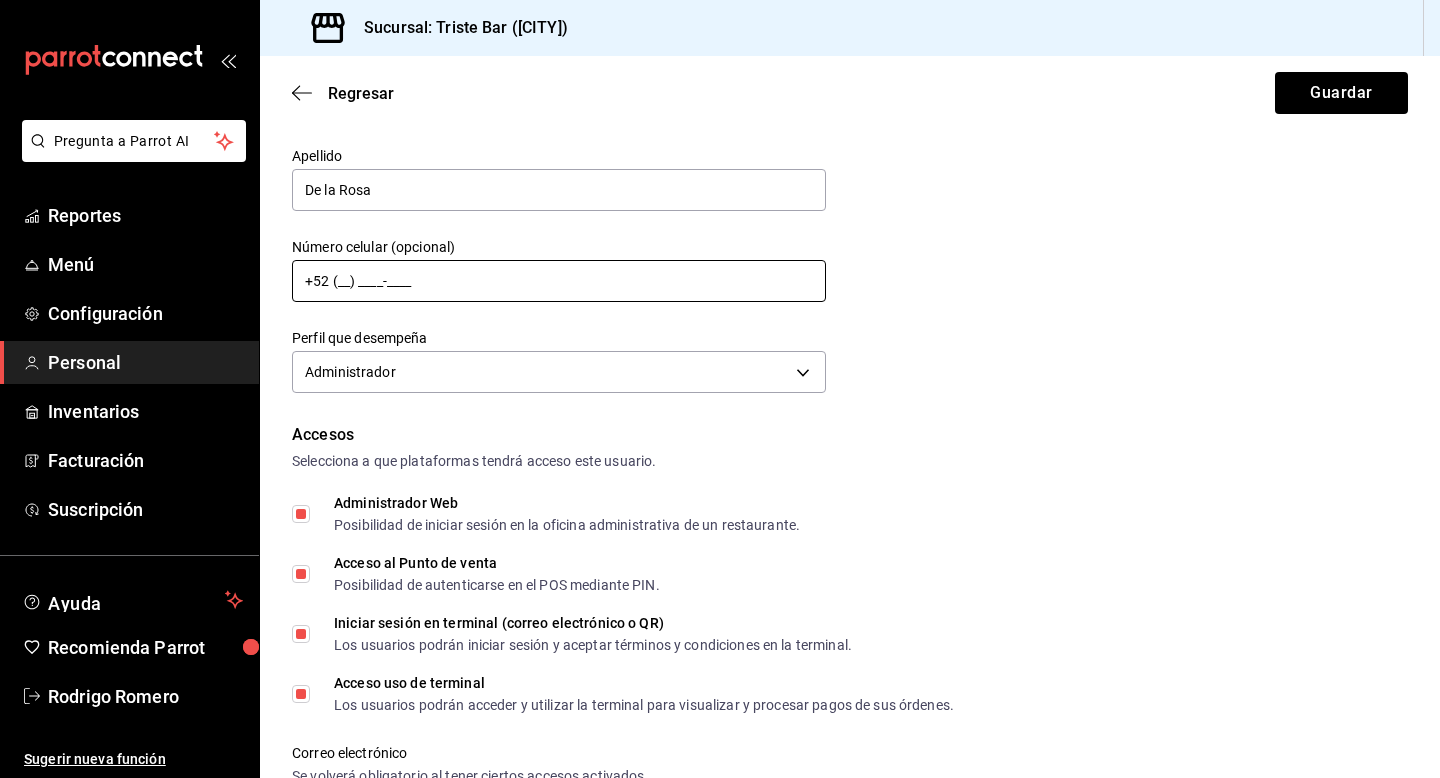 click on "+52 (__) ____-____" at bounding box center [559, 281] 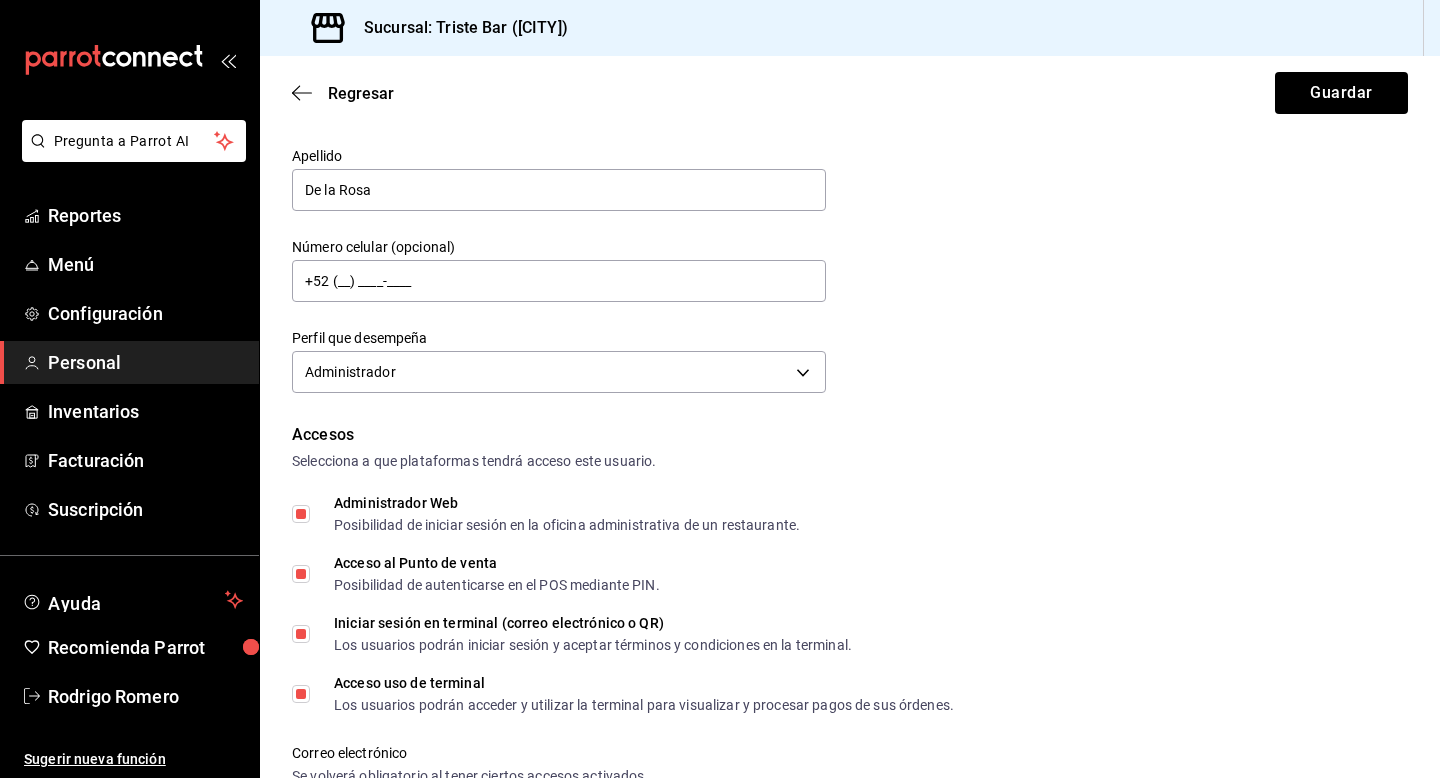 click on "Administrador ADMIN" at bounding box center (559, 369) 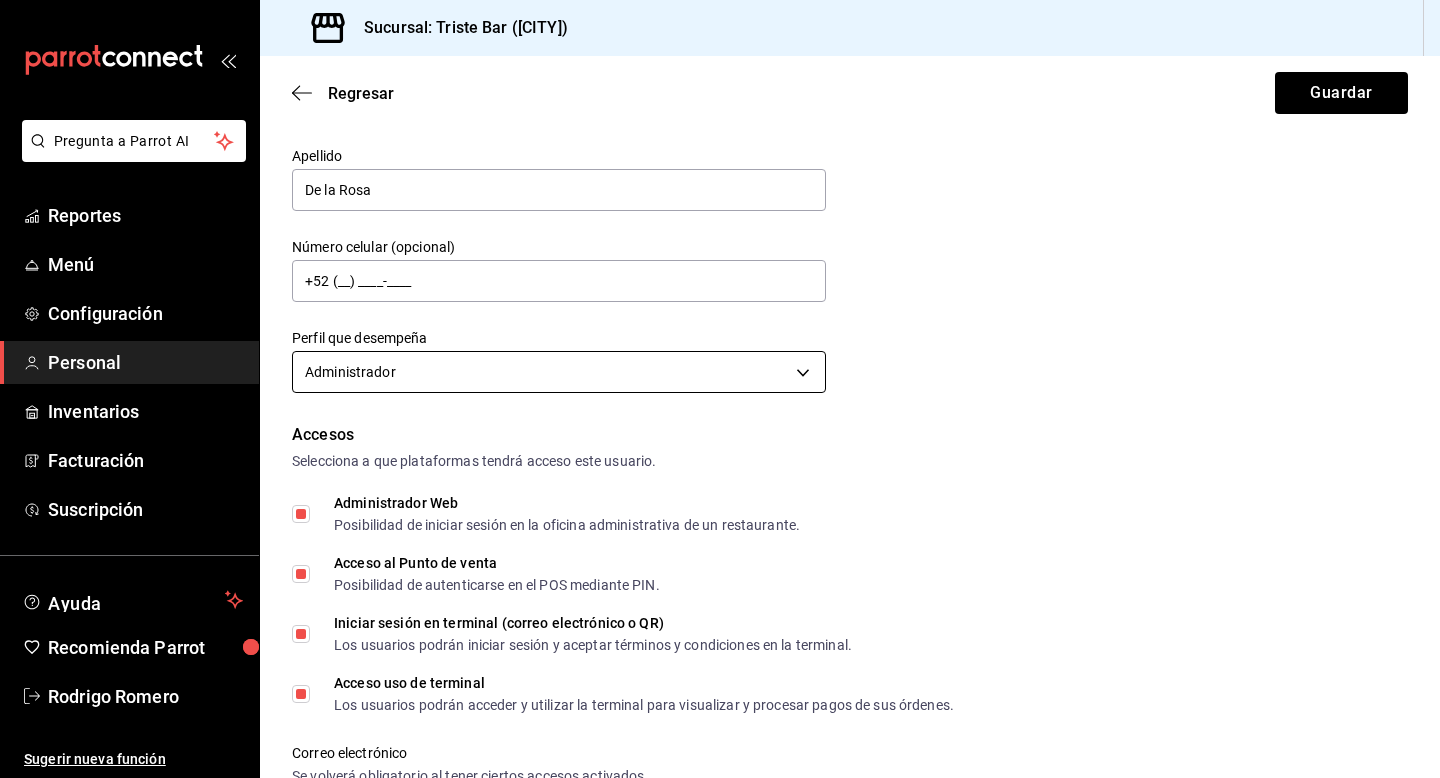 click on "Pregunta a Parrot AI Reportes   Menú   Configuración   Personal   Inventarios   Facturación   Suscripción   Ayuda Recomienda Parrot   Rodrigo Romero   Sugerir nueva función   Sucursal: Triste Bar ([CITY]) Regresar Guardar Datos personales Nombre Raul Apellido De la Rosa Número celular (opcional) +52 [PHONE] Perfil que desempeña Administrador ADMIN Accesos Selecciona a que plataformas tendrá acceso este usuario. Administrador Web Posibilidad de iniciar sesión en la oficina administrativa de un restaurante.  Acceso al Punto de venta Posibilidad de autenticarse en el POS mediante PIN.  Iniciar sesión en terminal (correo electrónico o QR) Los usuarios podrán iniciar sesión y aceptar términos y condiciones en la terminal. Acceso uso de terminal Los usuarios podrán acceder y utilizar la terminal para visualizar y procesar pagos de sus órdenes. Correo electrónico Se volverá obligatorio al tener ciertos accesos activados. [EMAIL] Contraseña Contraseña" at bounding box center [720, 389] 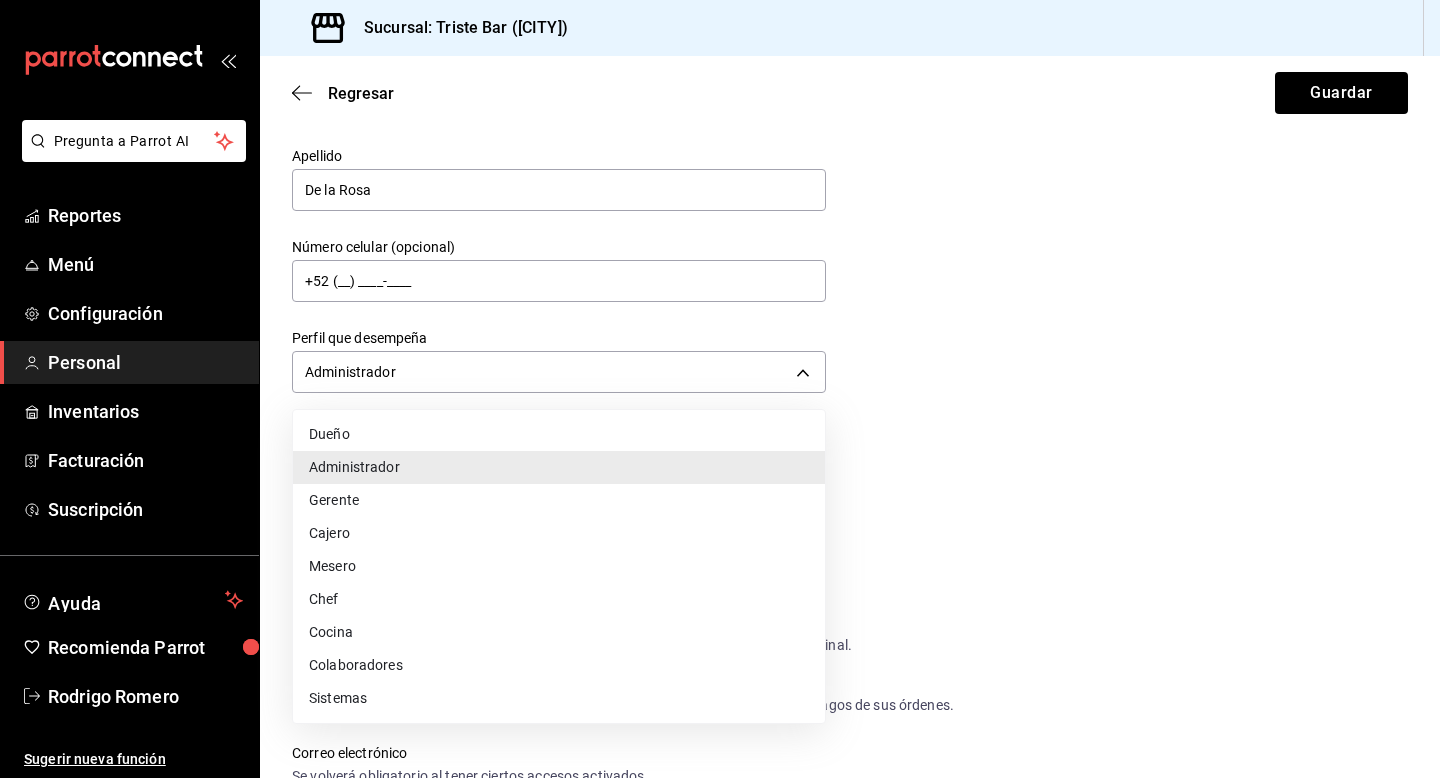 click on "Gerente" at bounding box center [559, 500] 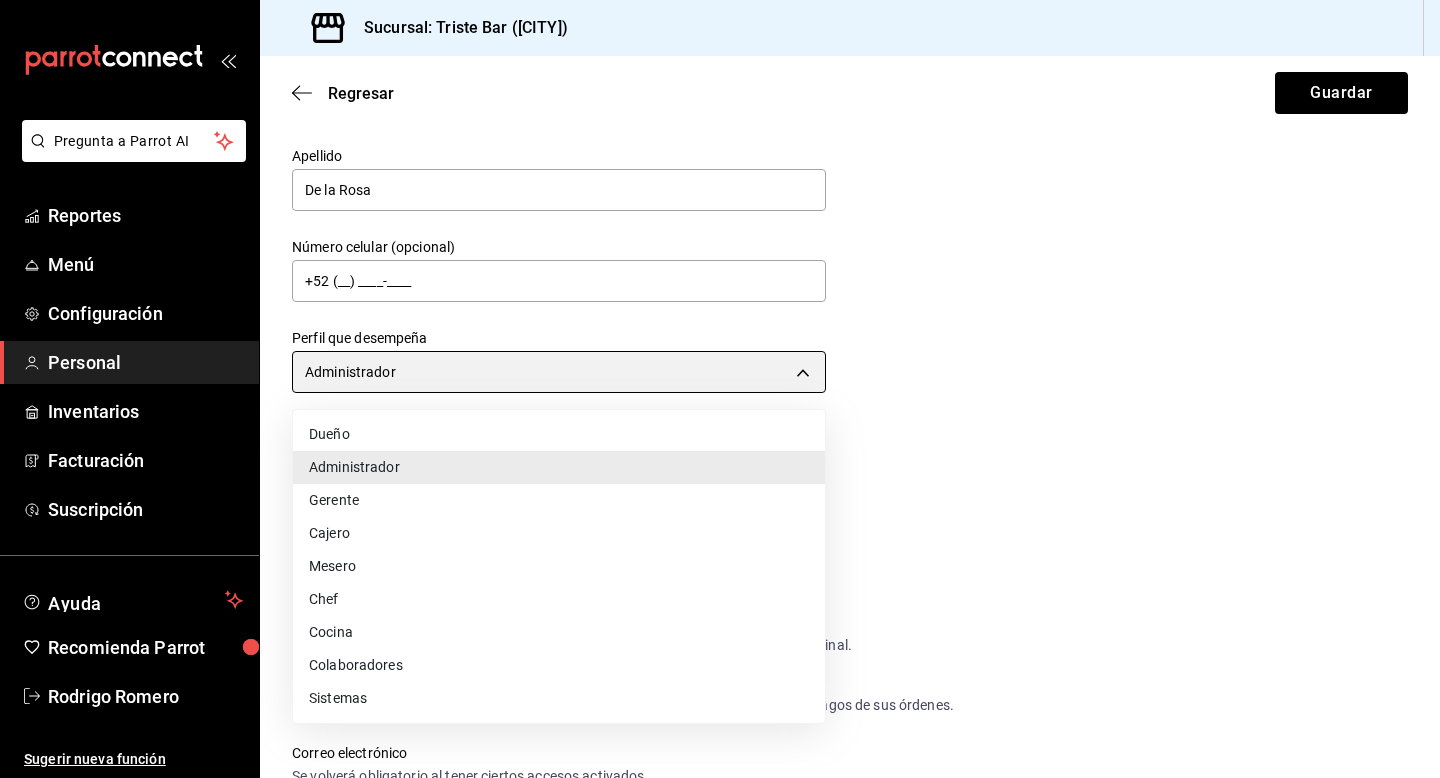 type on "MANAGER" 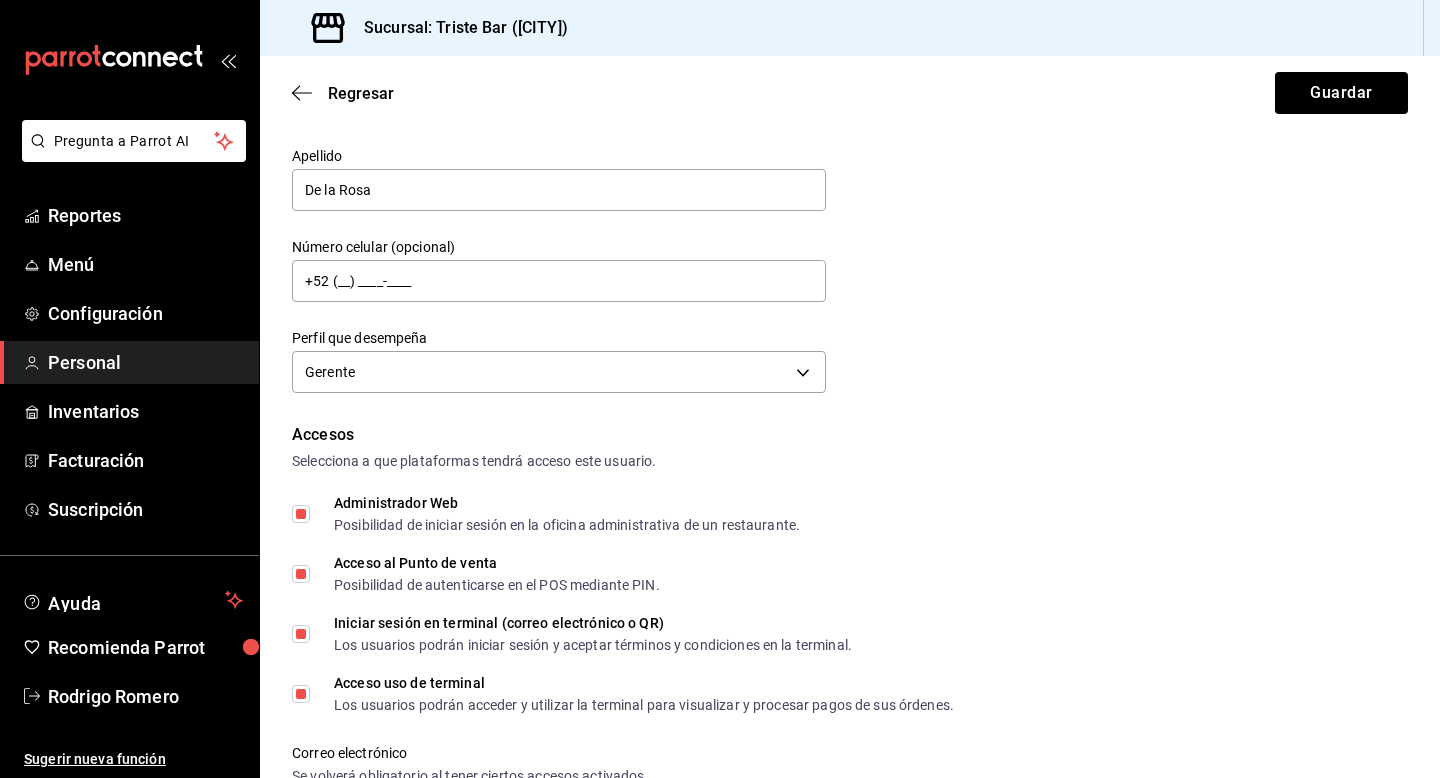 click on "Datos personales Nombre Raul Apellido De la Rosa Número celular (opcional) +52 [PHONE] Perfil que desempeña Gerente MANAGER Accesos Selecciona a que plataformas tendrá acceso este usuario. Administrador Web Posibilidad de iniciar sesión en la oficina administrativa de un restaurante.  Acceso al Punto de venta Posibilidad de autenticarse en el POS mediante PIN.  Iniciar sesión en terminal (correo electrónico o QR) Los usuarios podrán iniciar sesión y aceptar términos y condiciones en la terminal. Acceso uso de terminal Los usuarios podrán acceder y utilizar la terminal para visualizar y procesar pagos de sus órdenes. Correo electrónico Se volverá obligatorio al tener ciertos accesos activados. [EMAIL] Contraseña Contraseña Repetir contraseña Repetir contraseña PIN 6420 Validar PIN ​ Generar PIN automático Notificaciones Selecciona que notificaciones quieres que reciba este usuario. Corte de Caja Plan de Suscripción Roles Administrador Gerente" at bounding box center (850, 799) 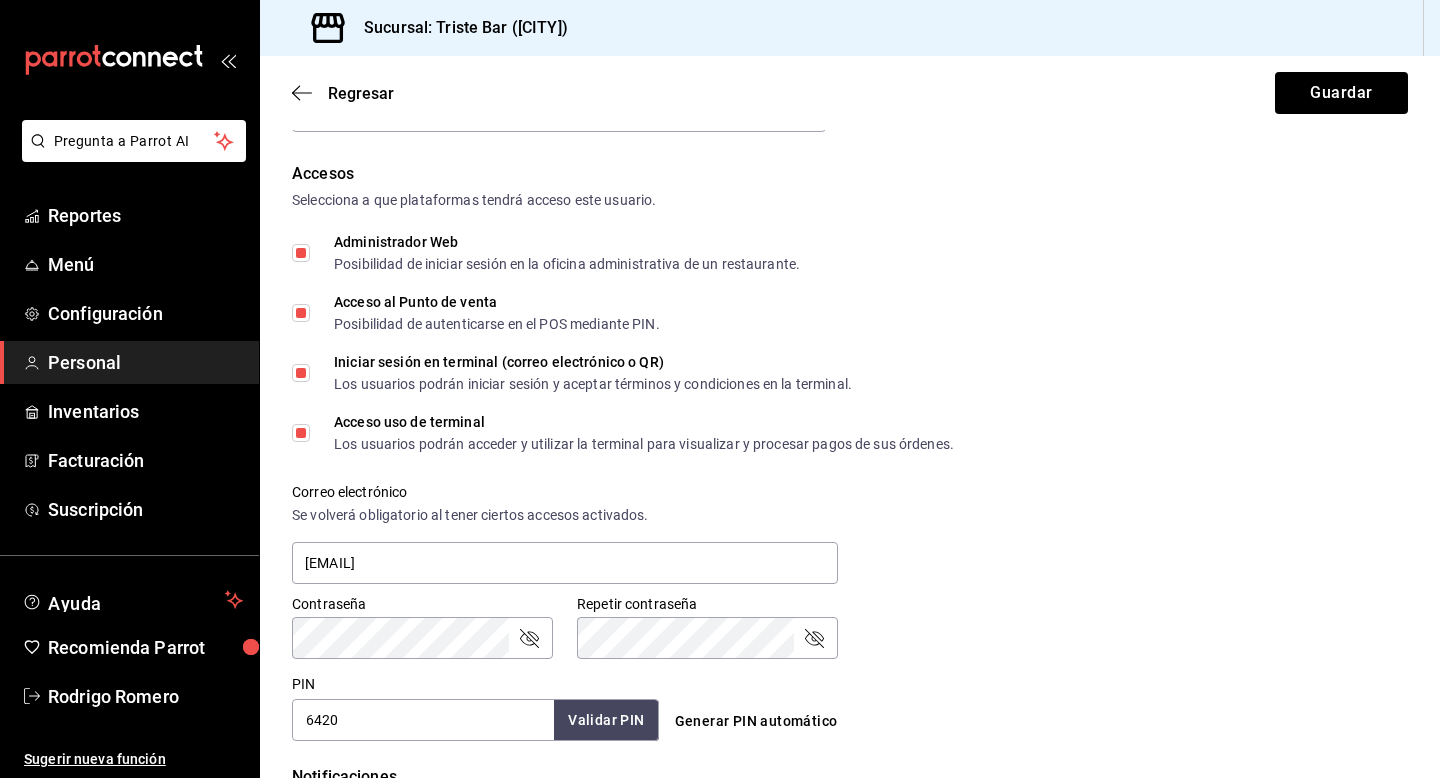 scroll, scrollTop: 457, scrollLeft: 0, axis: vertical 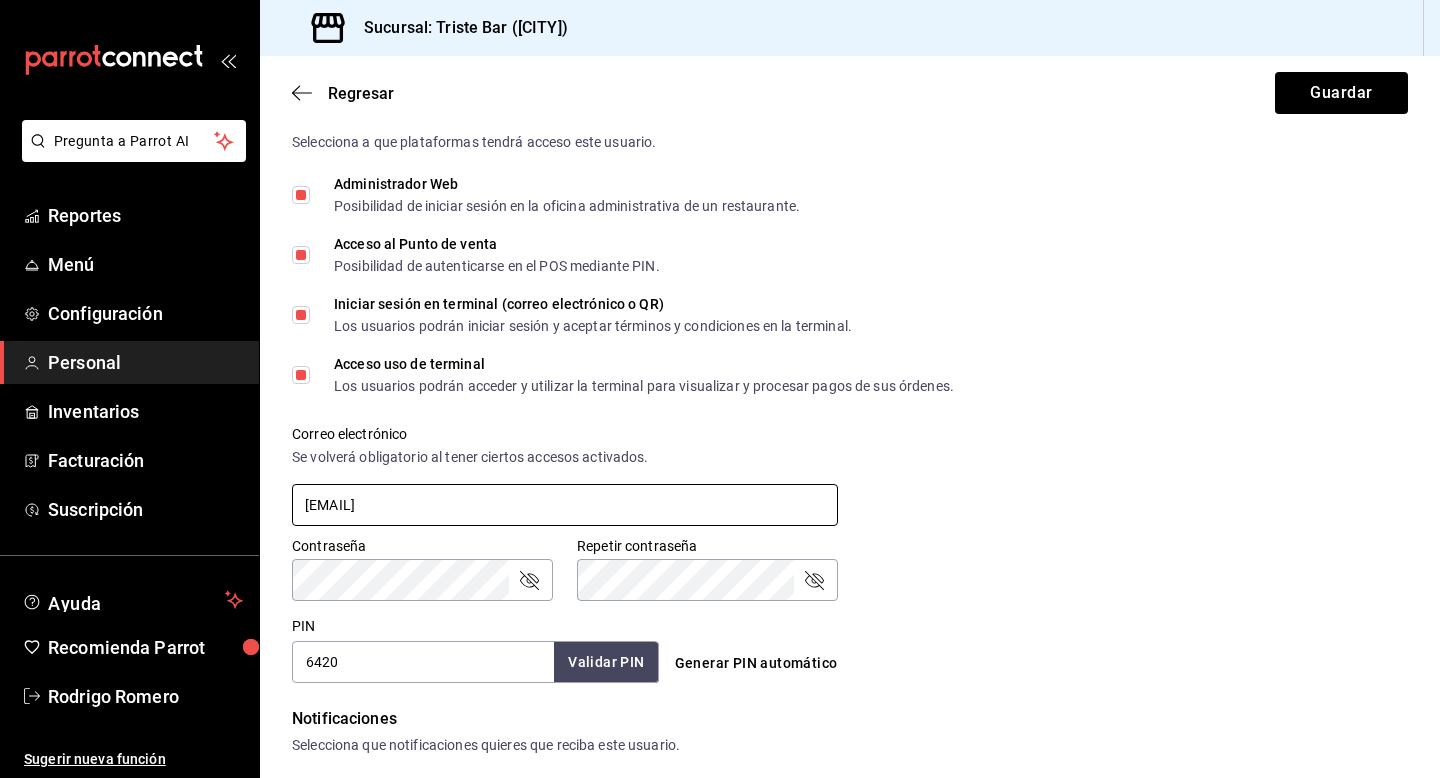 click on "[EMAIL]" at bounding box center [565, 505] 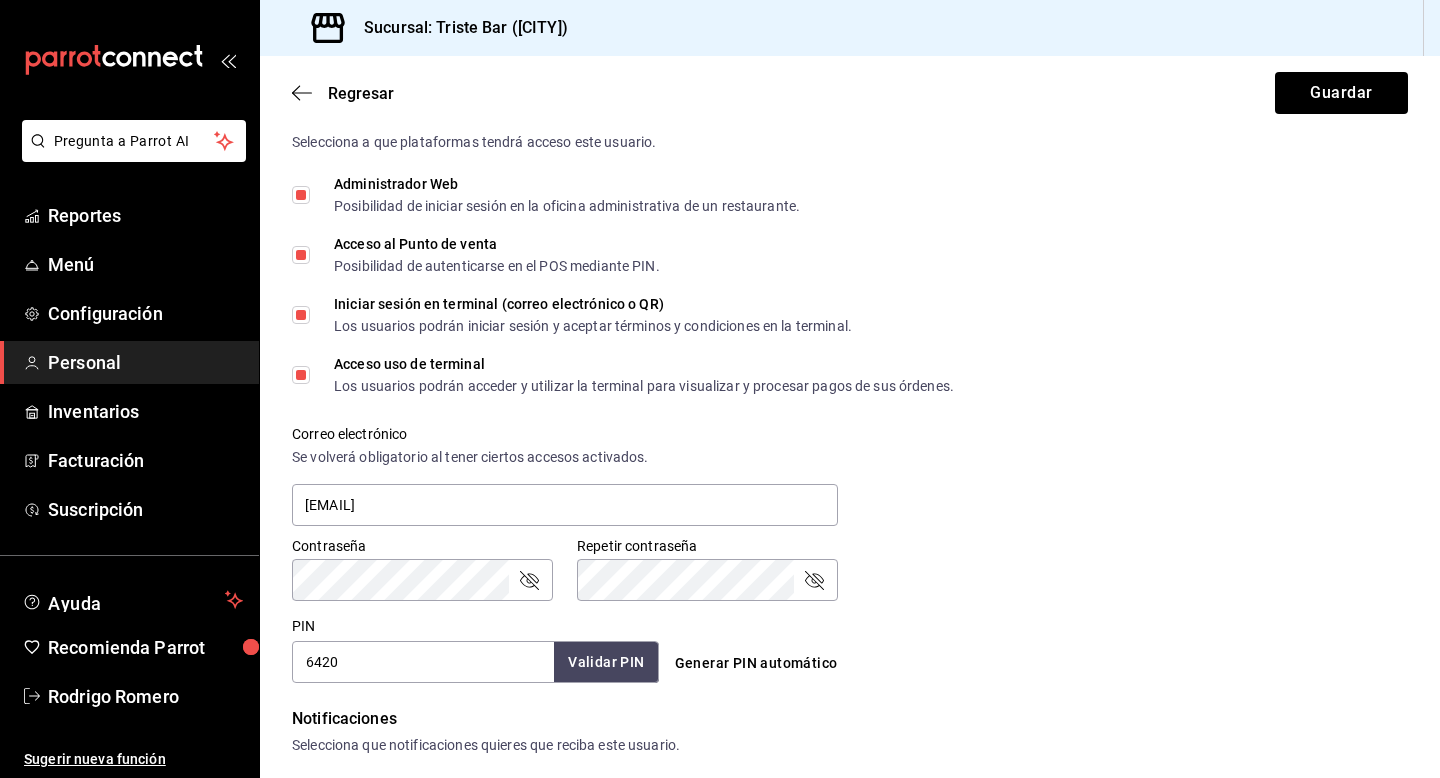 click on "Correo electrónico Se volverá obligatorio al tener ciertos accesos activados. [EMAIL]" at bounding box center (838, 465) 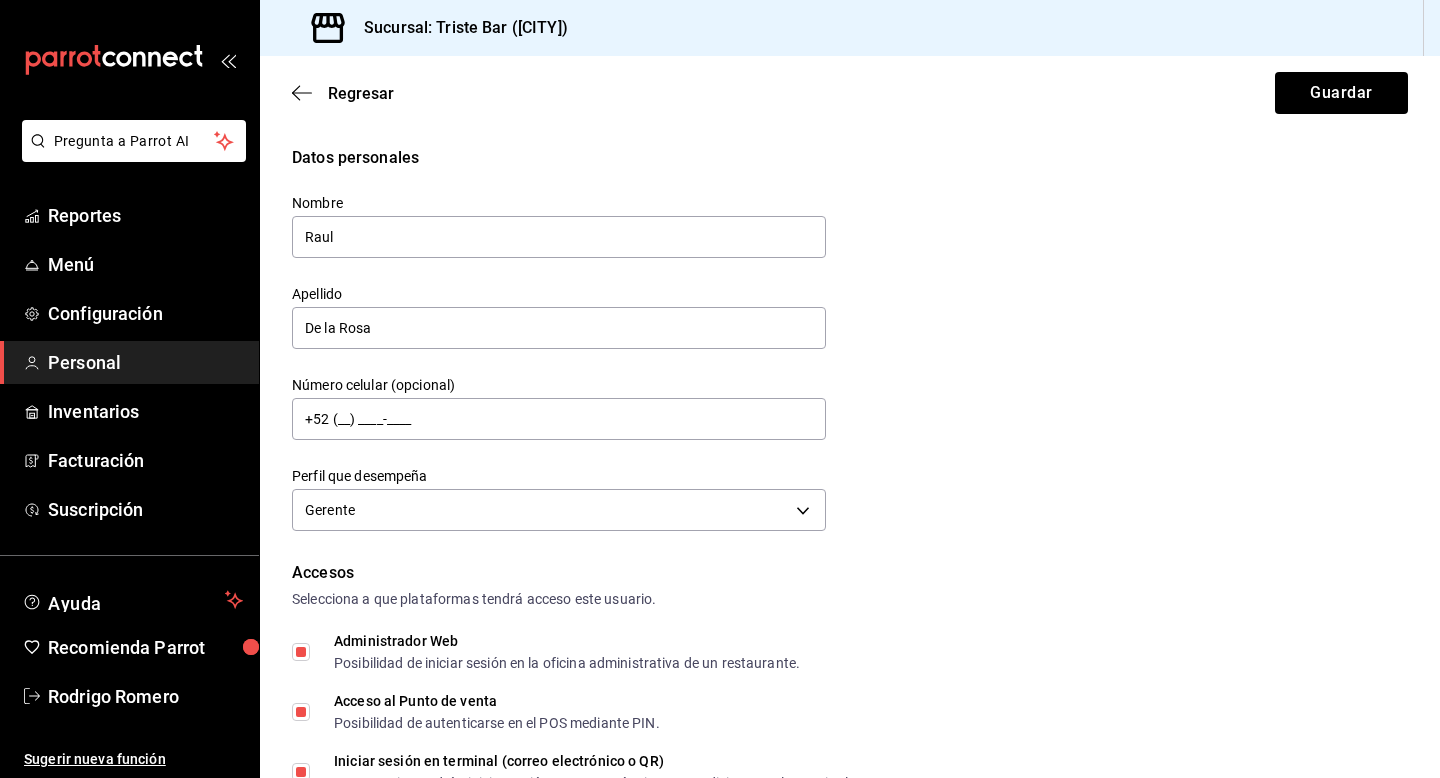 scroll, scrollTop: 982, scrollLeft: 0, axis: vertical 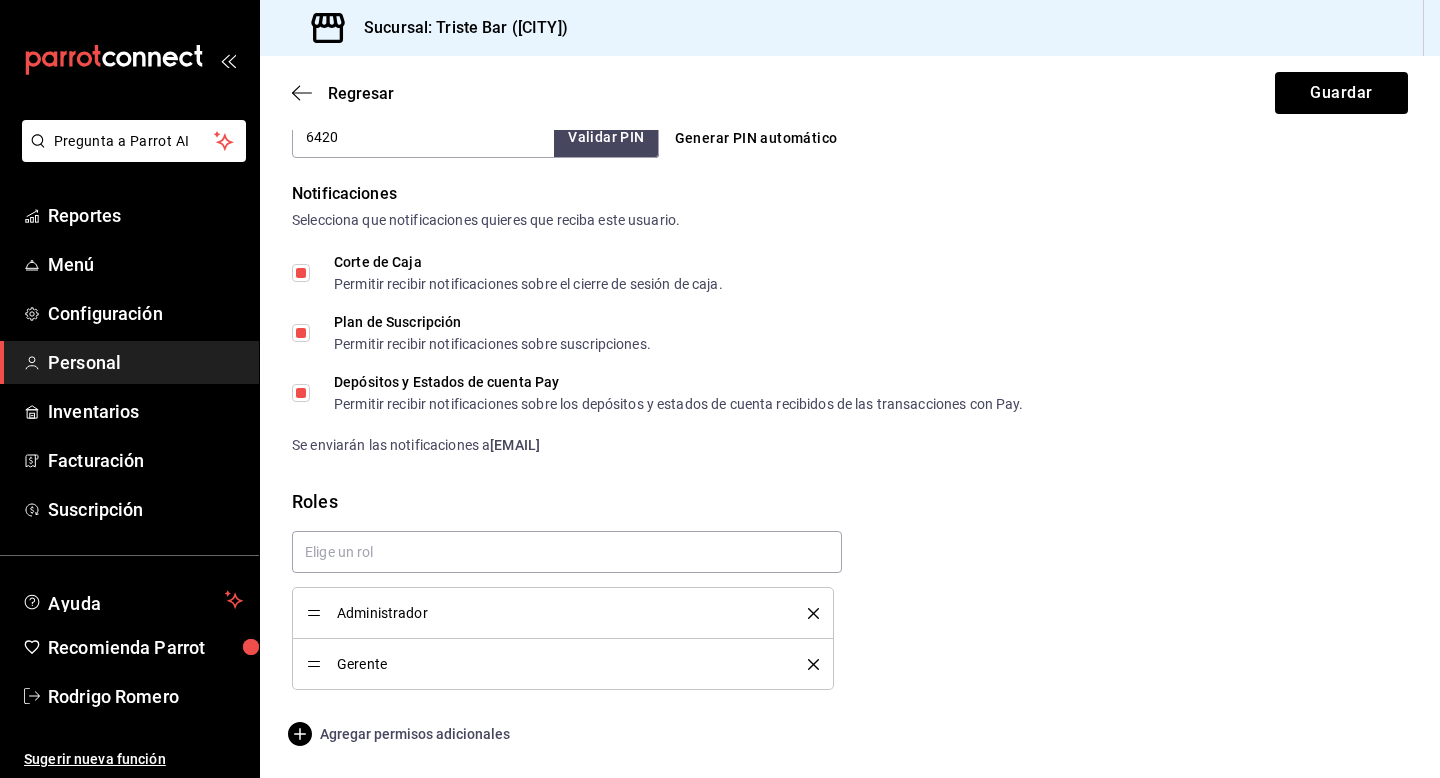 click on "Agregar permisos adicionales" at bounding box center (401, 734) 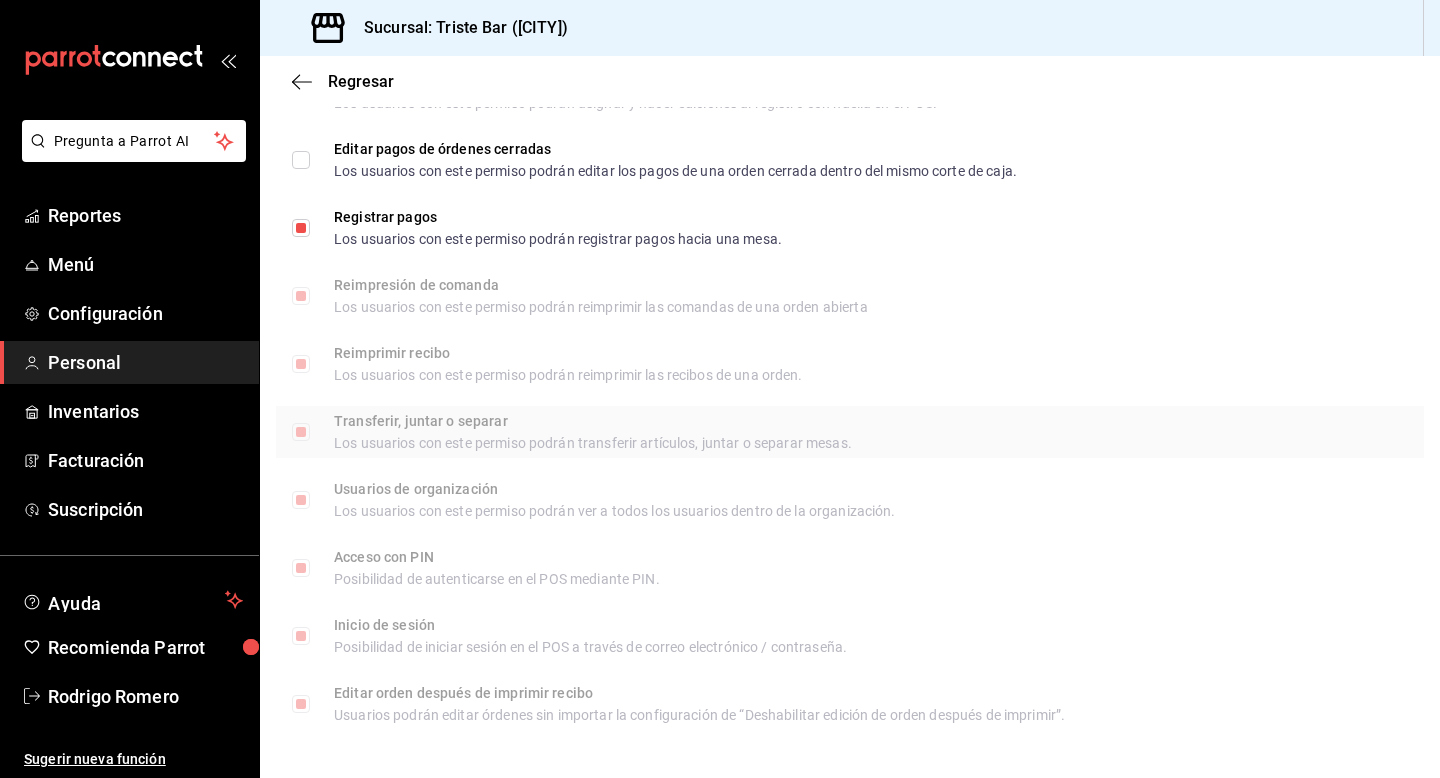 scroll, scrollTop: 2689, scrollLeft: 0, axis: vertical 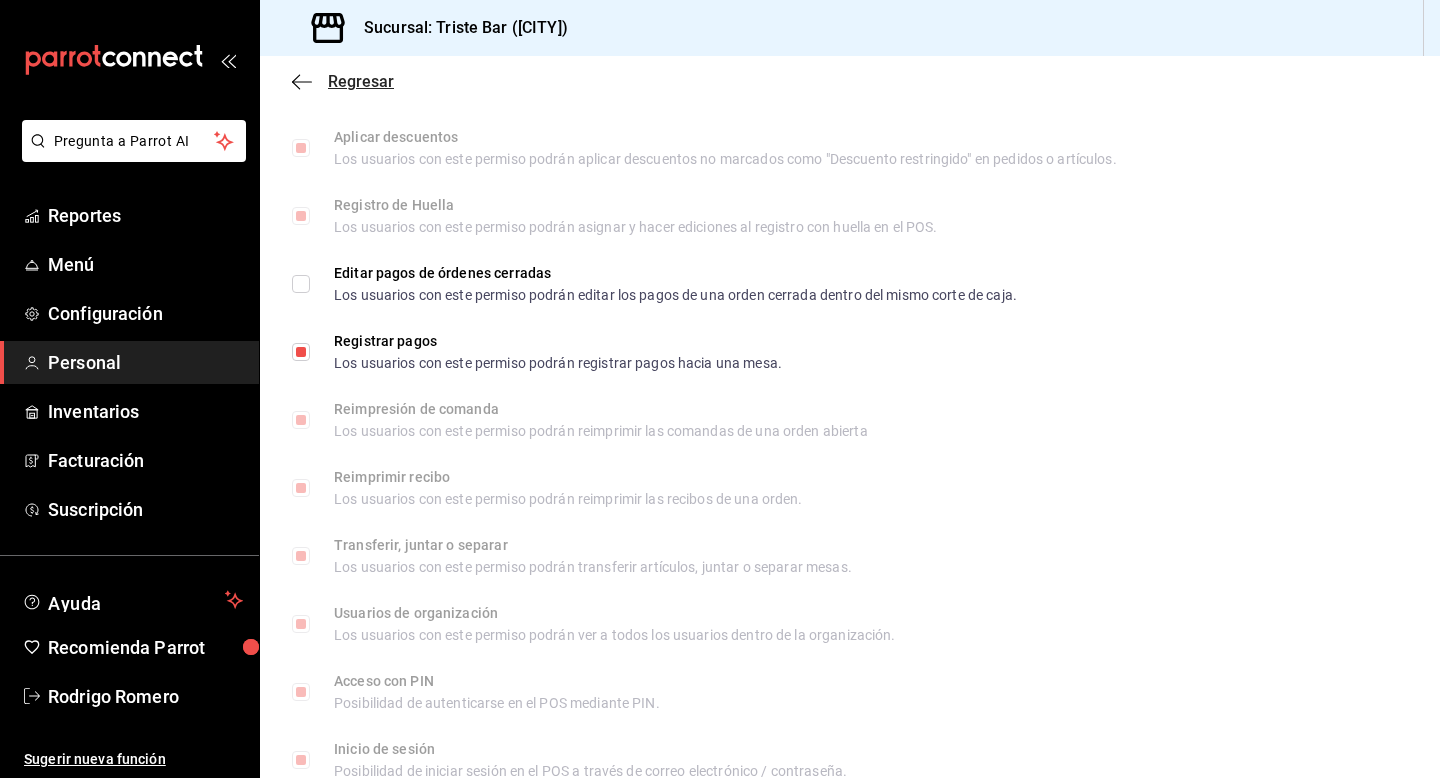 click 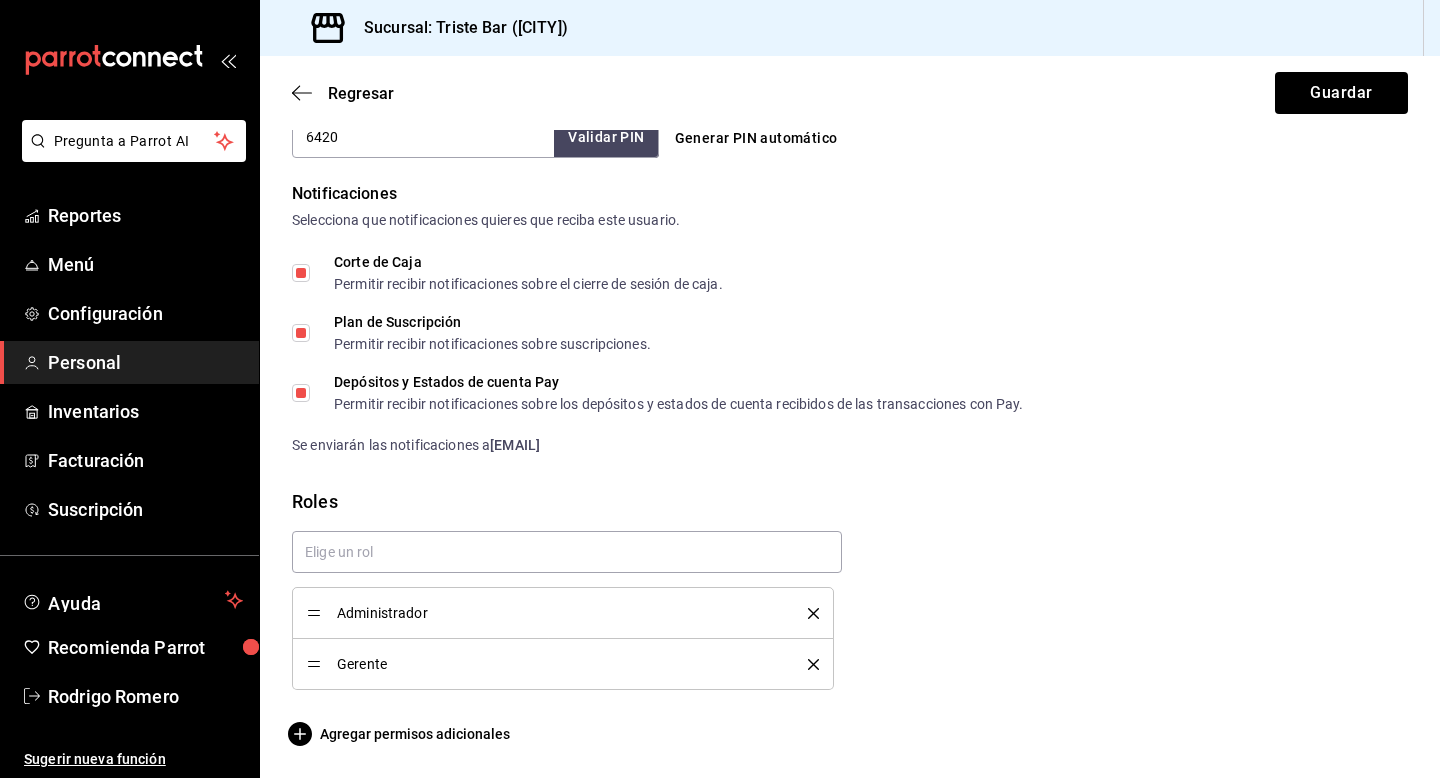 scroll, scrollTop: 982, scrollLeft: 0, axis: vertical 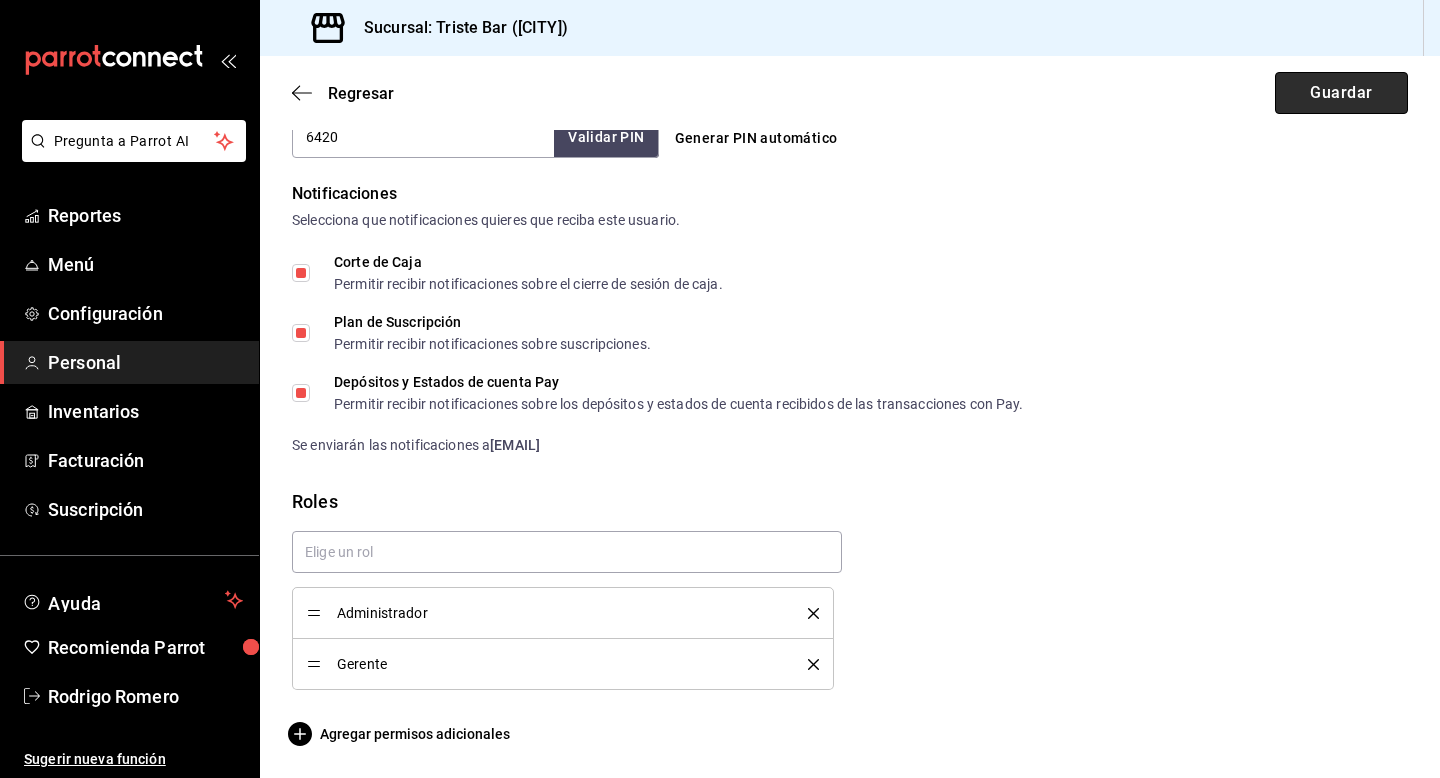 click on "Guardar" at bounding box center [1341, 93] 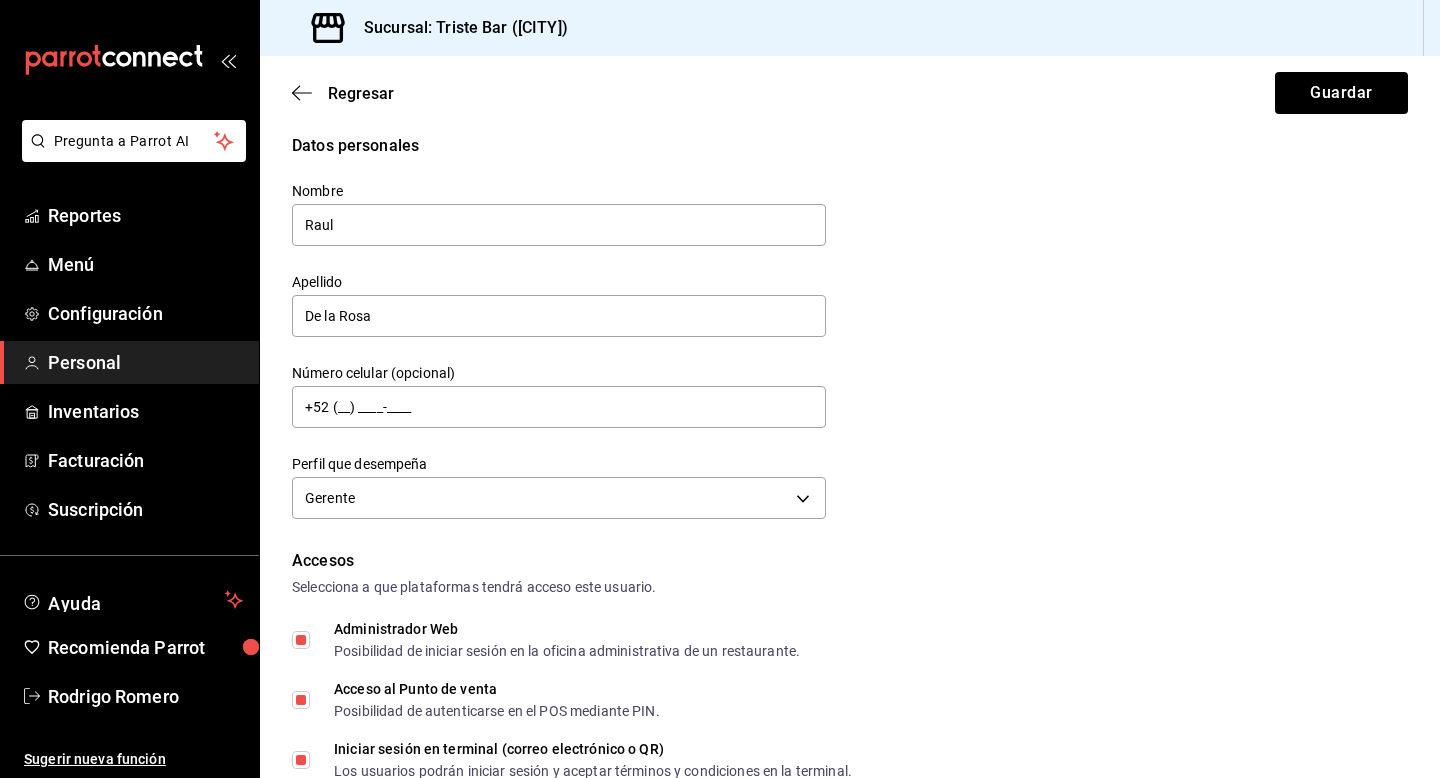 scroll, scrollTop: 0, scrollLeft: 0, axis: both 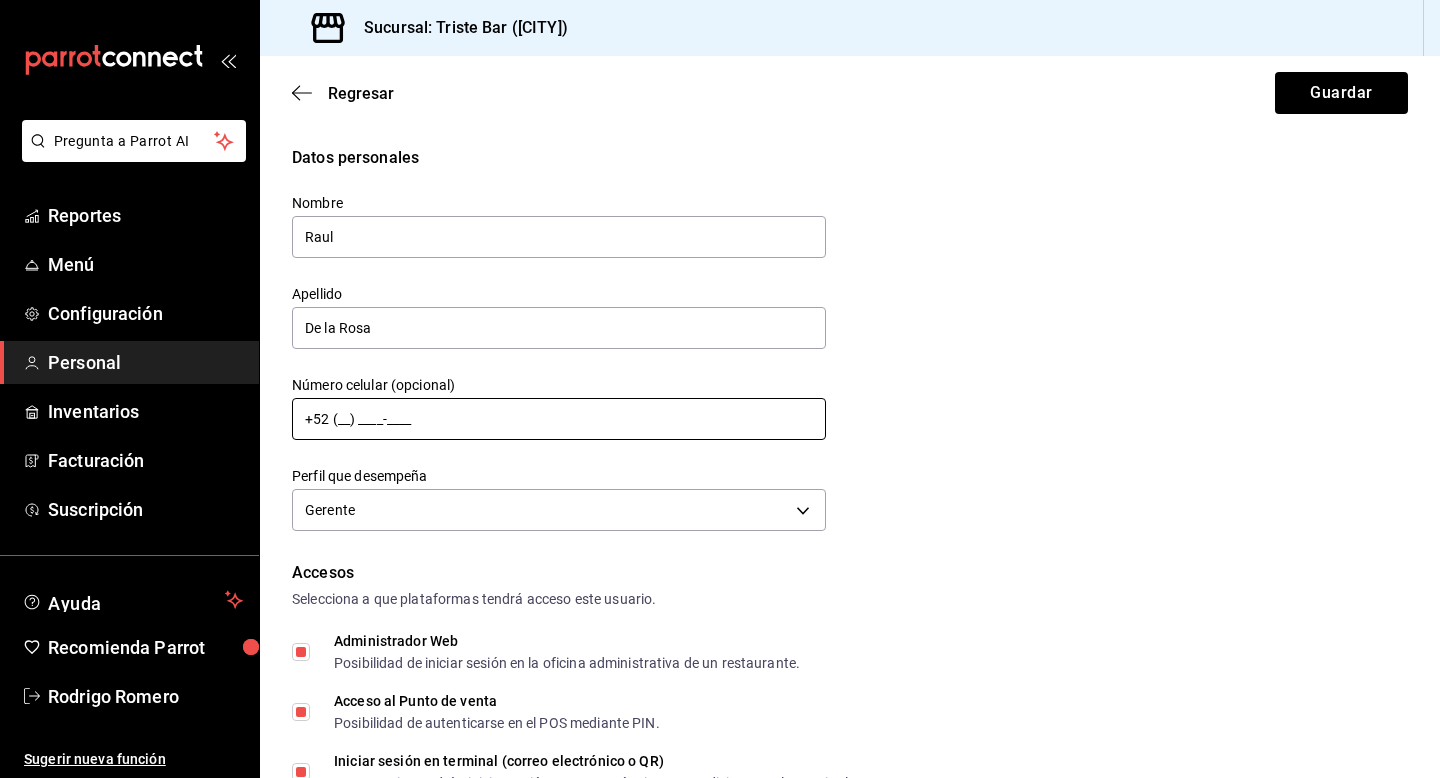 click on "+52 (__) ____-____" at bounding box center [559, 419] 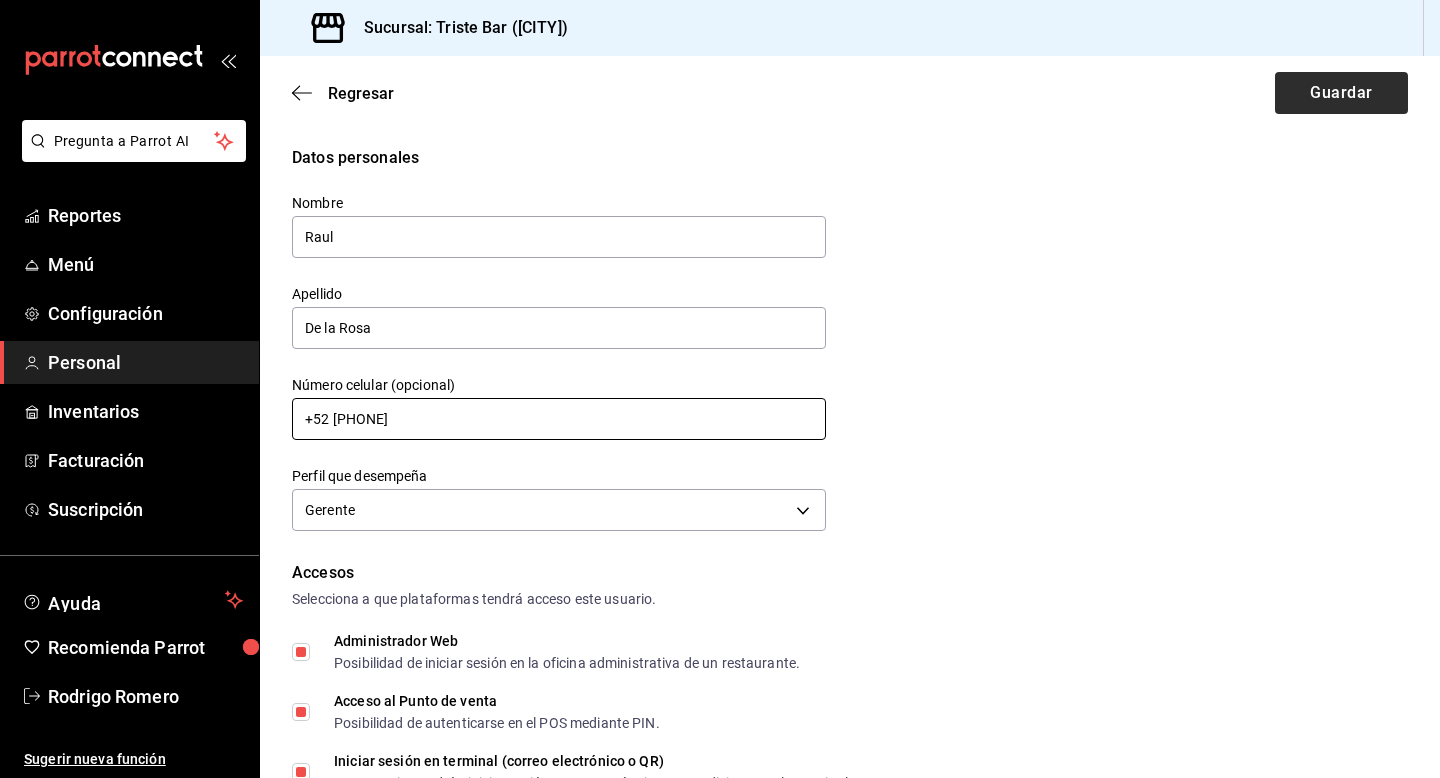 type on "+52 [PHONE]" 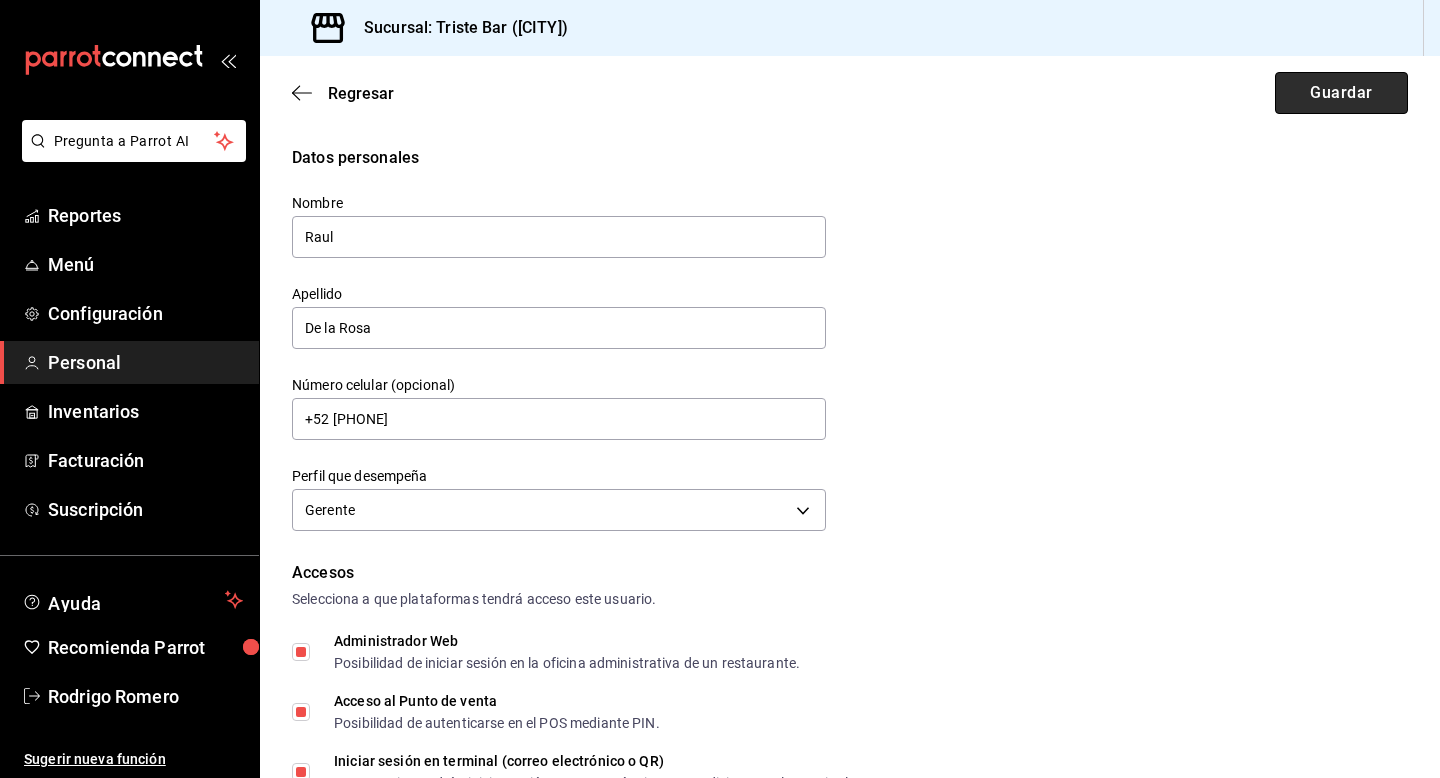 click on "Guardar" at bounding box center [1341, 93] 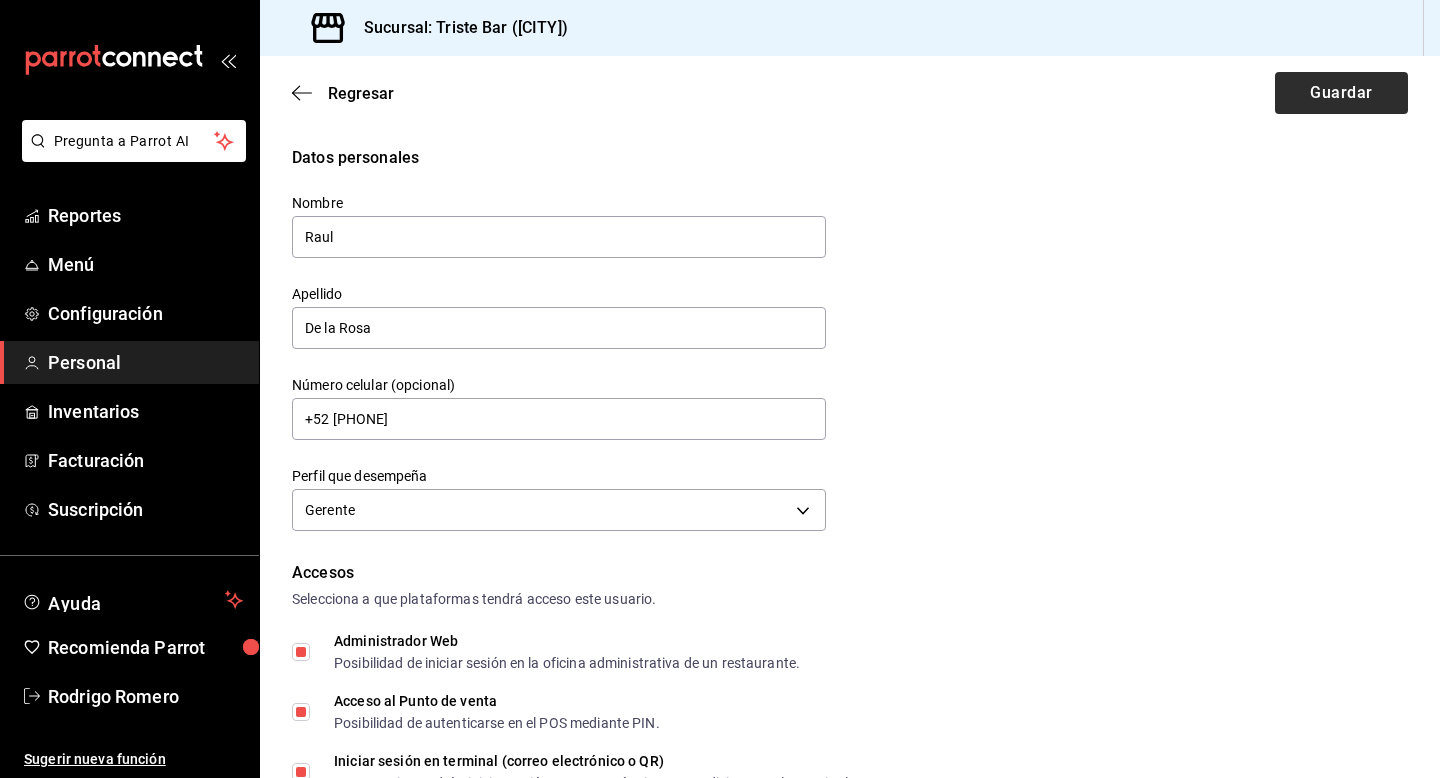 scroll, scrollTop: 620, scrollLeft: 0, axis: vertical 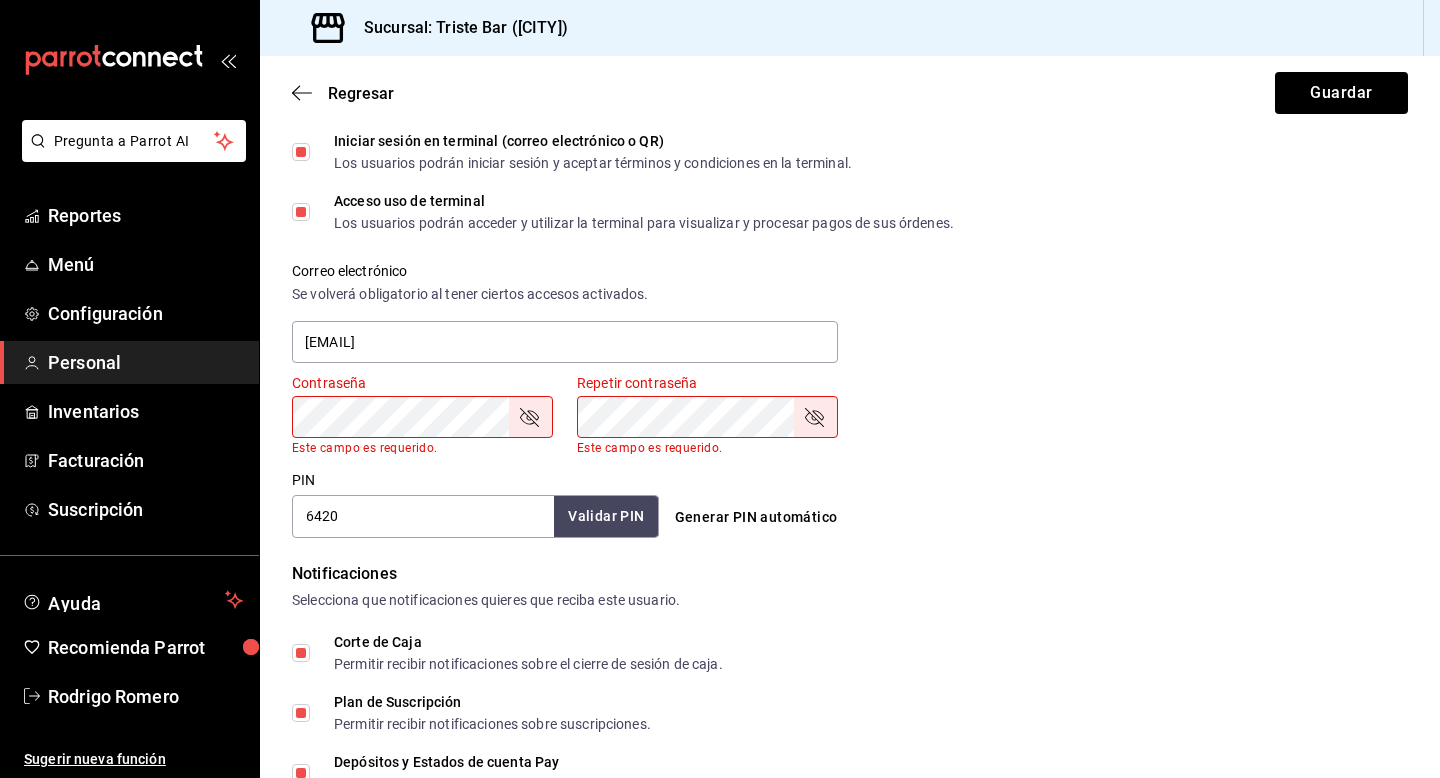 click on "Contraseña Contraseña Este campo es requerido. Repetir contraseña Repetir contraseña Este campo es requerido." at bounding box center [838, 402] 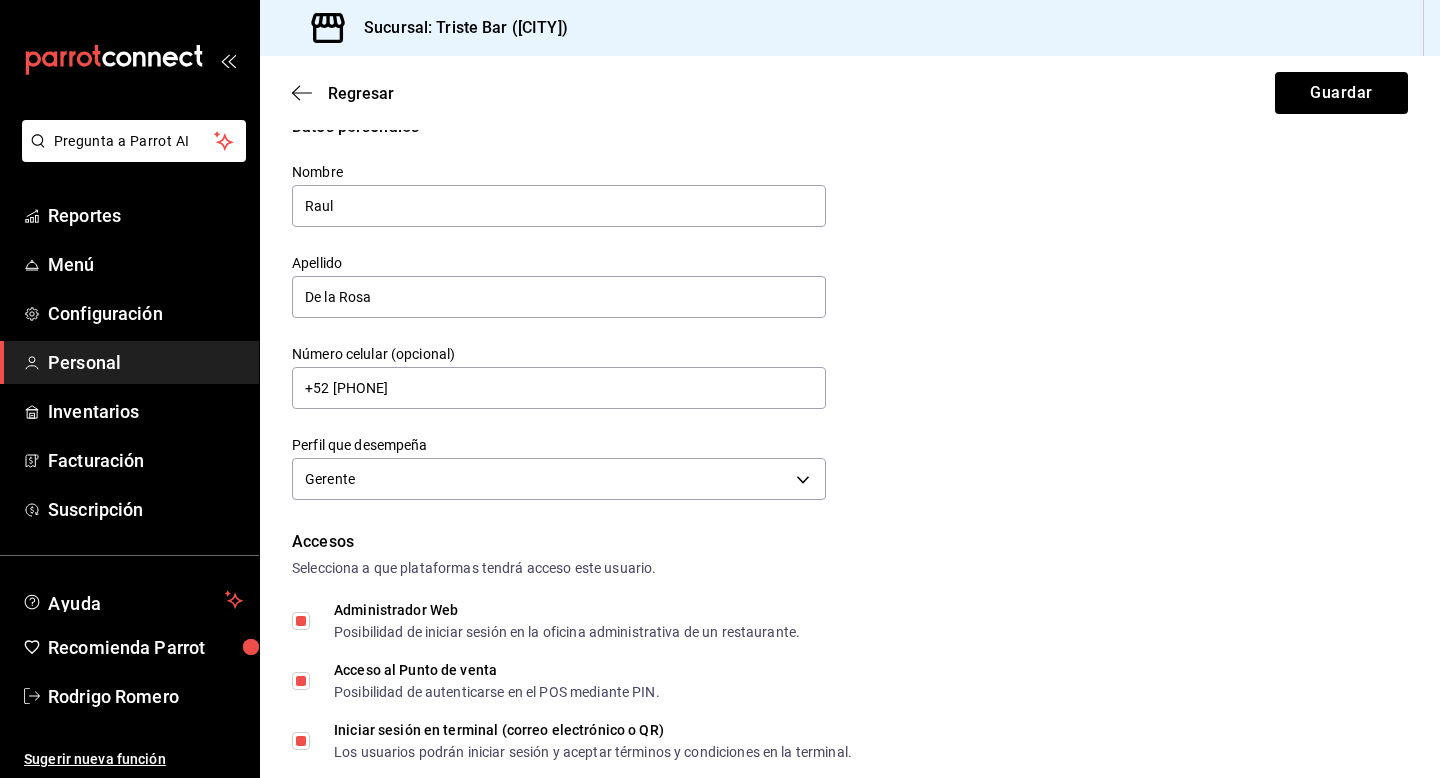 scroll, scrollTop: 0, scrollLeft: 0, axis: both 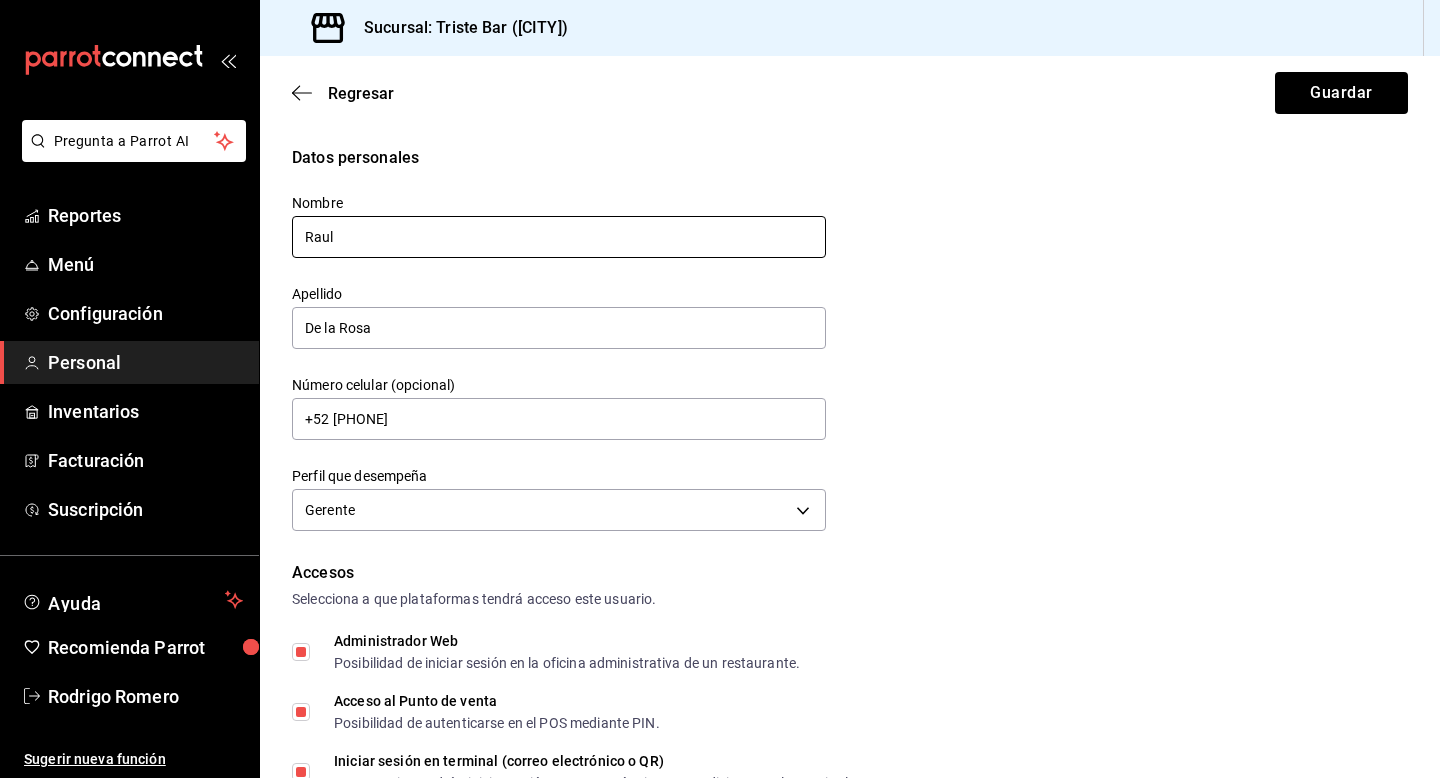 click on "Raul" at bounding box center (559, 237) 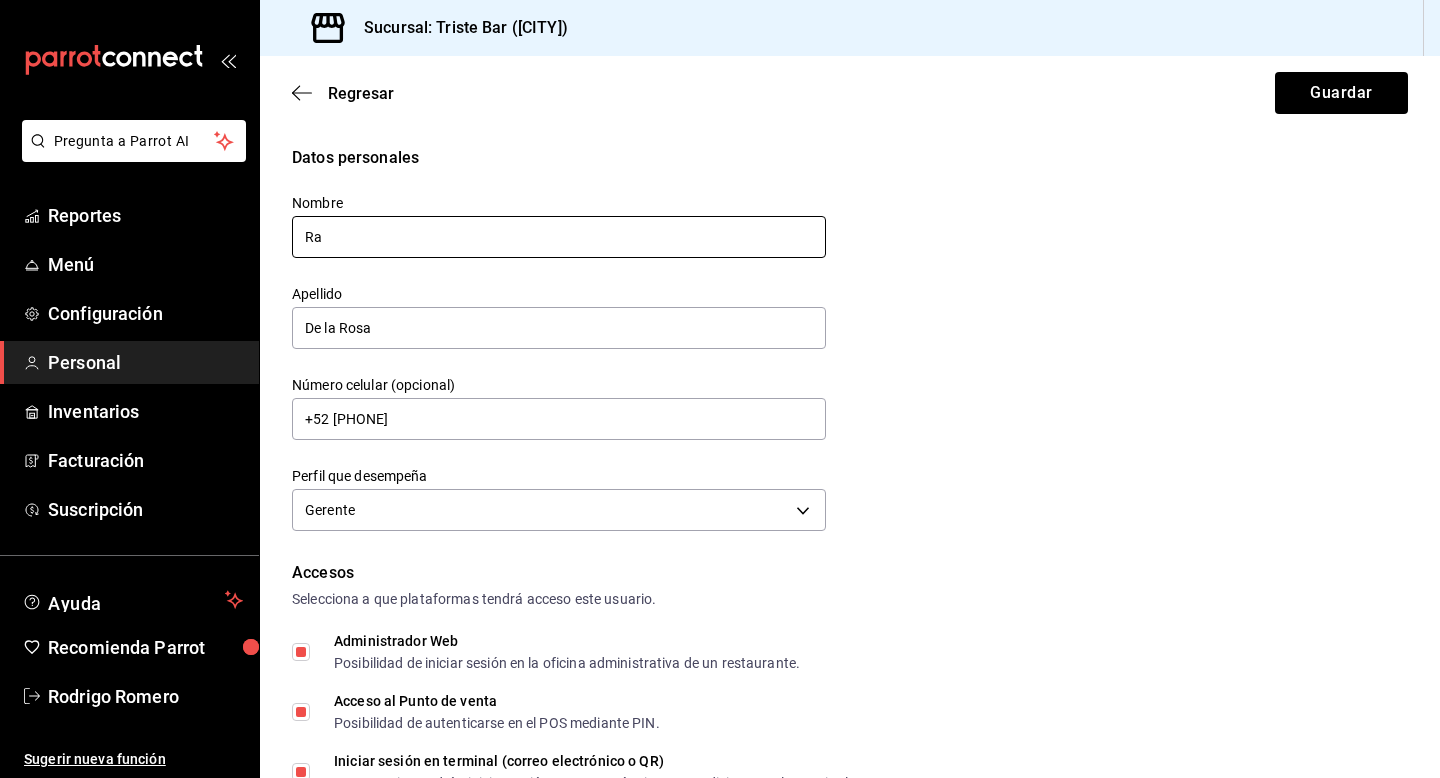 type on "Raúl" 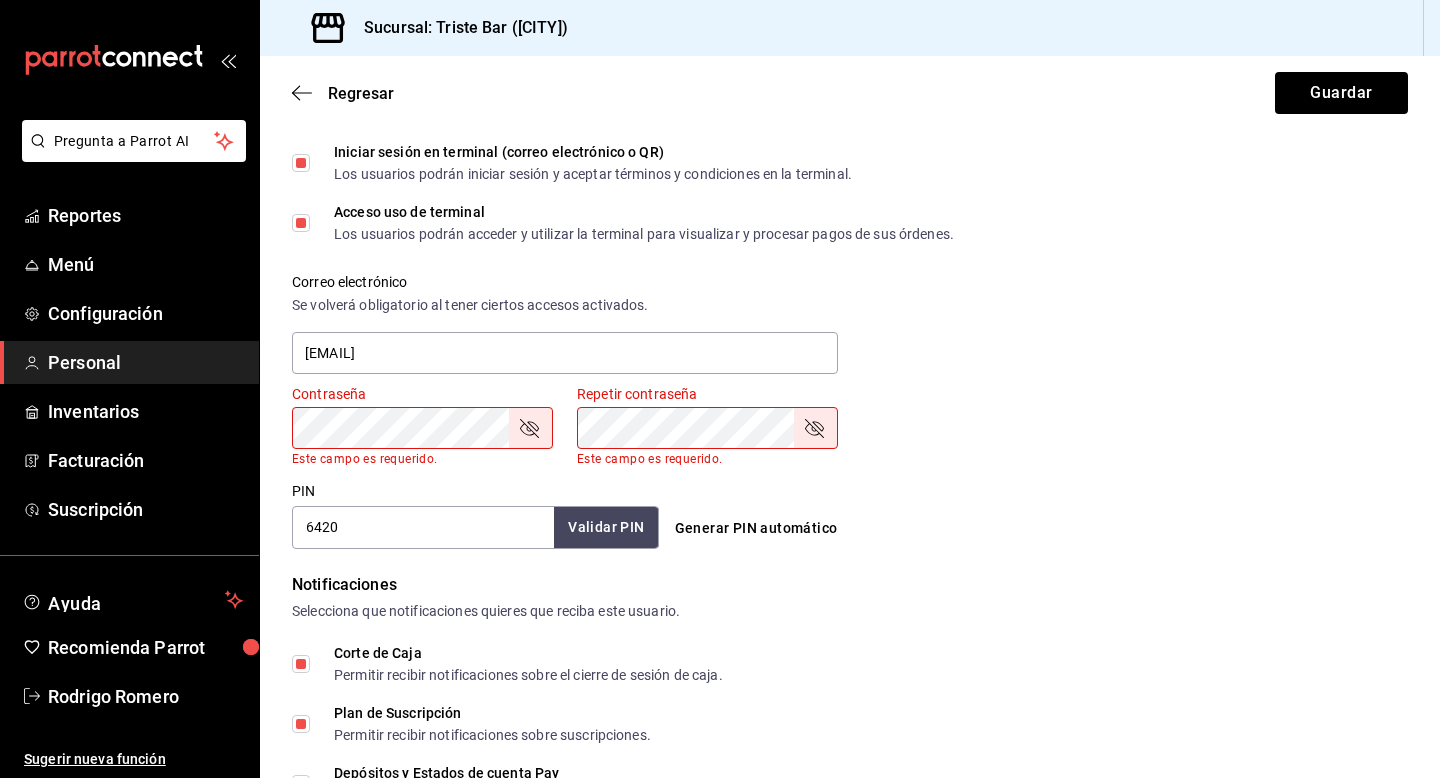 scroll, scrollTop: 620, scrollLeft: 0, axis: vertical 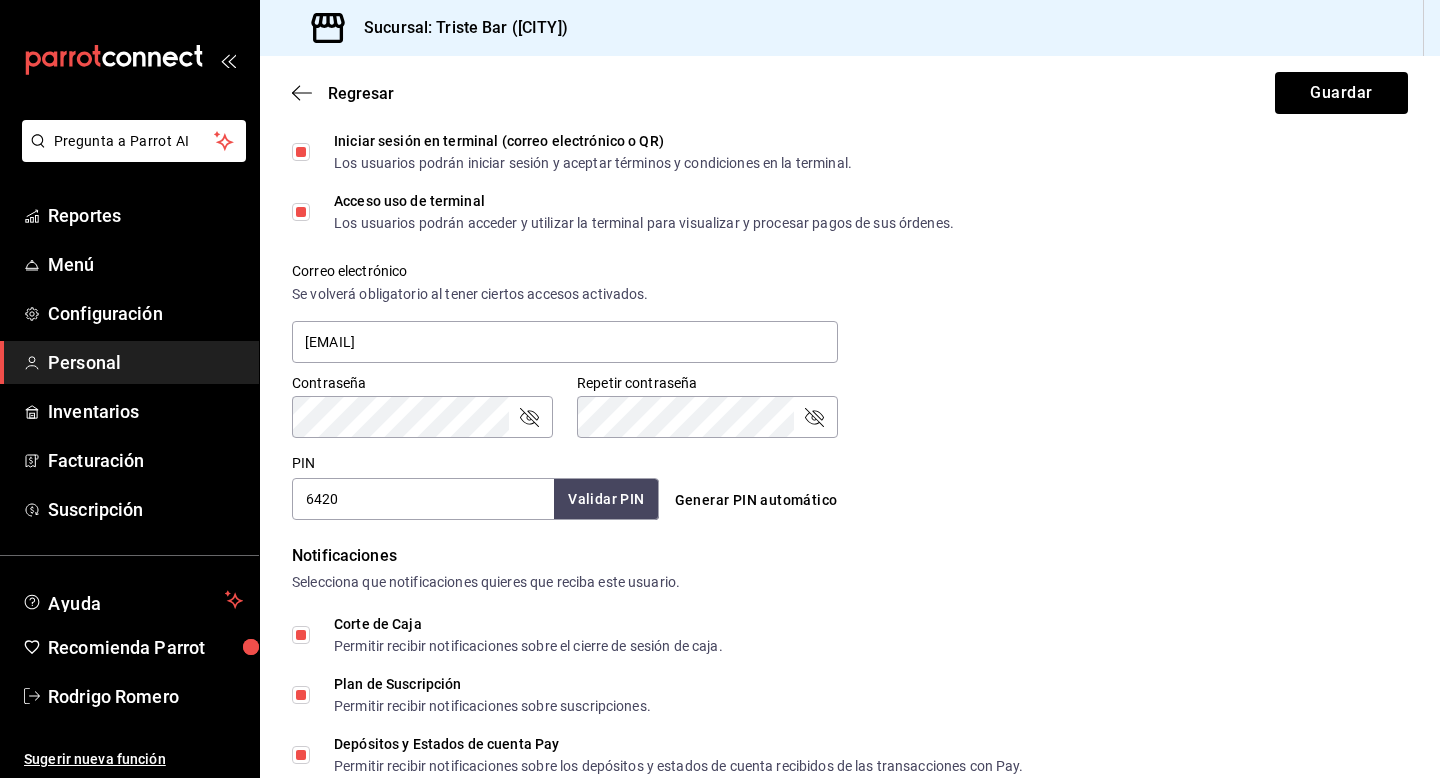 click 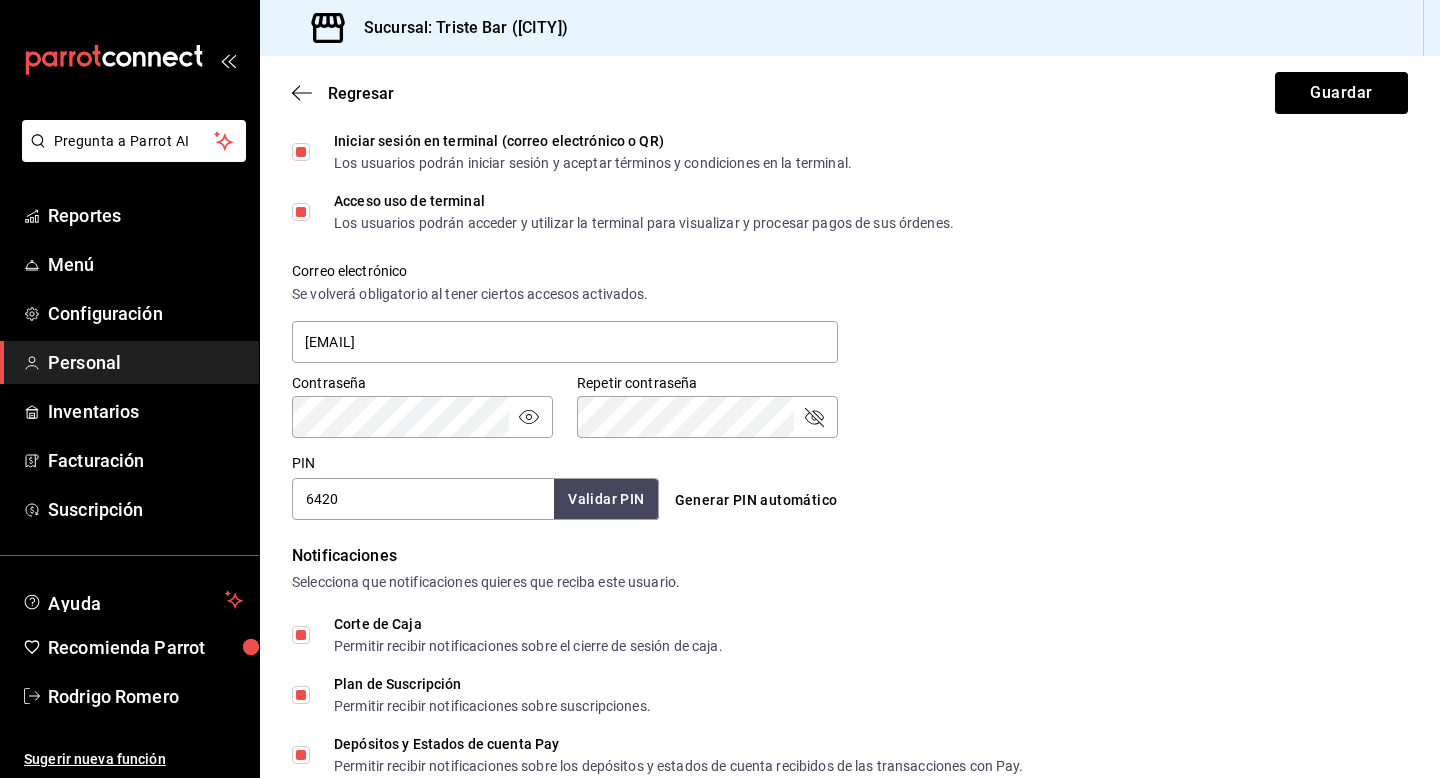 click 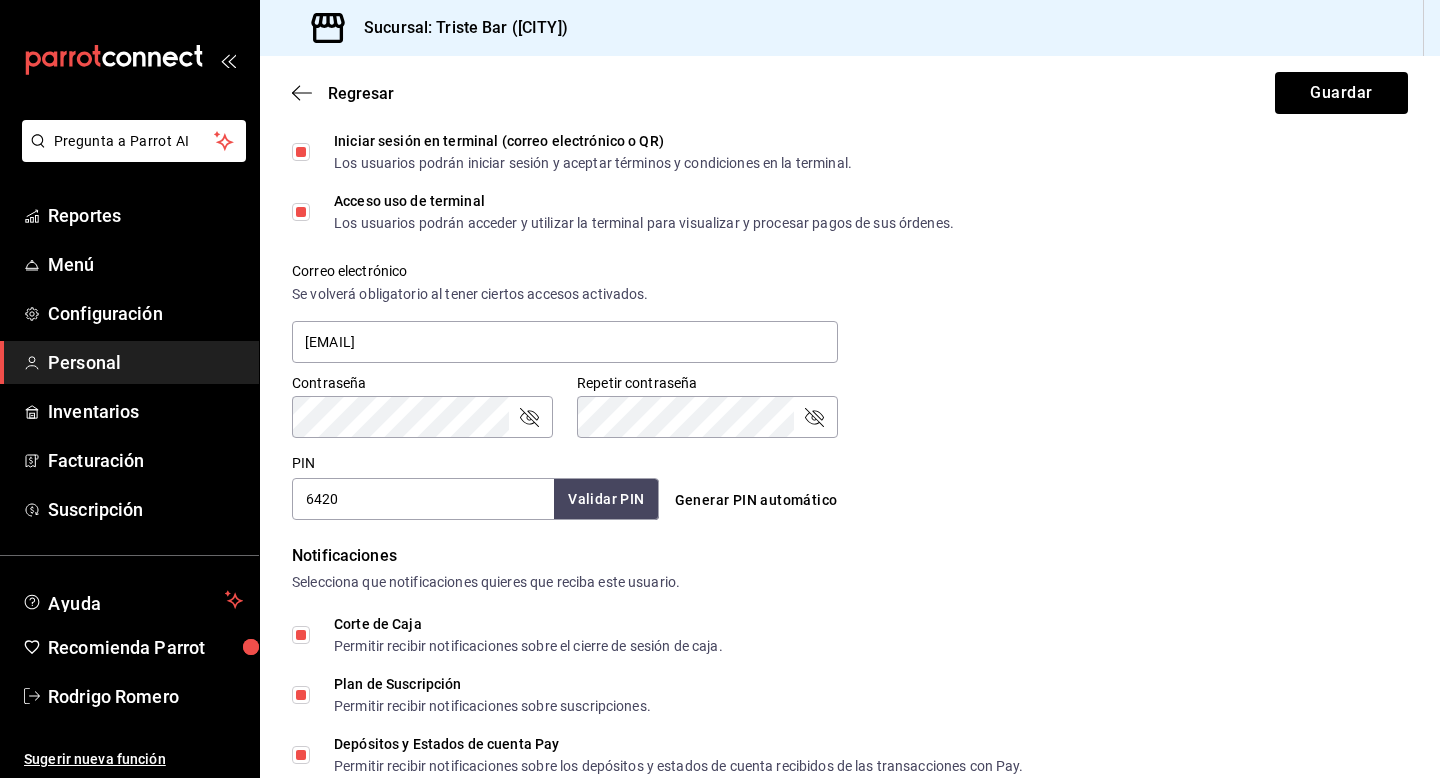 click 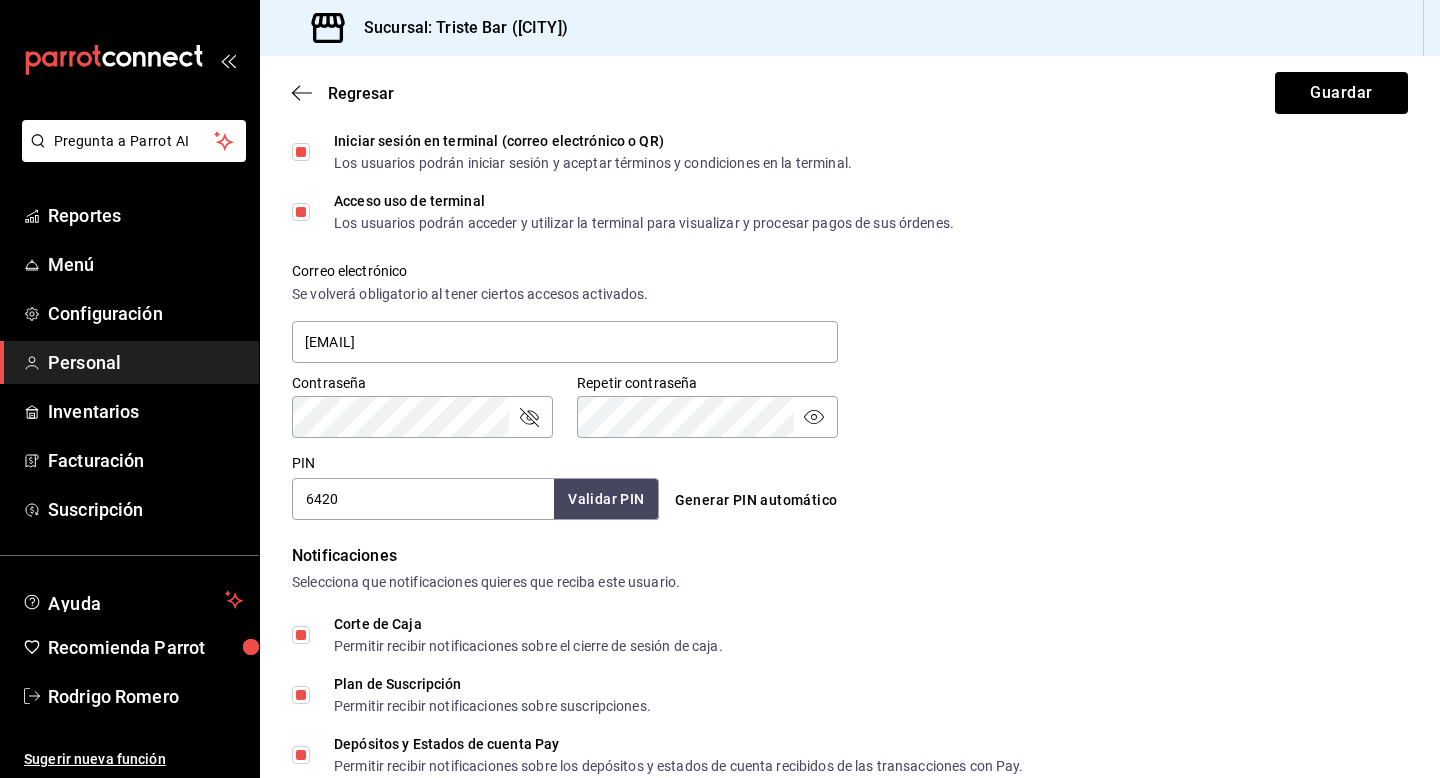 click 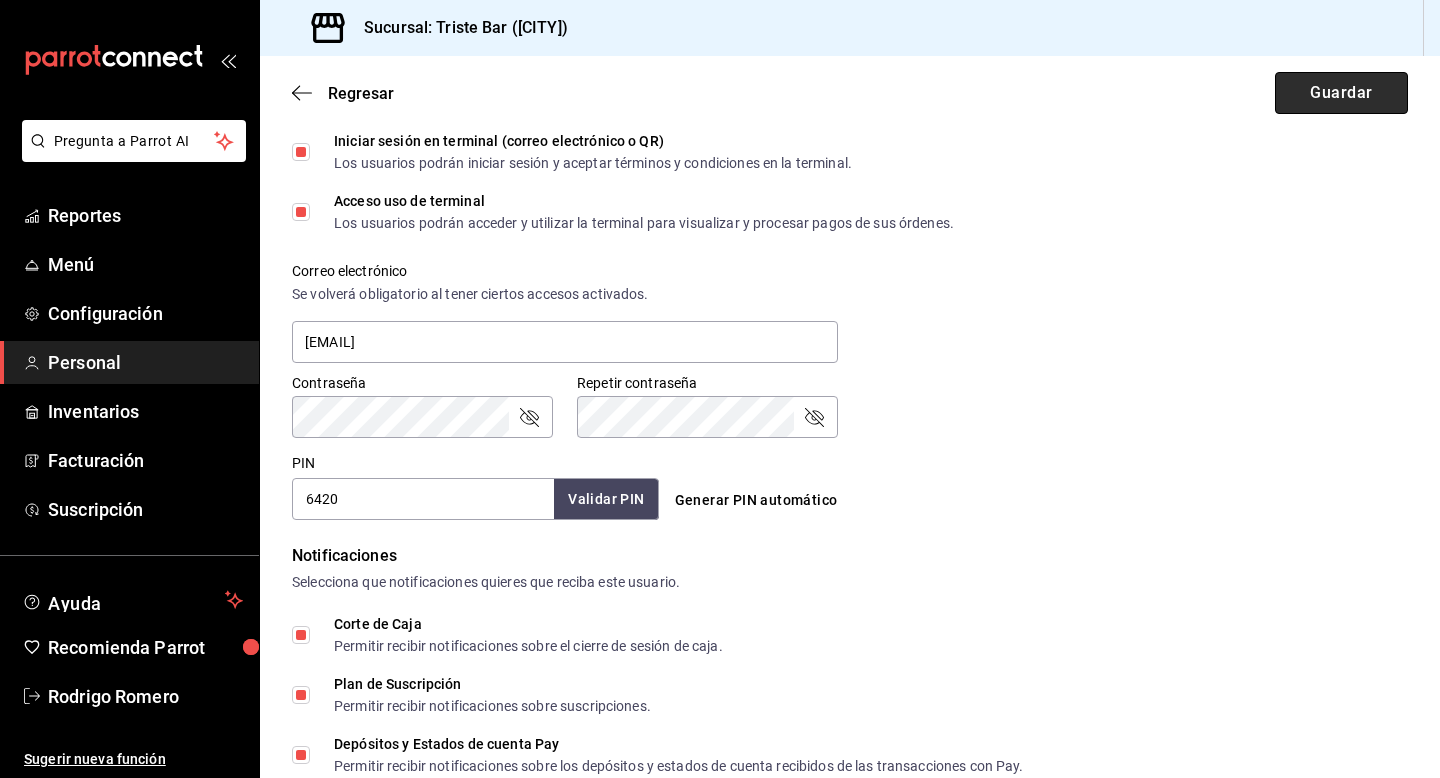 click on "Guardar" at bounding box center [1341, 93] 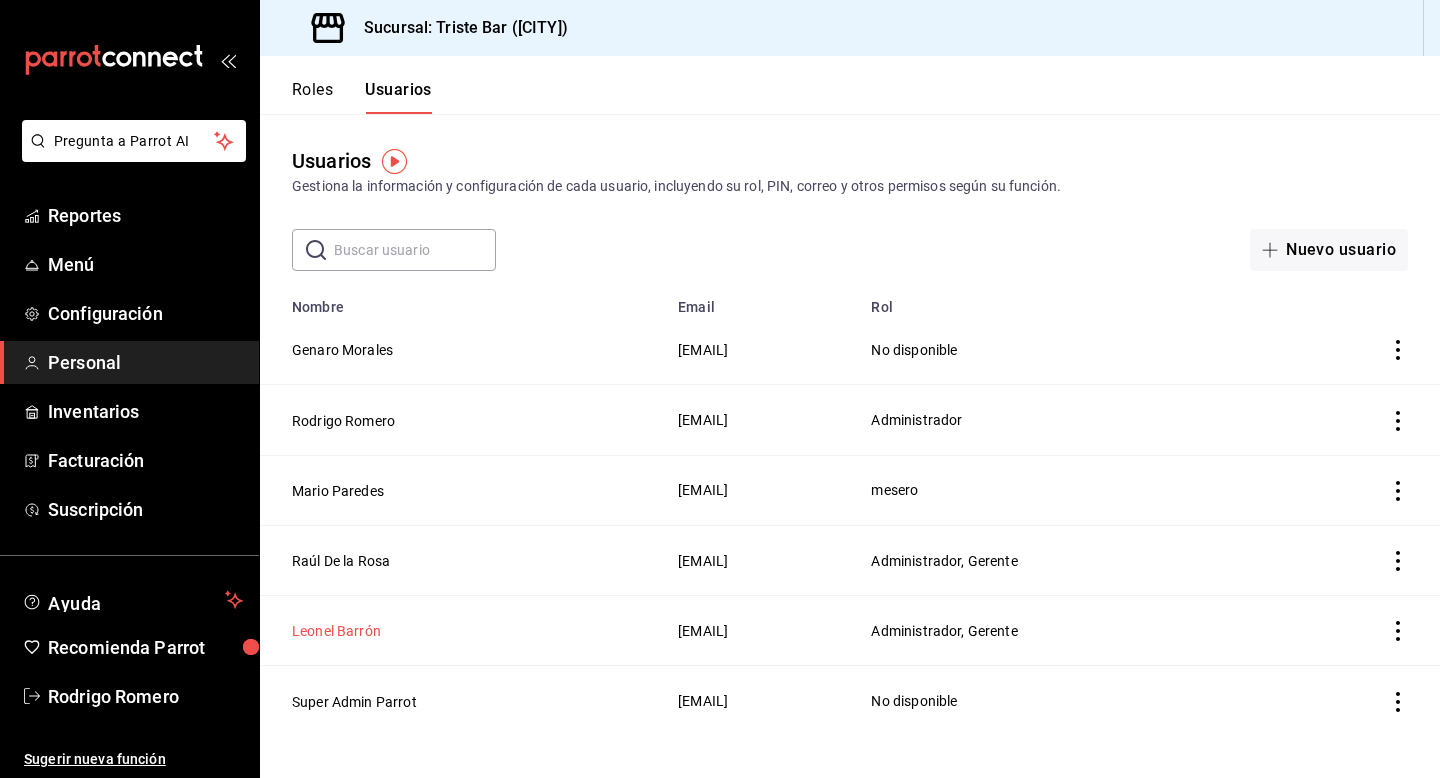 click on "Leonel Barrón" at bounding box center (336, 631) 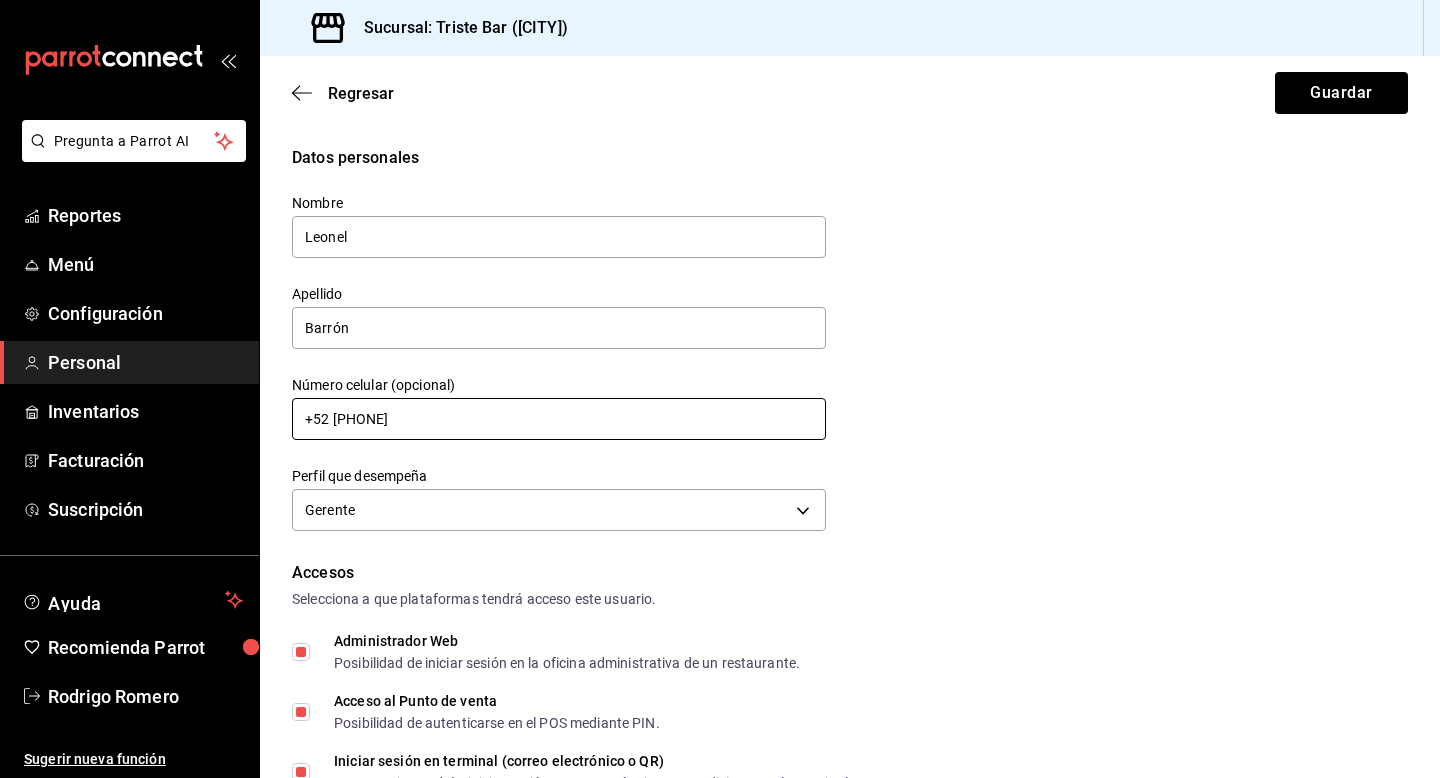 click on "+52 [PHONE]" at bounding box center [559, 419] 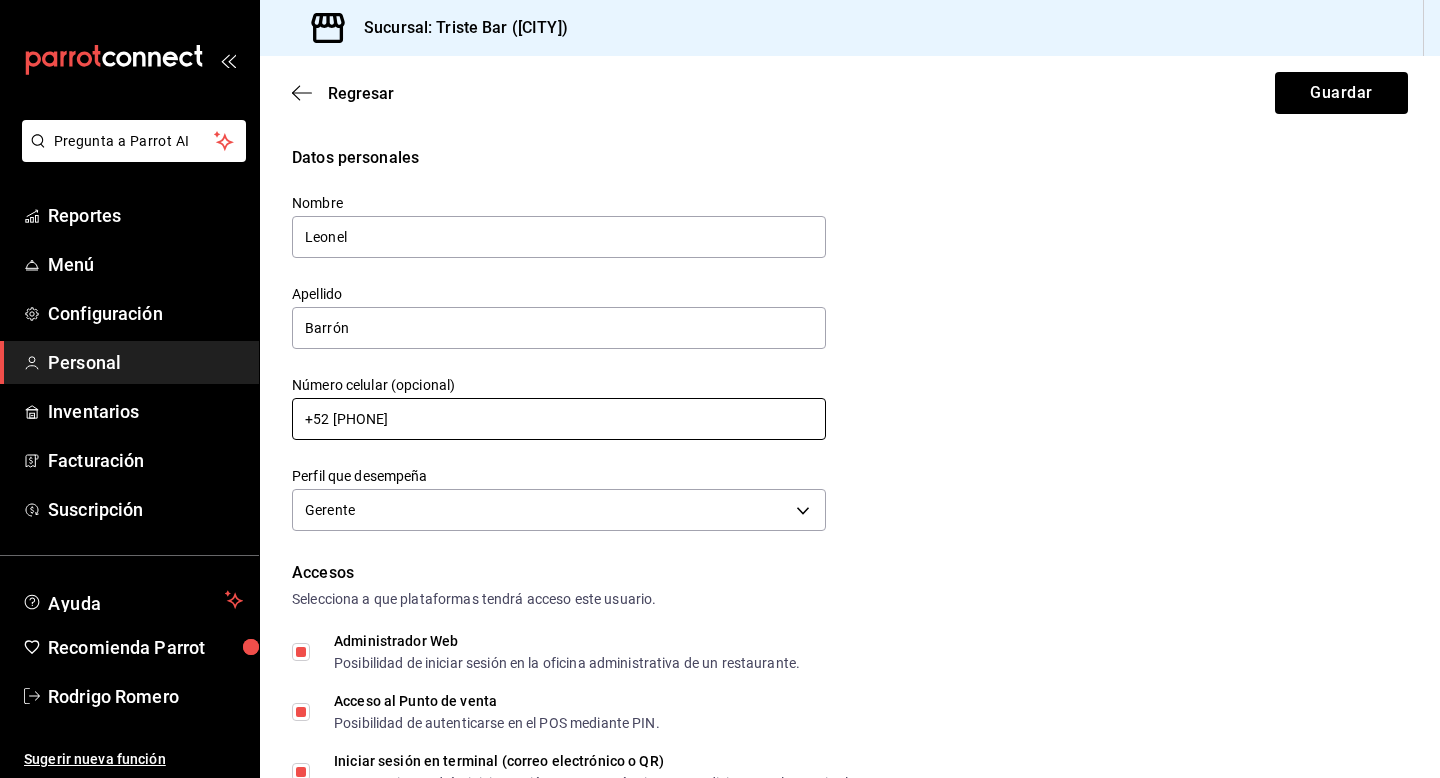 click on "+52 [PHONE]" at bounding box center (559, 419) 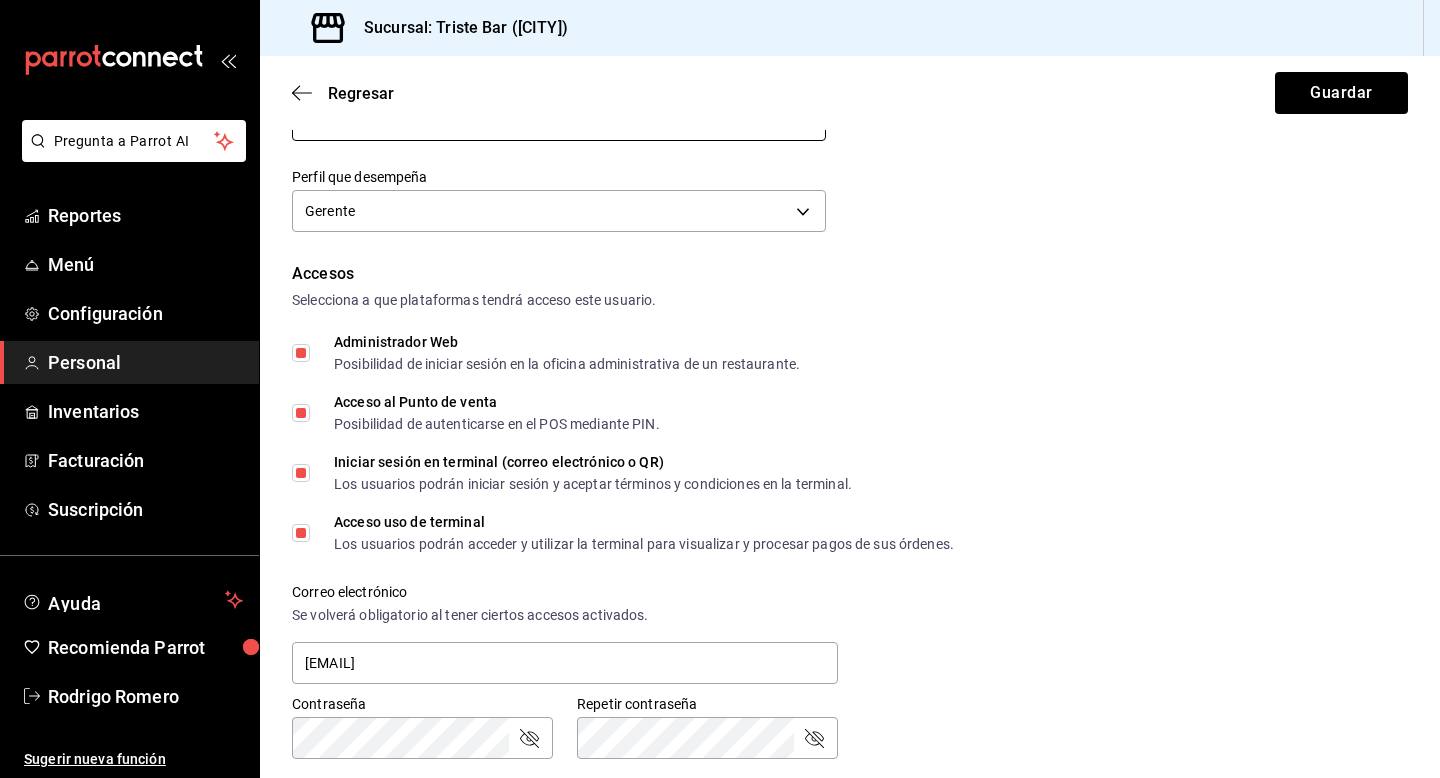 scroll, scrollTop: 457, scrollLeft: 0, axis: vertical 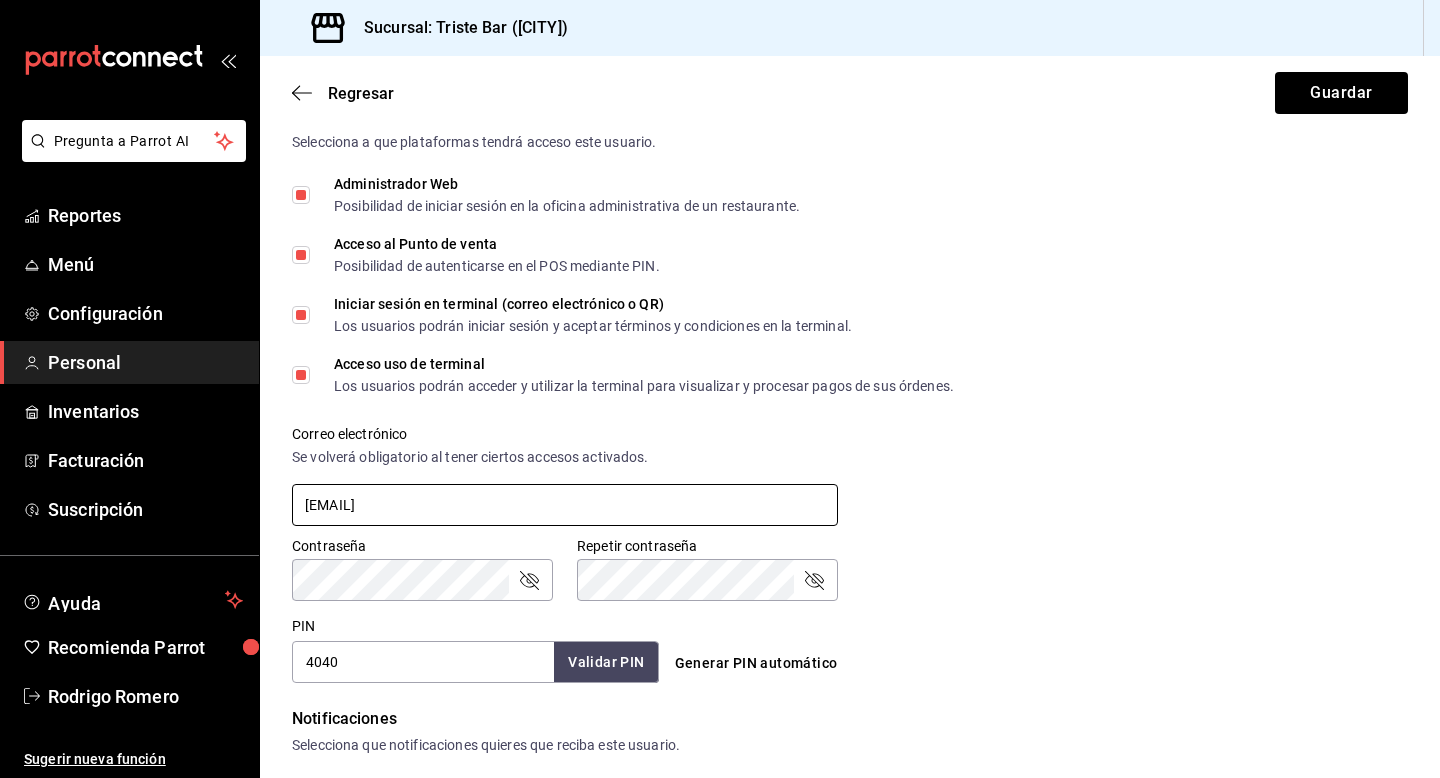 type on "+52 (__) ____-____" 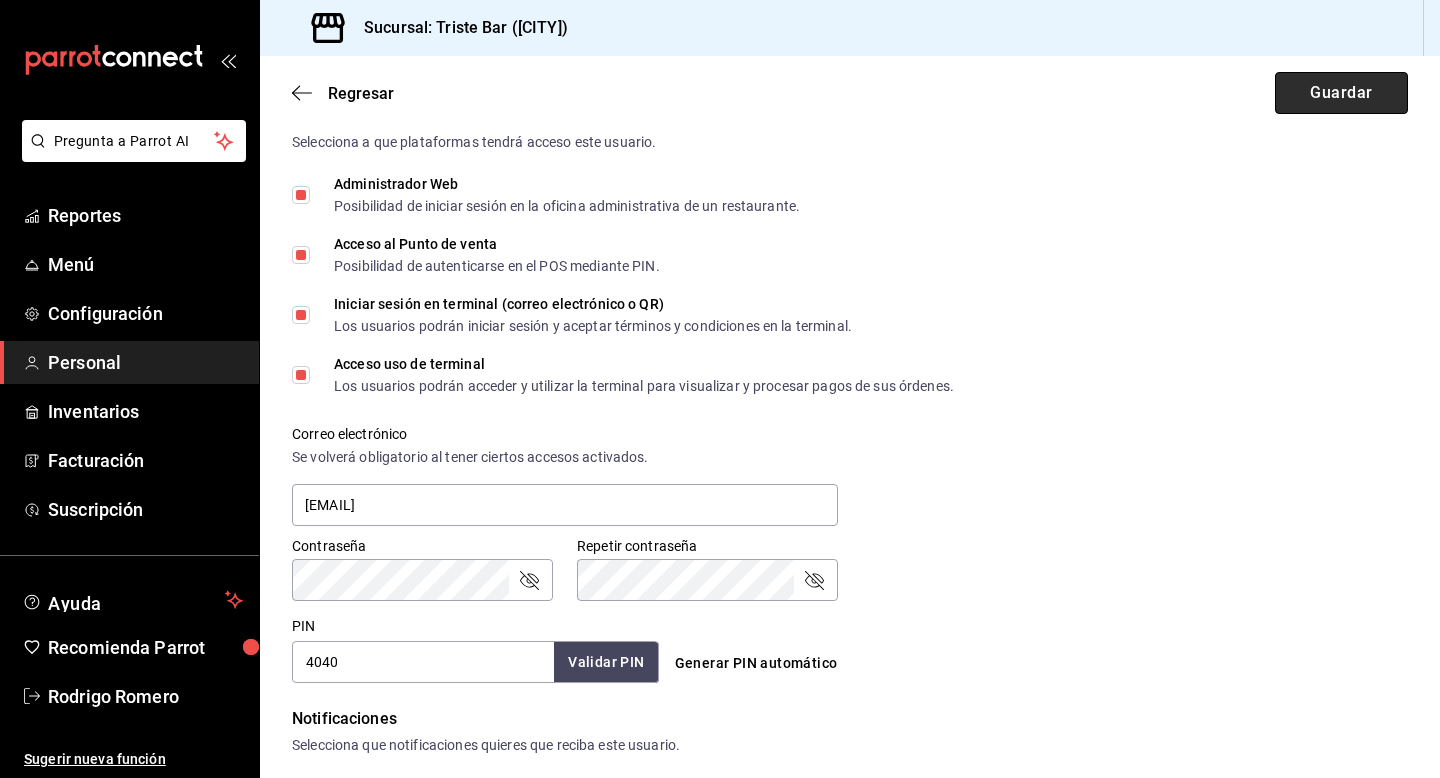 click on "Guardar" at bounding box center (1341, 93) 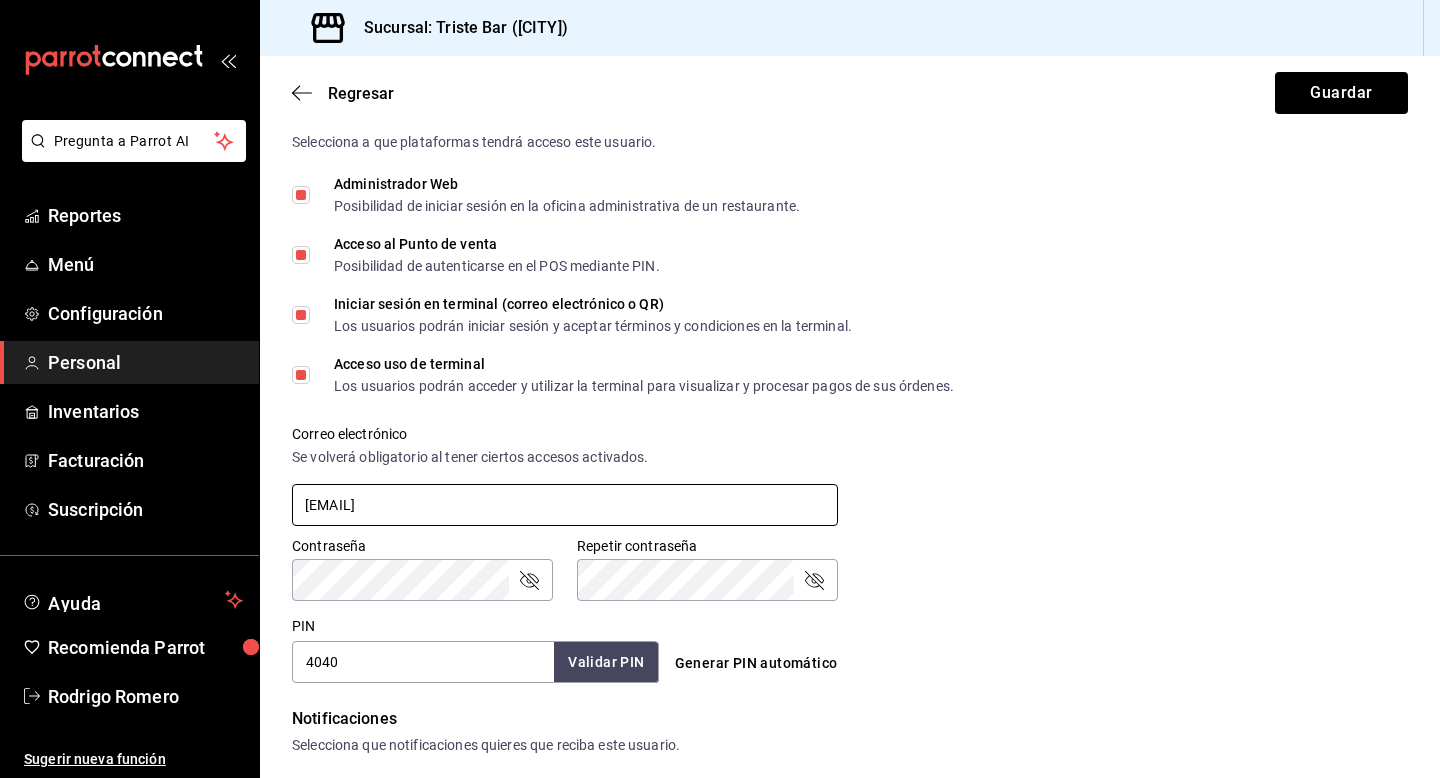 type on "[EMAIL]" 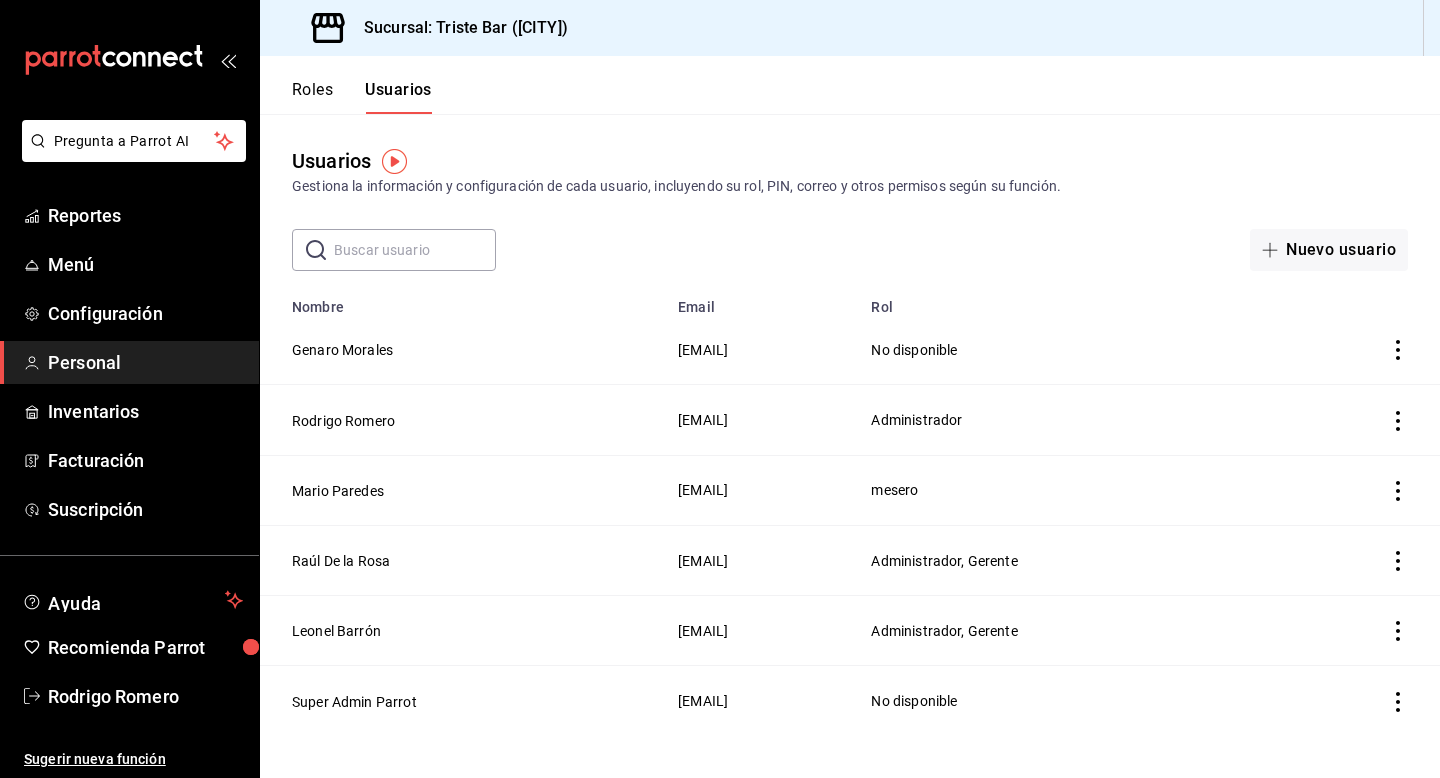 click 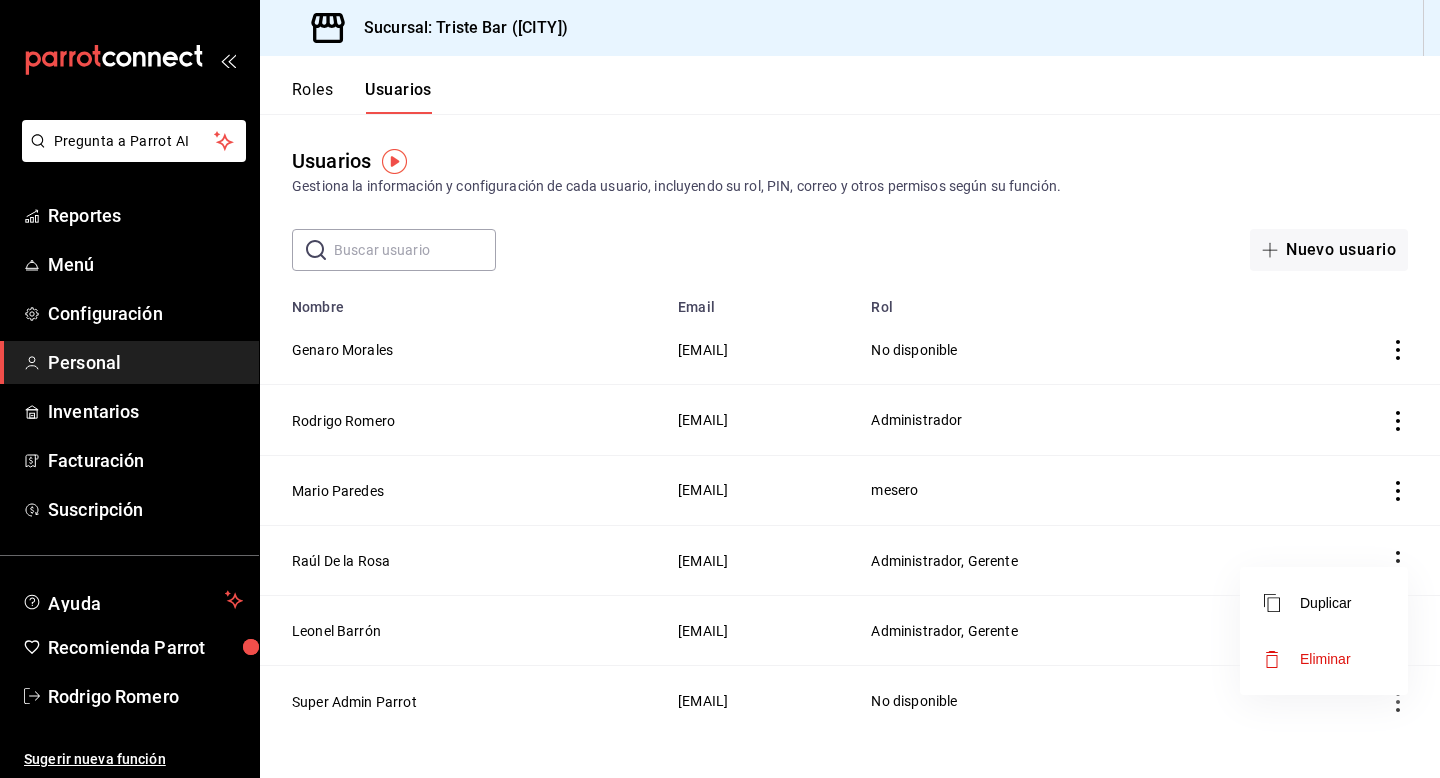 click at bounding box center (720, 389) 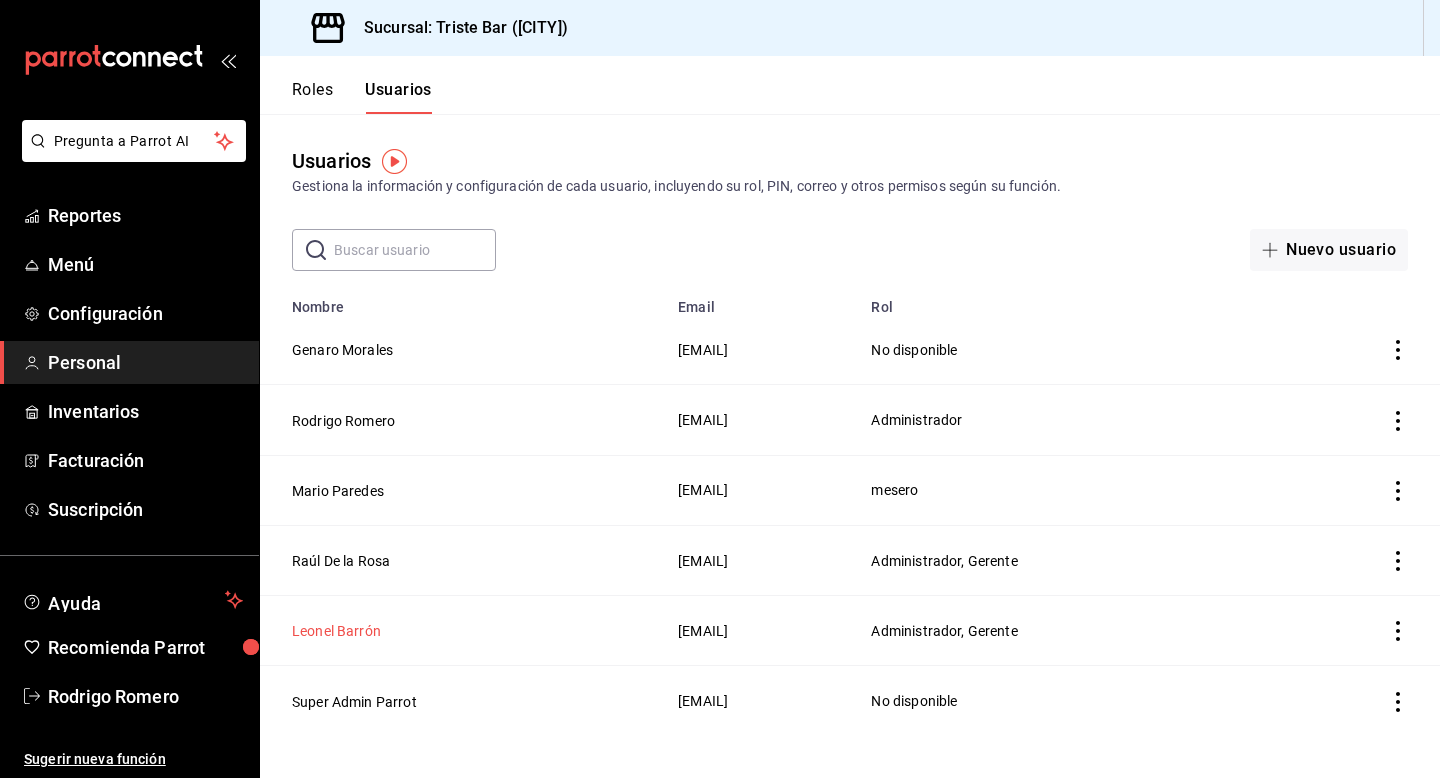 click on "Leonel Barrón" at bounding box center [336, 631] 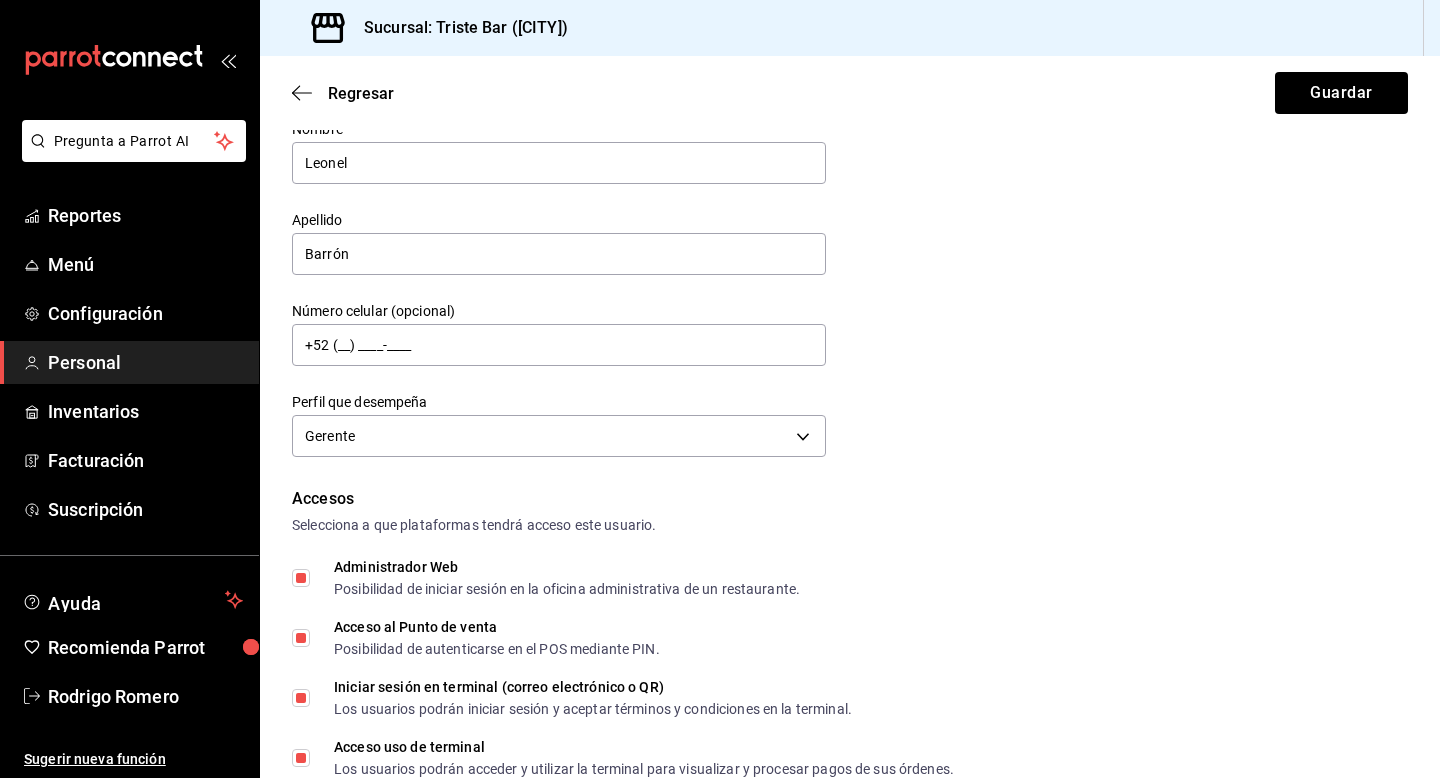 scroll, scrollTop: 0, scrollLeft: 0, axis: both 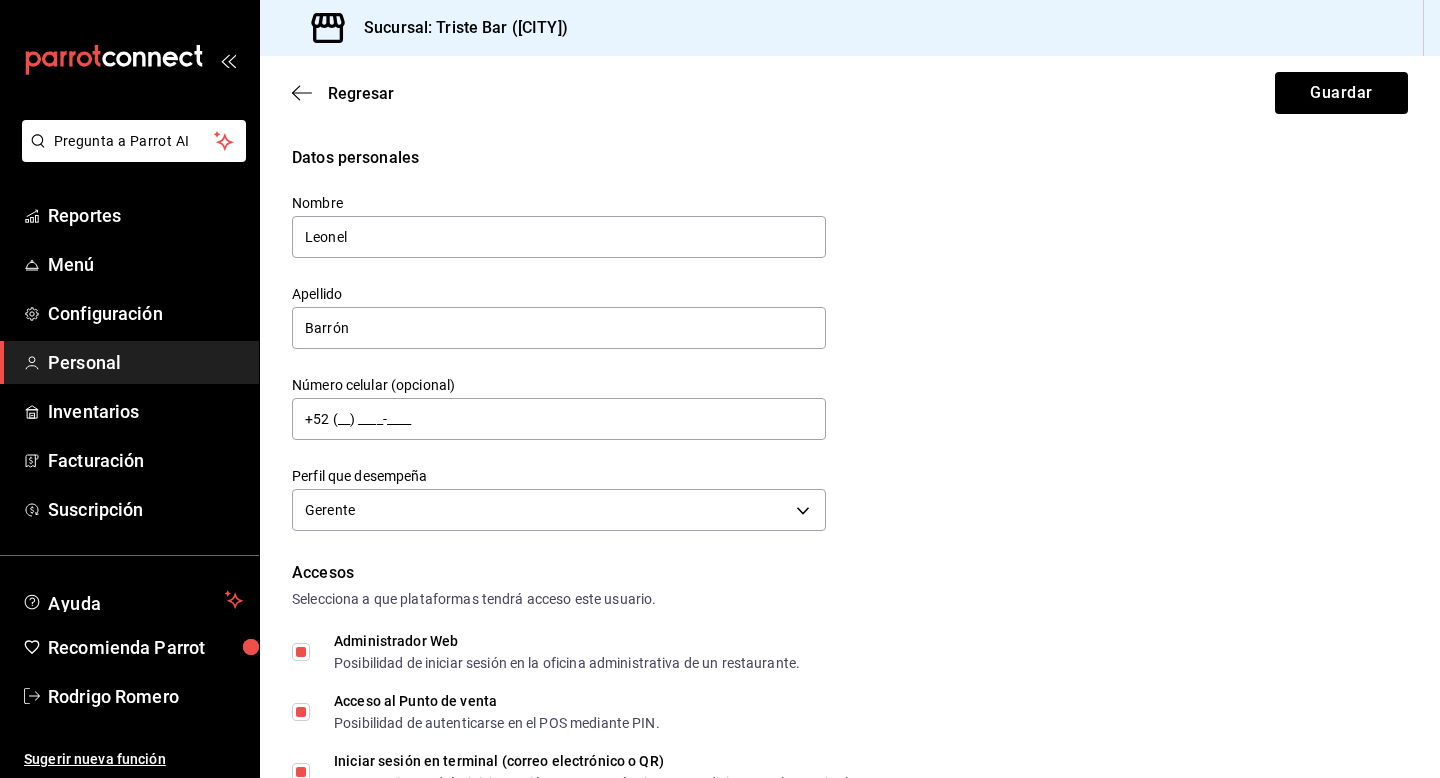 click on "Regresar Guardar" at bounding box center (850, 93) 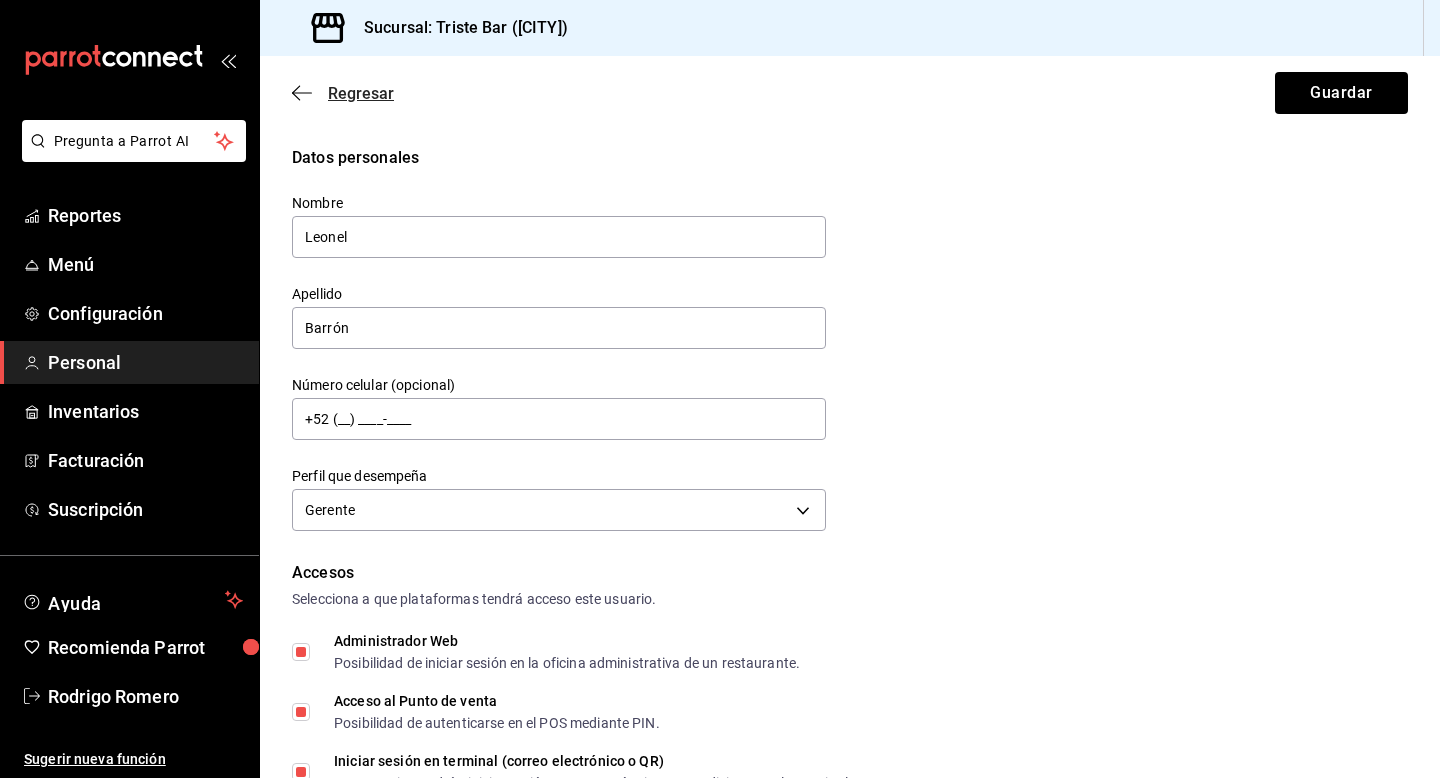 click 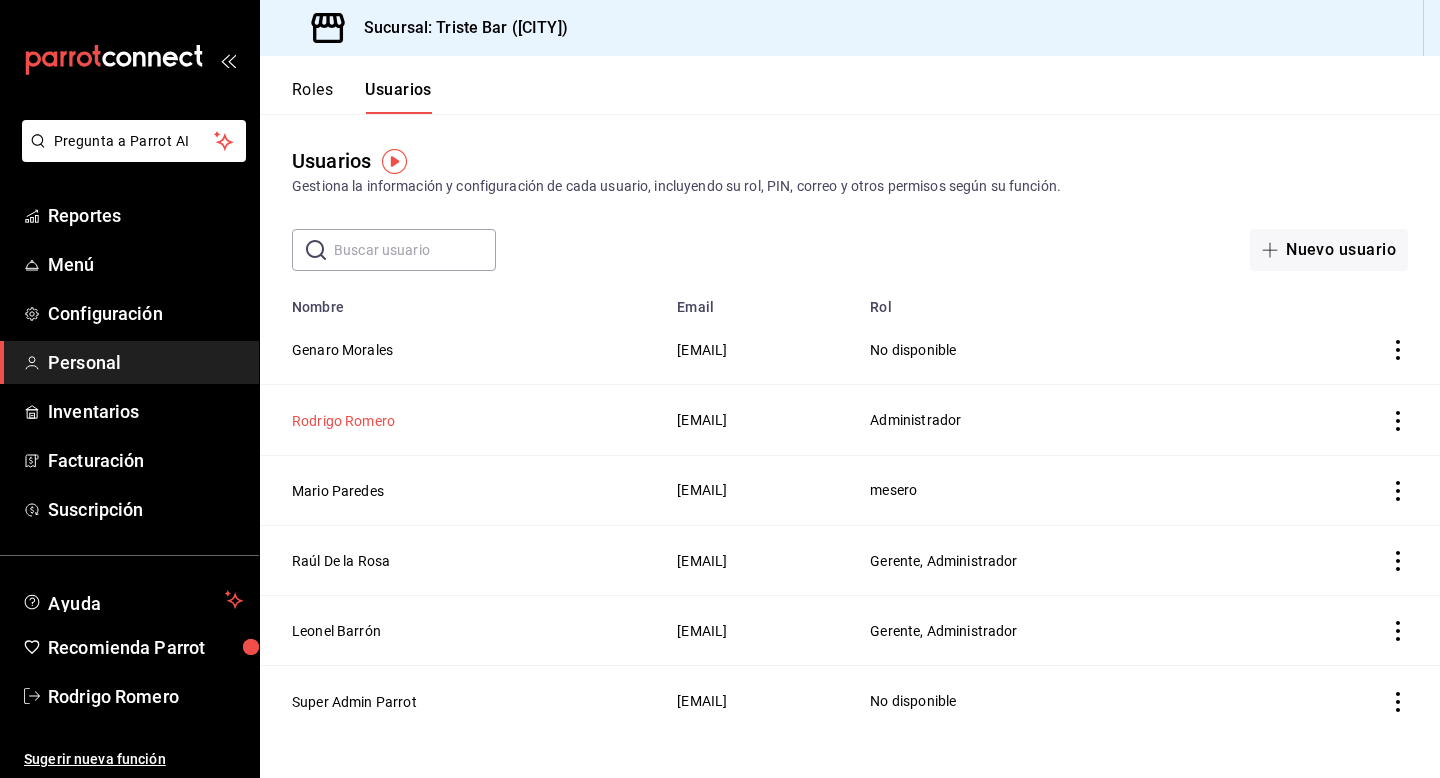 click on "Rodrigo Romero" at bounding box center (343, 421) 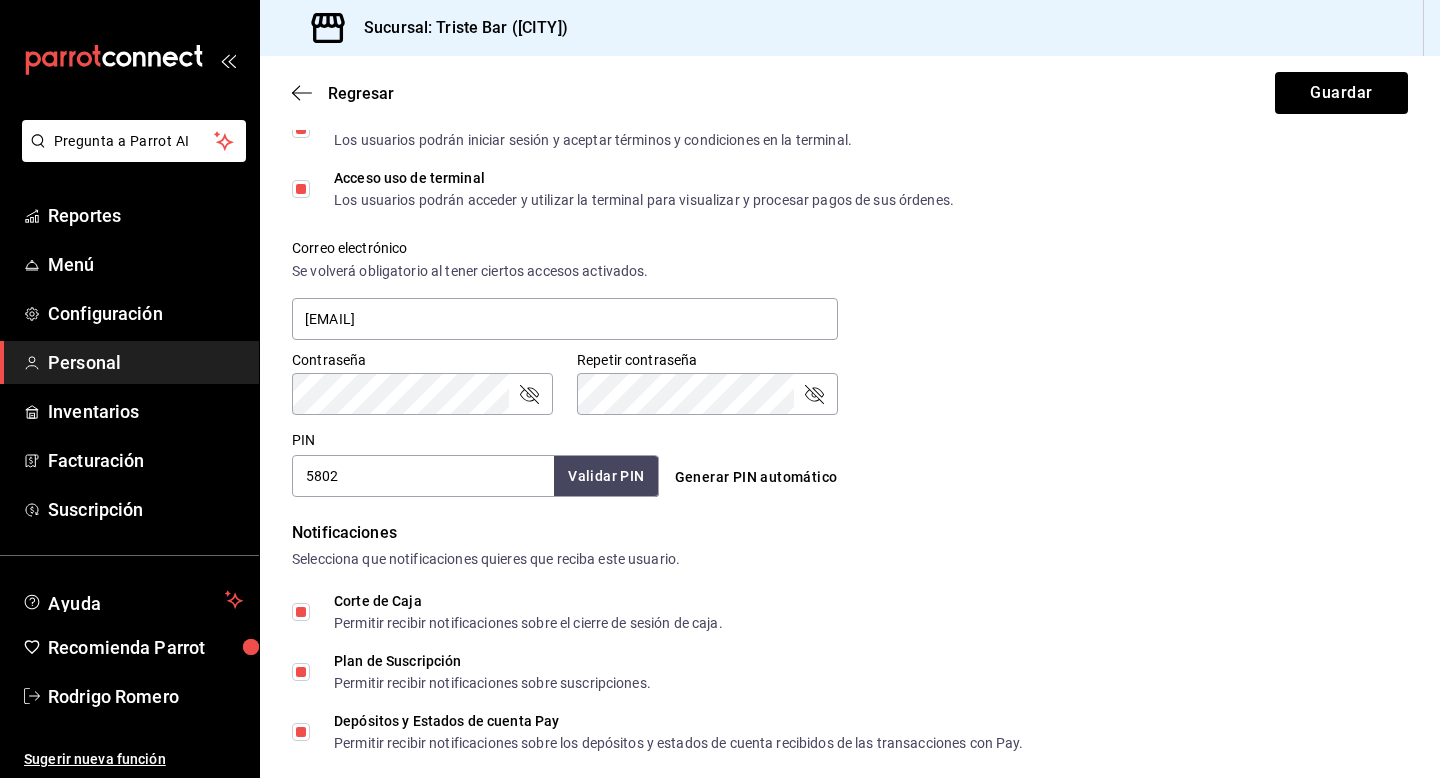 scroll, scrollTop: 644, scrollLeft: 0, axis: vertical 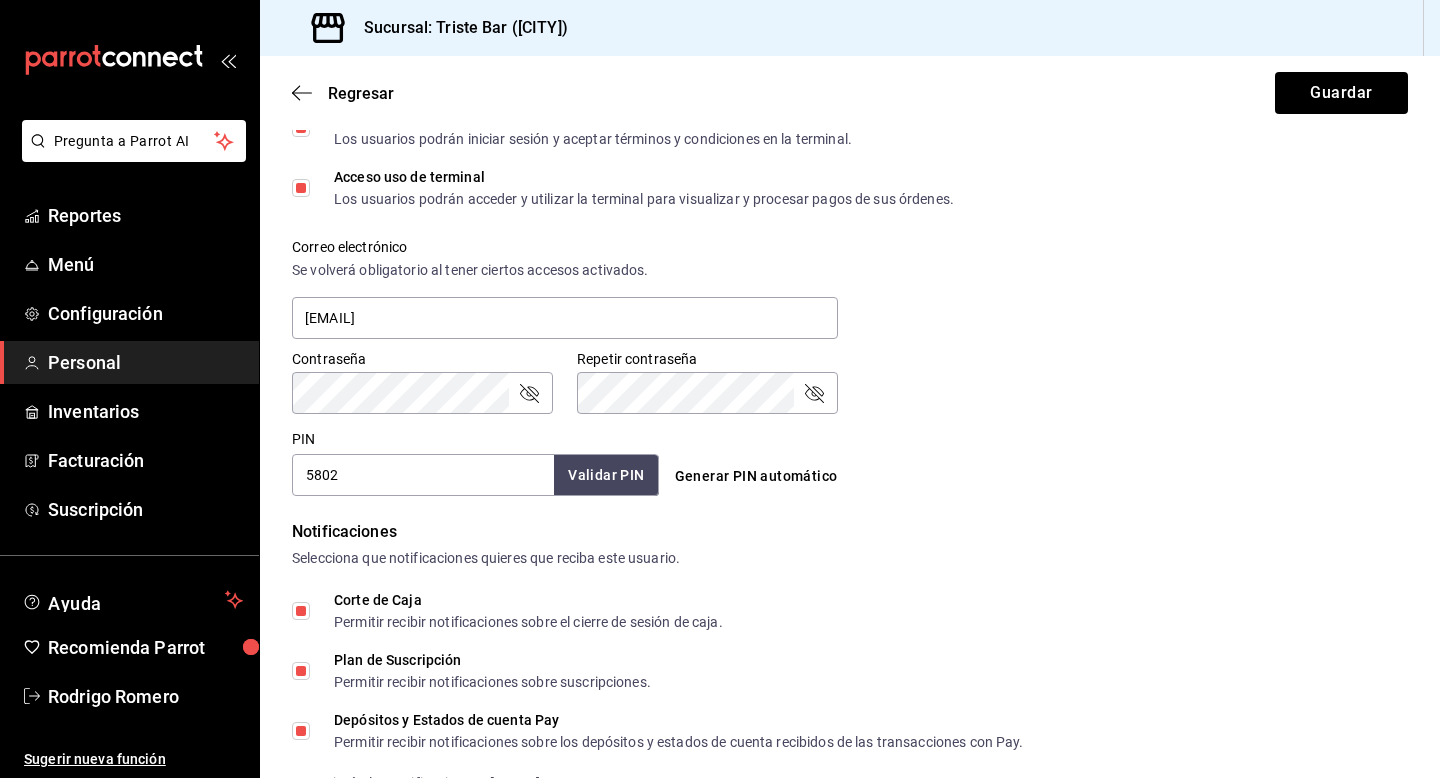 click 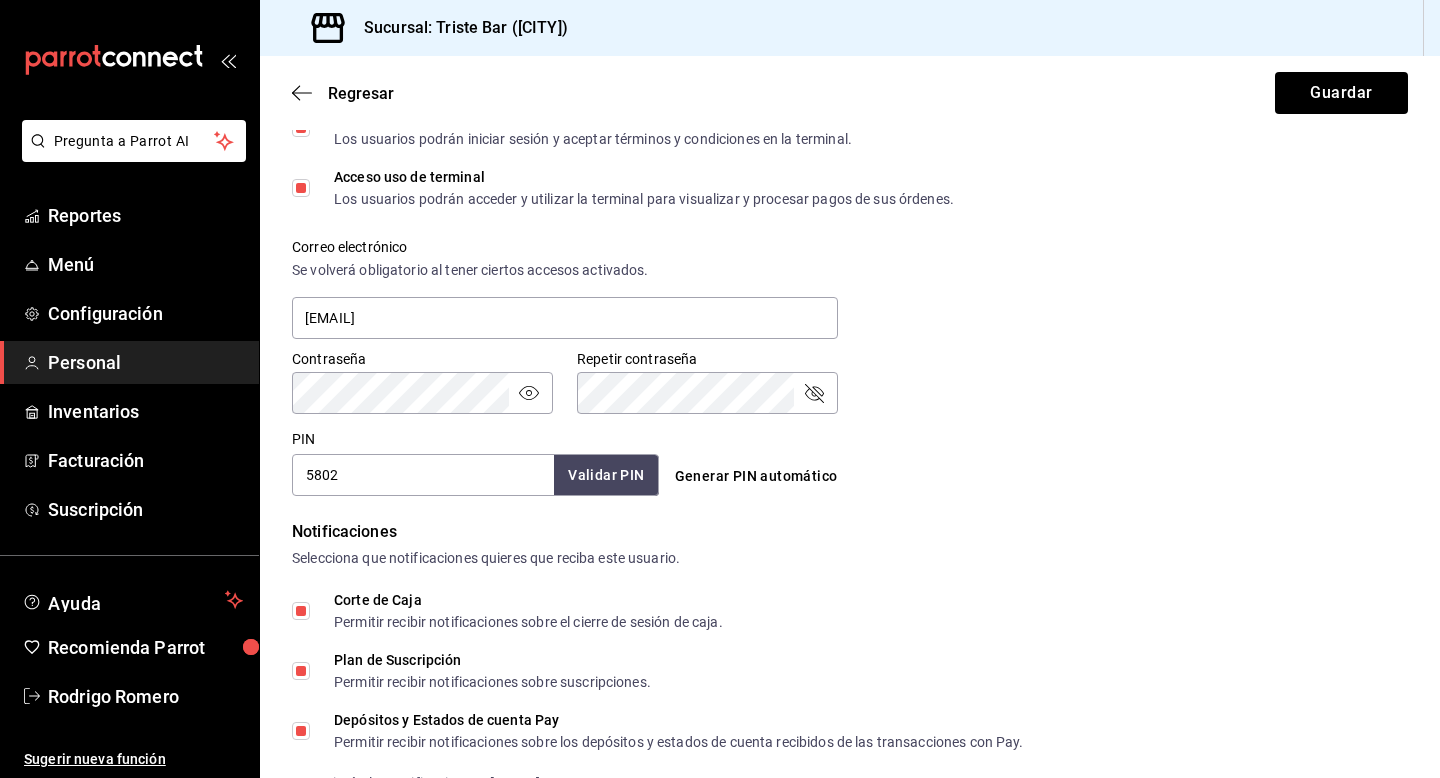click 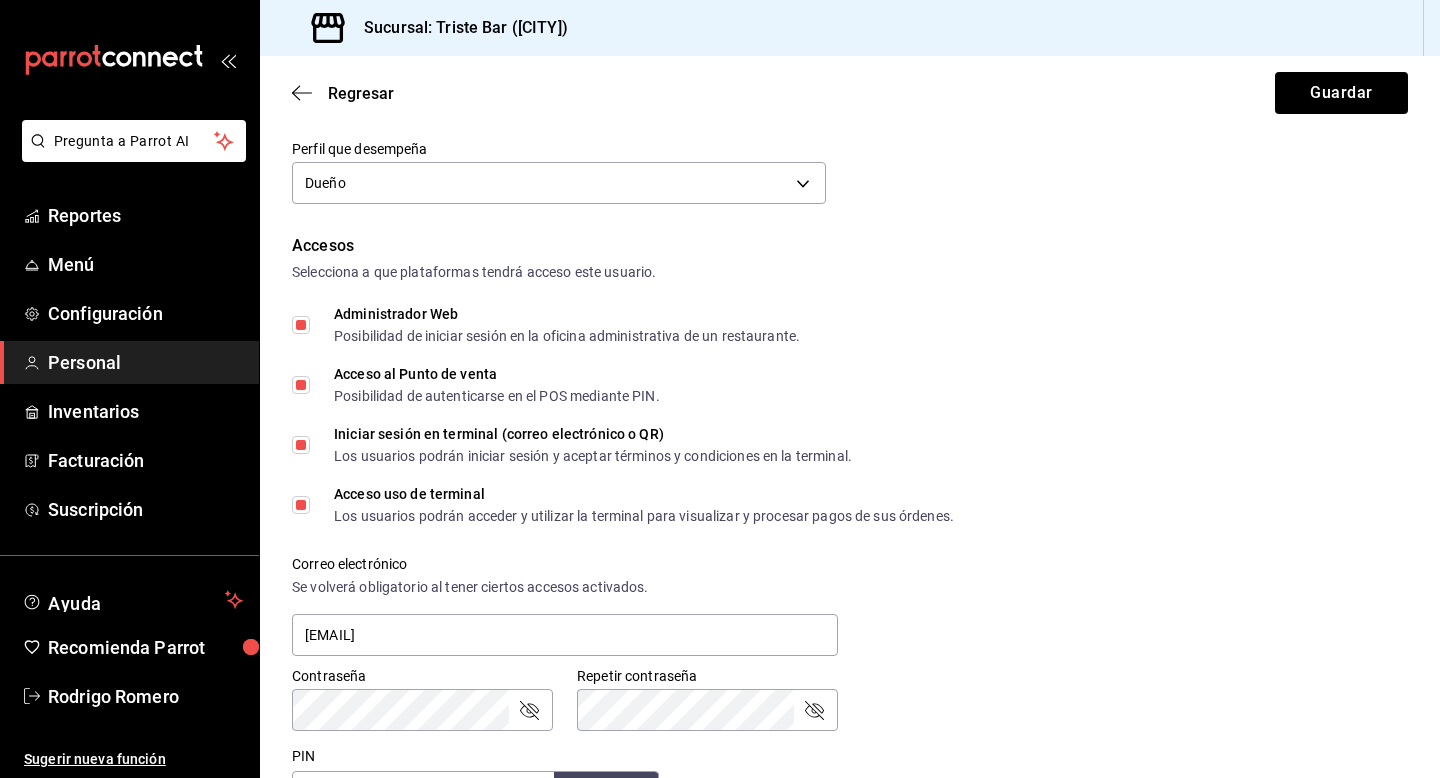 scroll, scrollTop: 0, scrollLeft: 0, axis: both 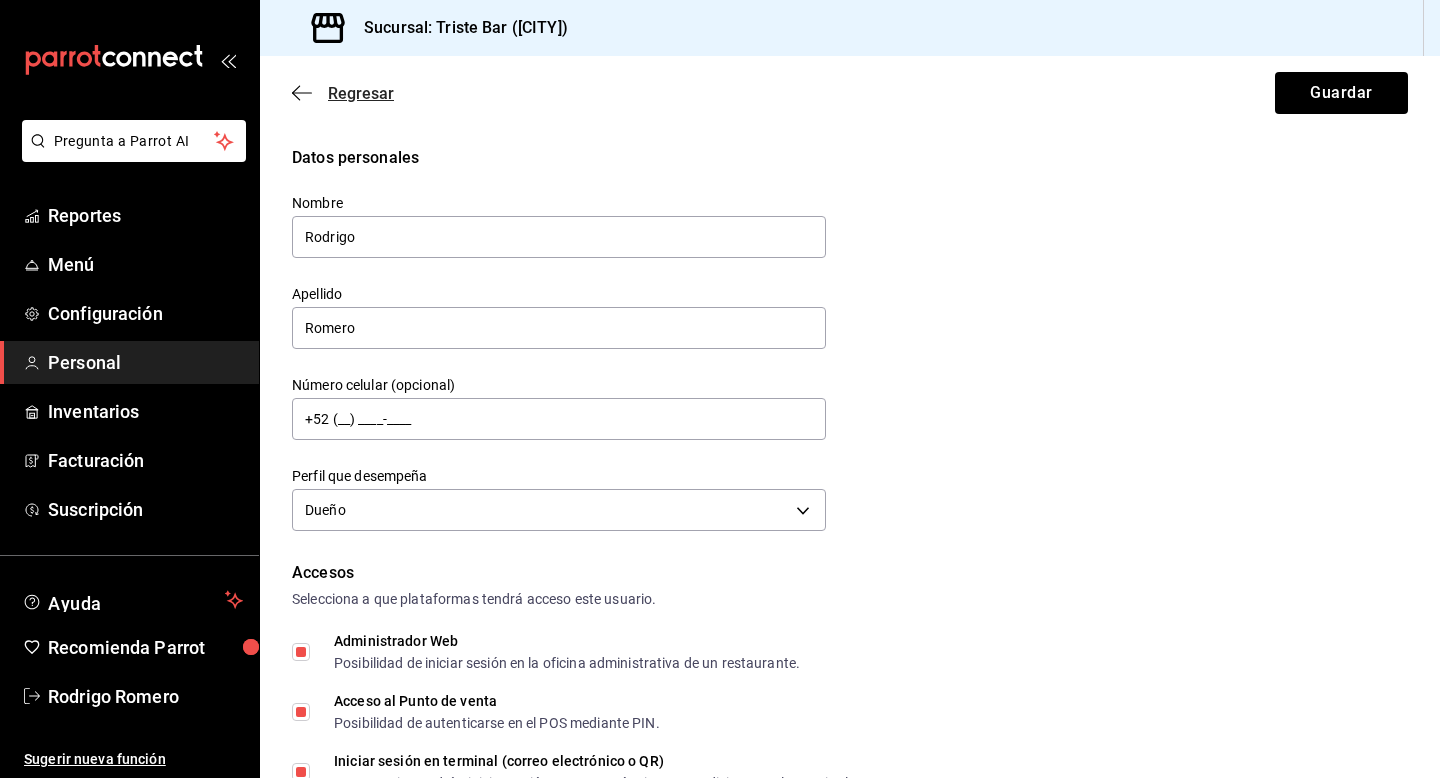 click 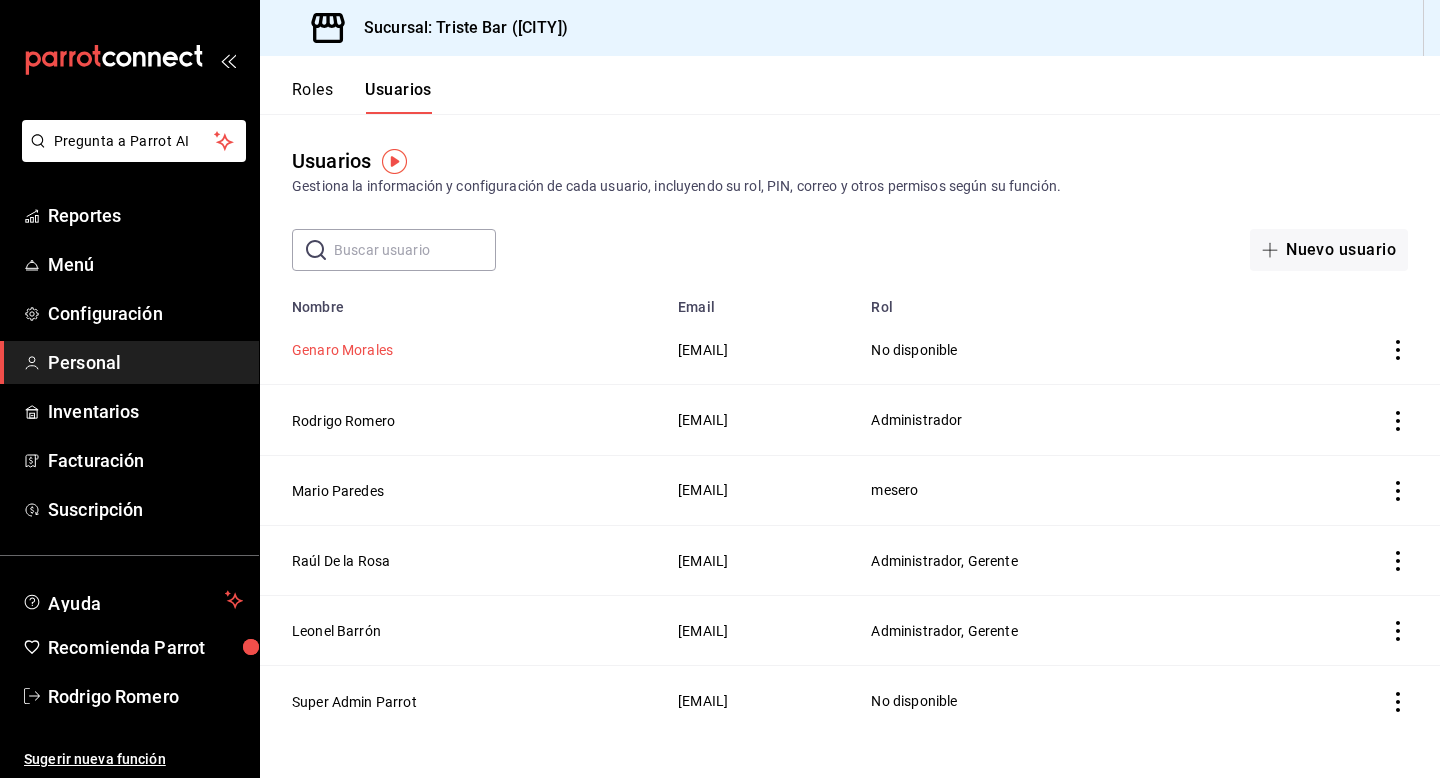 click on "Genaro Morales" at bounding box center [342, 350] 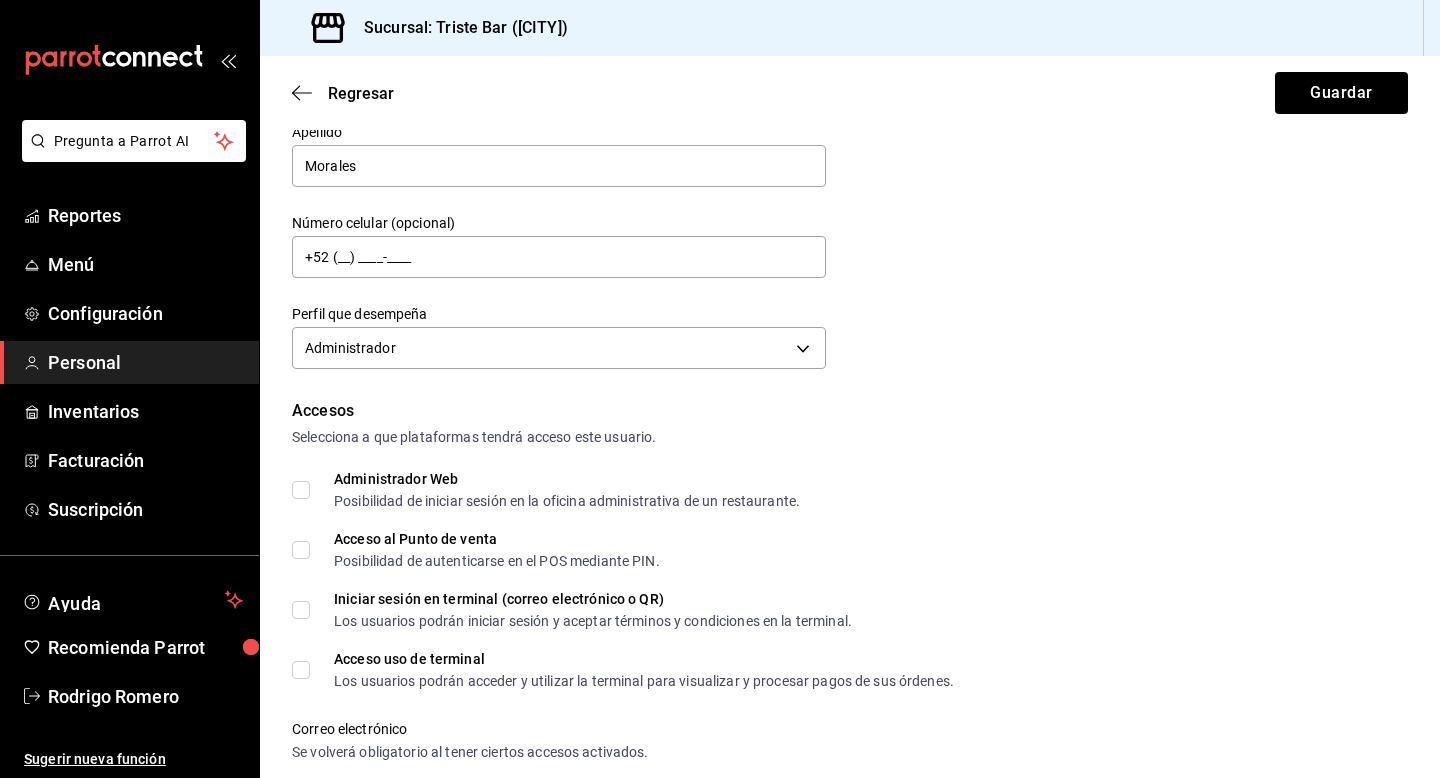 scroll, scrollTop: 0, scrollLeft: 0, axis: both 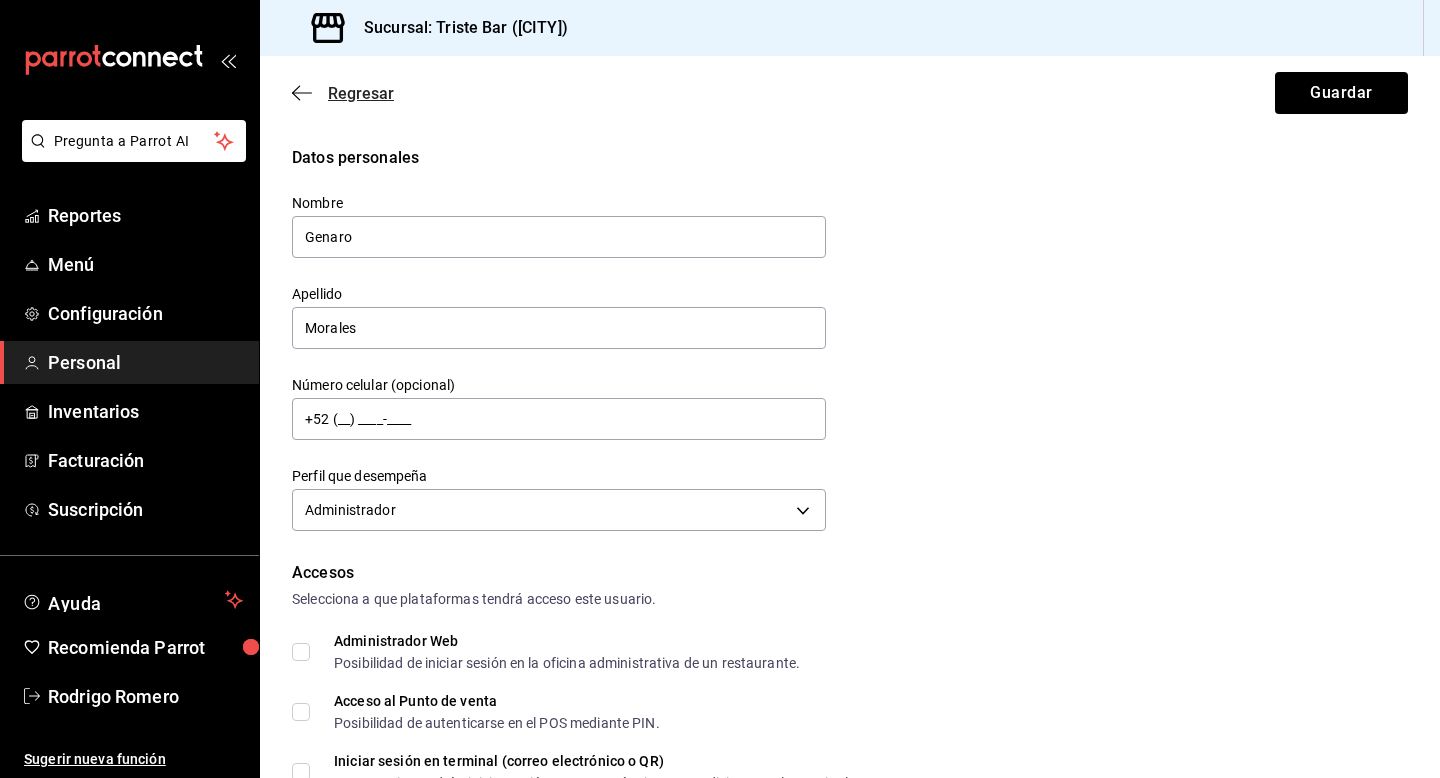 click 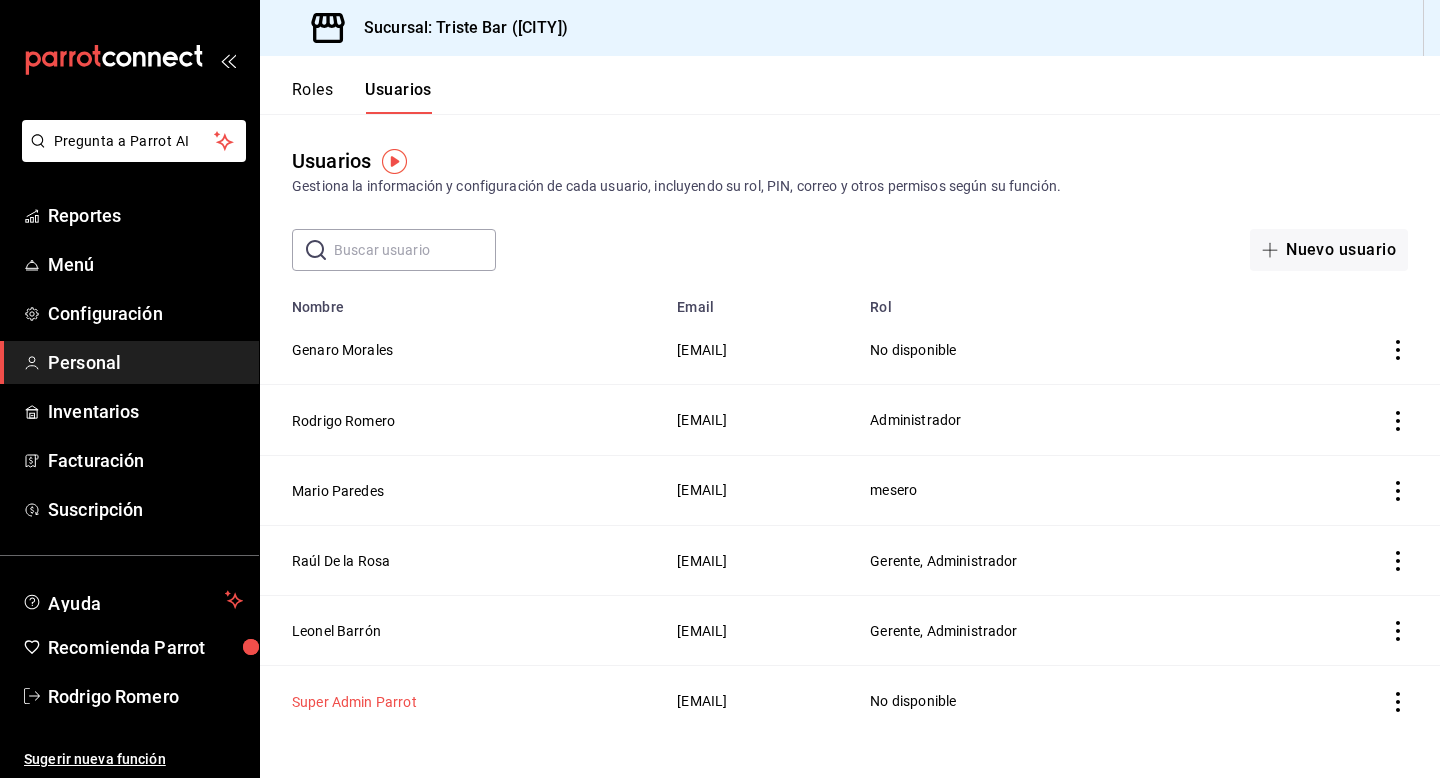 click on "Super Admin Parrot" at bounding box center (354, 702) 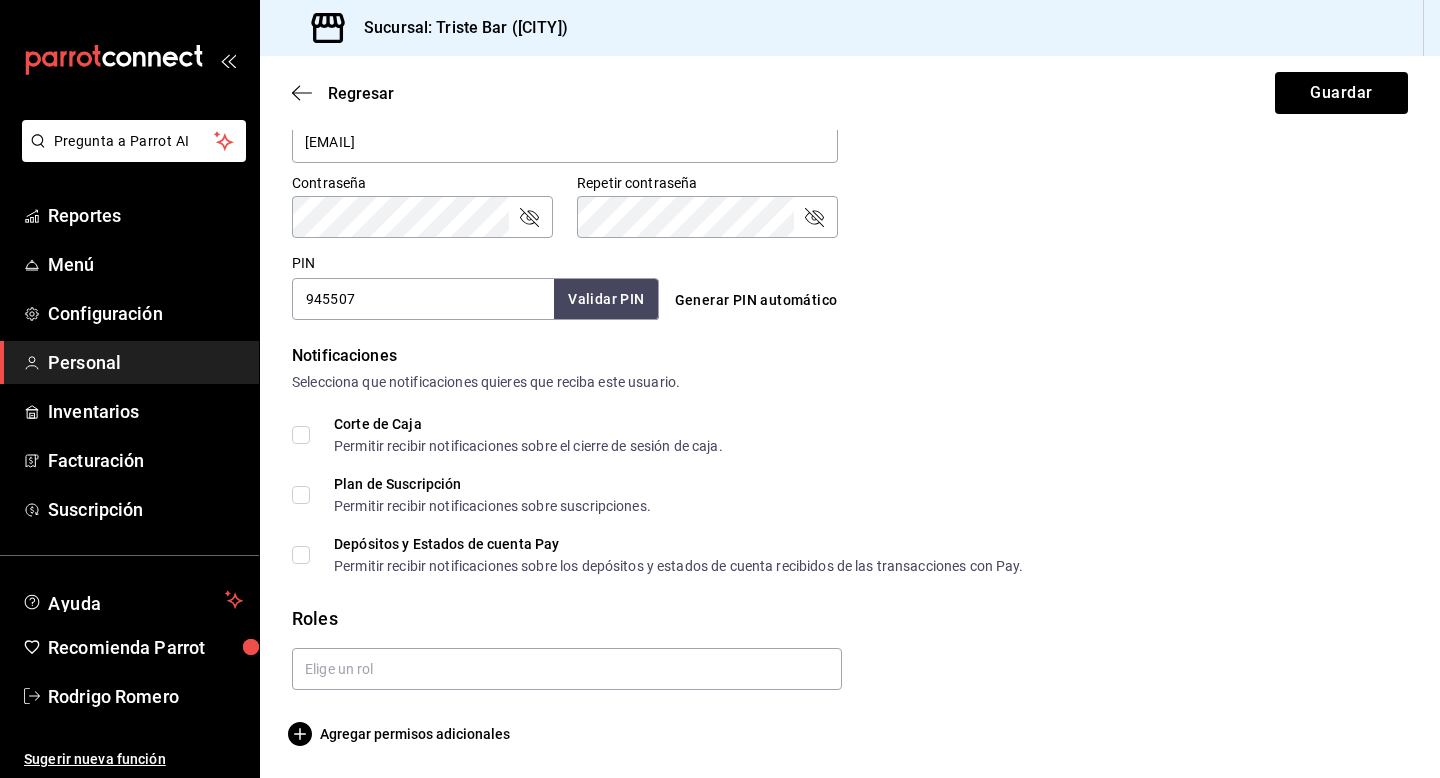 scroll, scrollTop: 0, scrollLeft: 0, axis: both 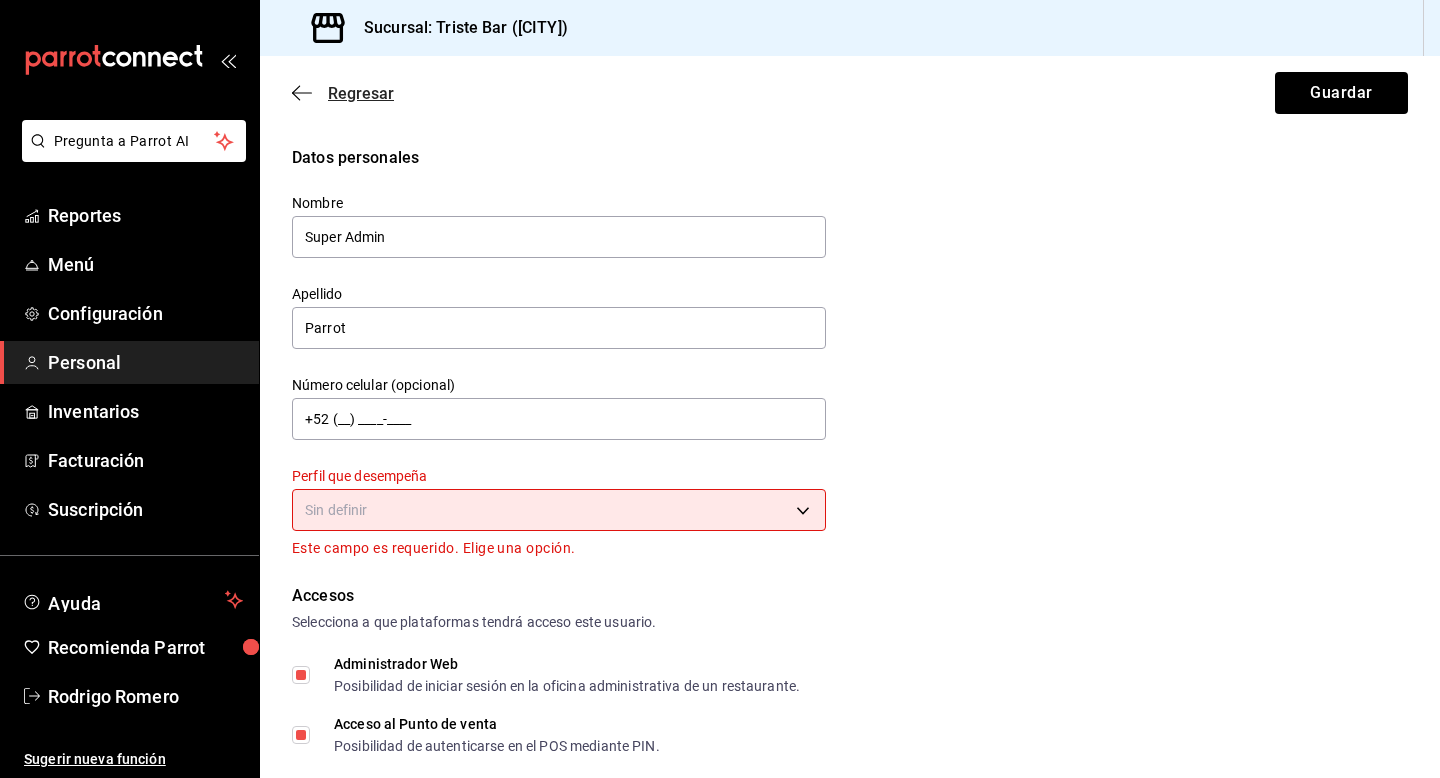 click 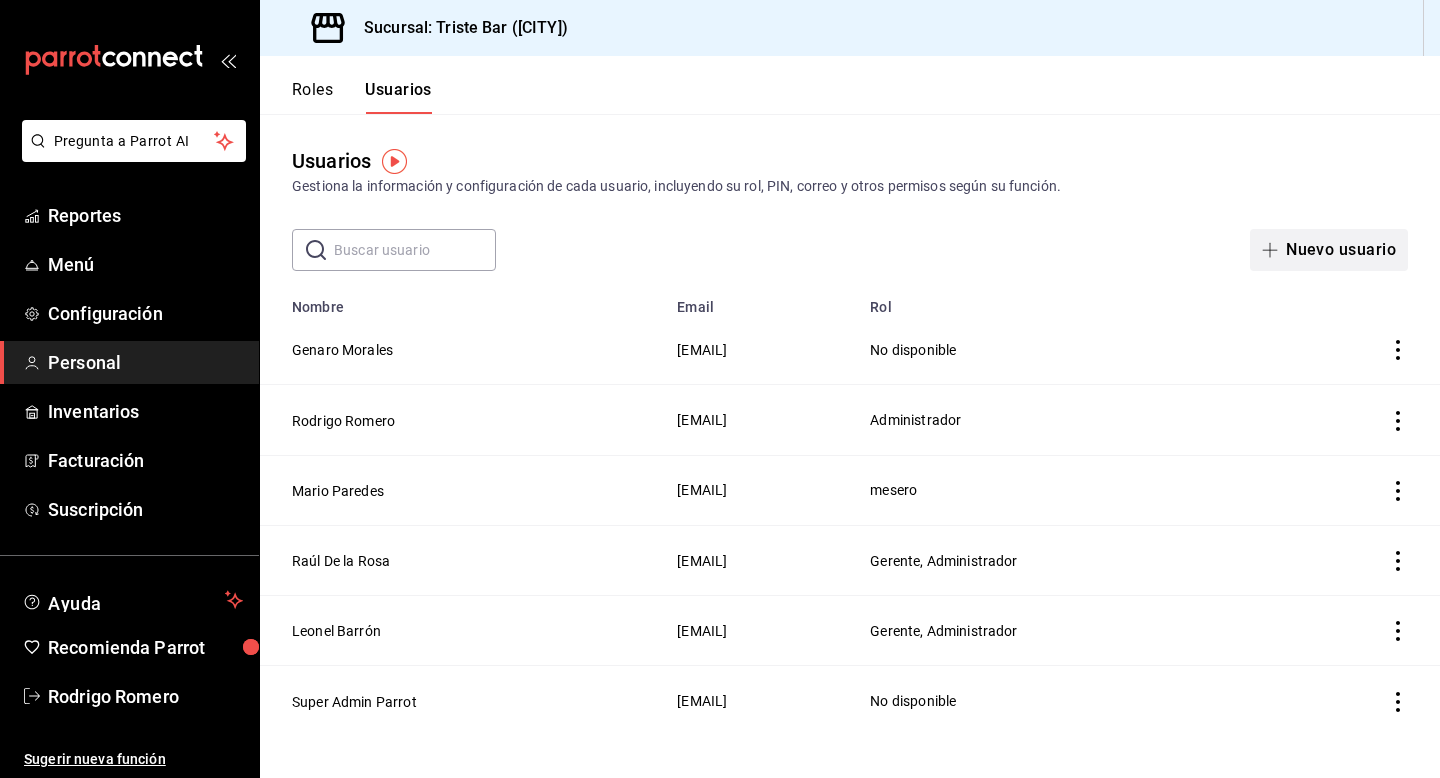 click on "Nuevo usuario" at bounding box center (1329, 250) 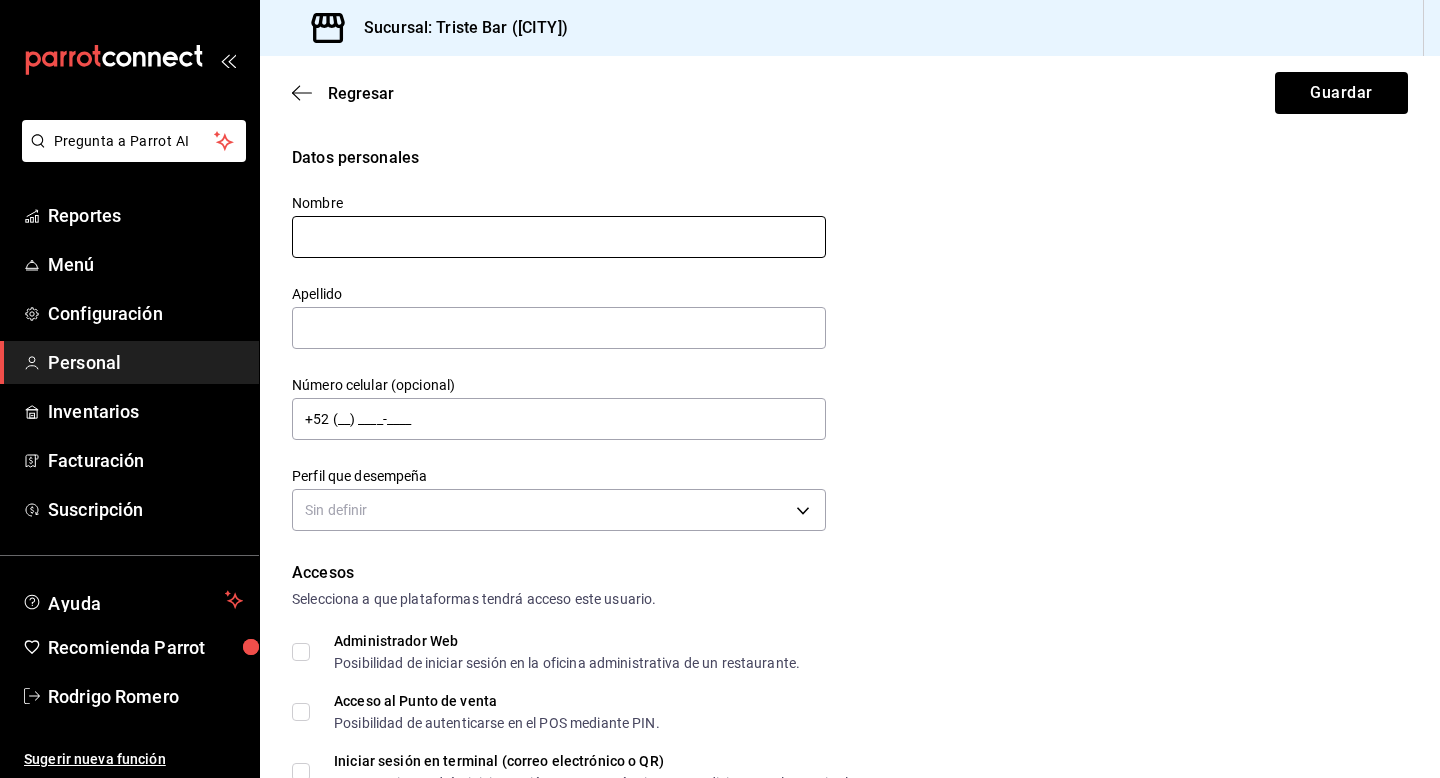 click at bounding box center (559, 237) 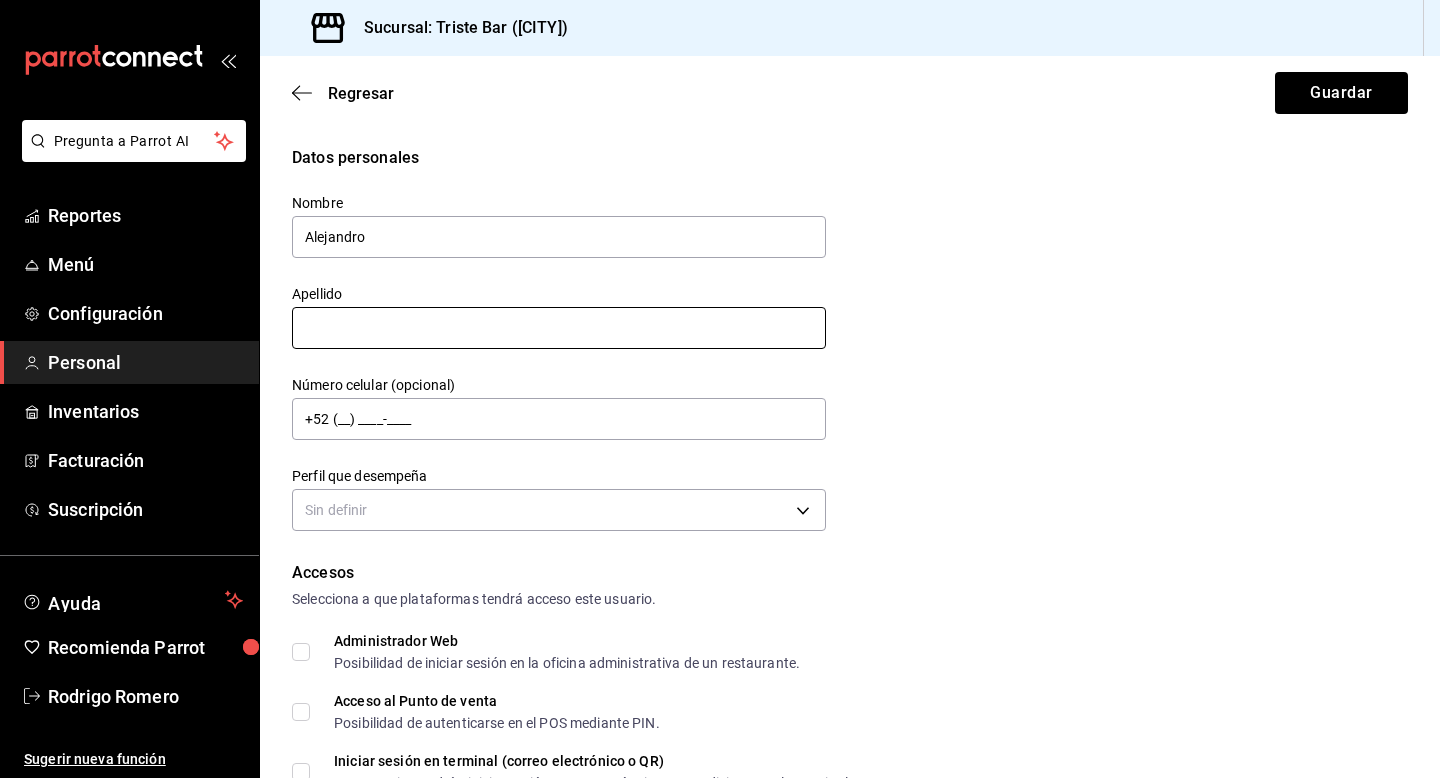 type on "Alejandro" 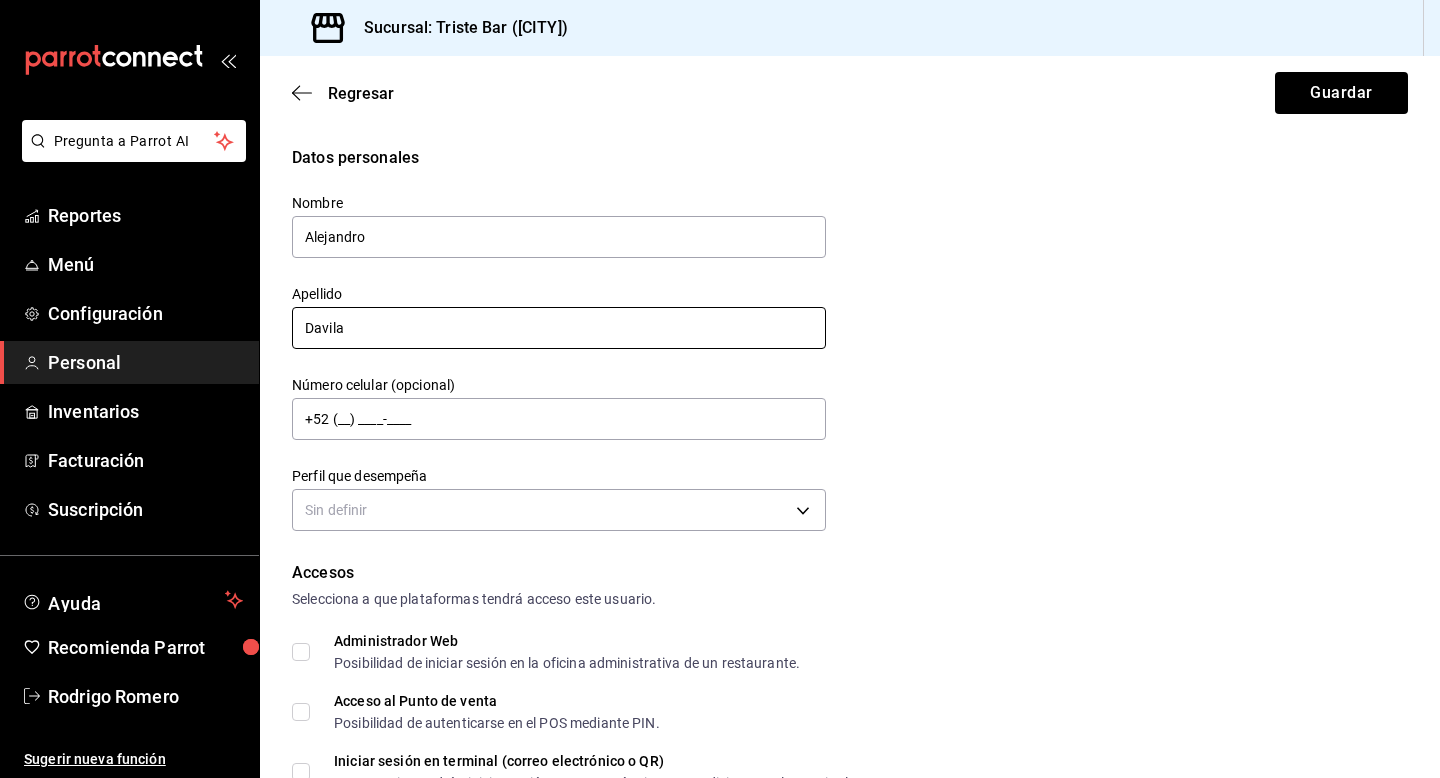 type on "Davila" 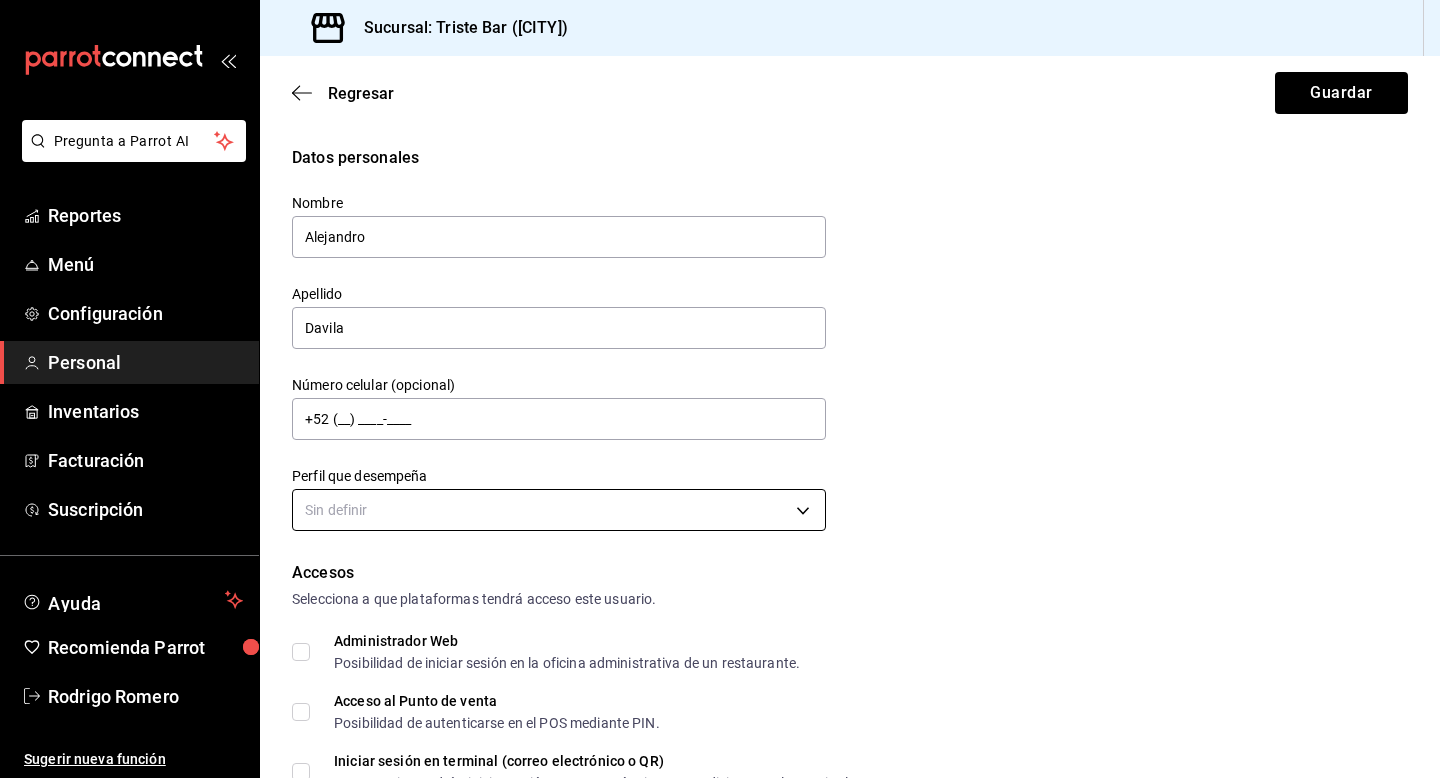 click on "Pregunta a Parrot AI Reportes   Menú   Configuración   Personal   Inventarios   Facturación   Suscripción   Ayuda Recomienda Parrot   Rodrigo Romero   Sugerir nueva función   Sucursal: Triste Bar ([CITY]) Regresar Guardar Datos personales Nombre Alejandro Apellido Davila Número celular (opcional) +52 [PHONE] Perfil que desempeña Sin definir Accesos Selecciona a que plataformas tendrá acceso este usuario. Administrador Web Posibilidad de iniciar sesión en la oficina administrativa de un restaurante.  Acceso al Punto de venta Posibilidad de autenticarse en el POS mediante PIN.  Iniciar sesión en terminal (correo electrónico o QR) Los usuarios podrán iniciar sesión y aceptar términos y condiciones en la terminal. Acceso uso de terminal Los usuarios podrán acceder y utilizar la terminal para visualizar y procesar pagos de sus órdenes. Correo electrónico Se volverá obligatorio al tener ciertos accesos activados. Contraseña Contraseña Repetir contraseña Repetir contraseña PIN Validar PIN" at bounding box center [720, 389] 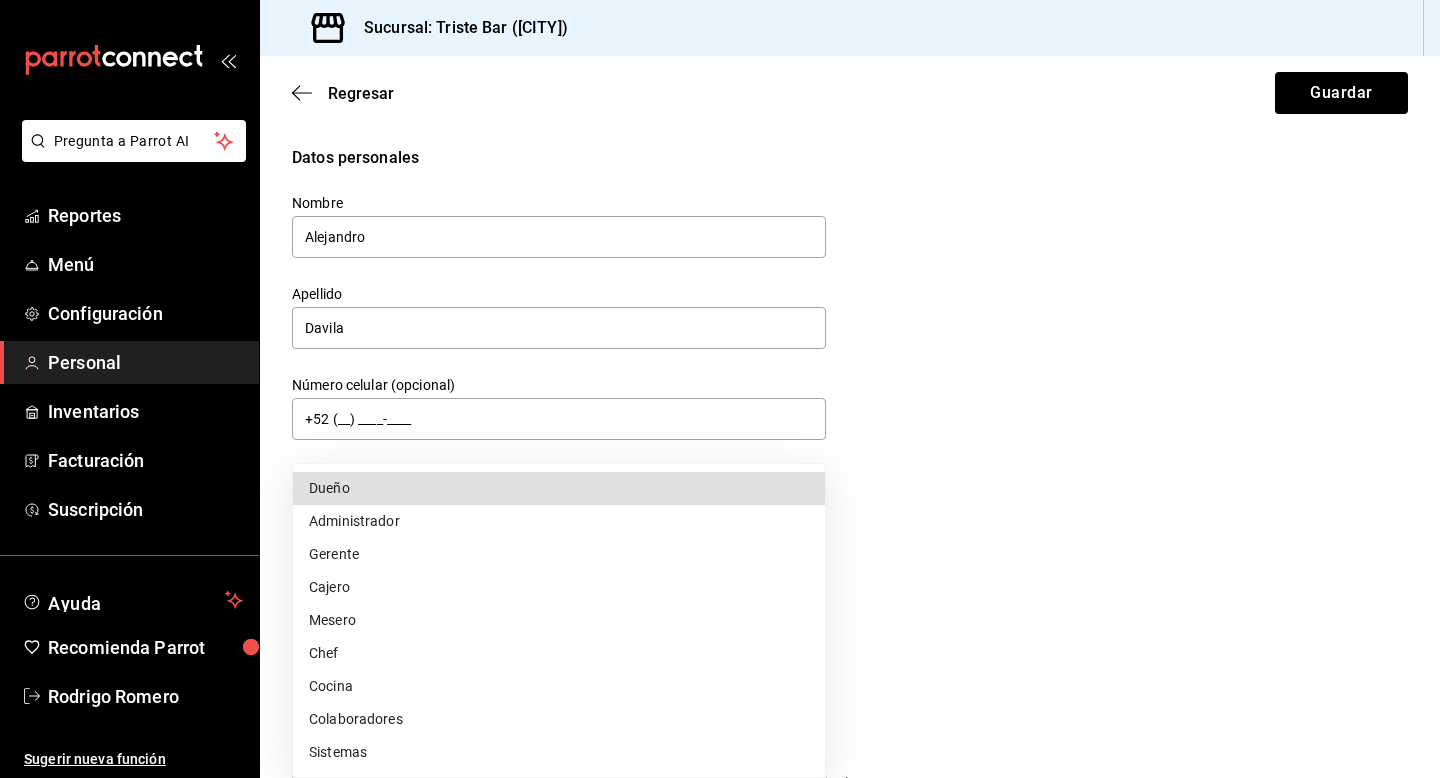click on "Mesero" at bounding box center (559, 620) 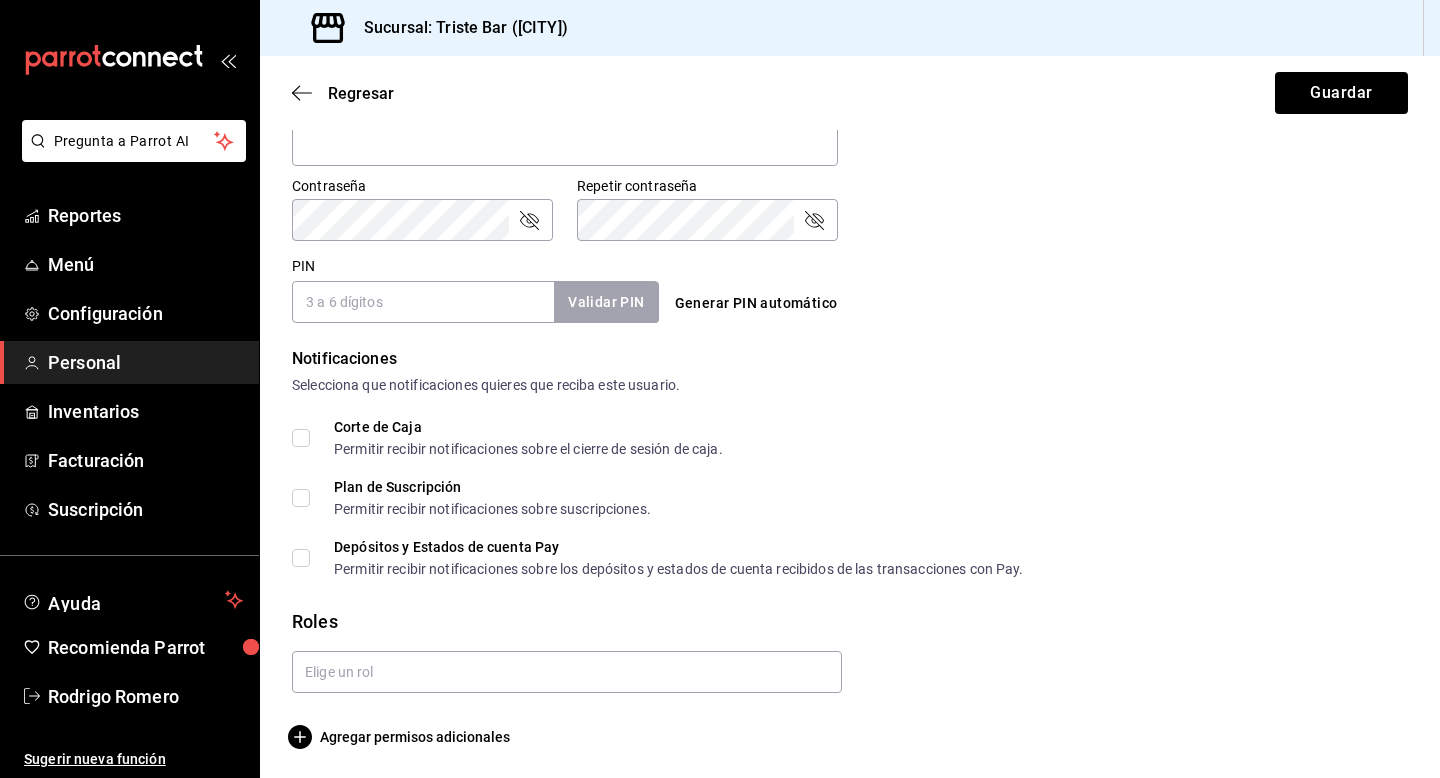 scroll, scrollTop: 820, scrollLeft: 0, axis: vertical 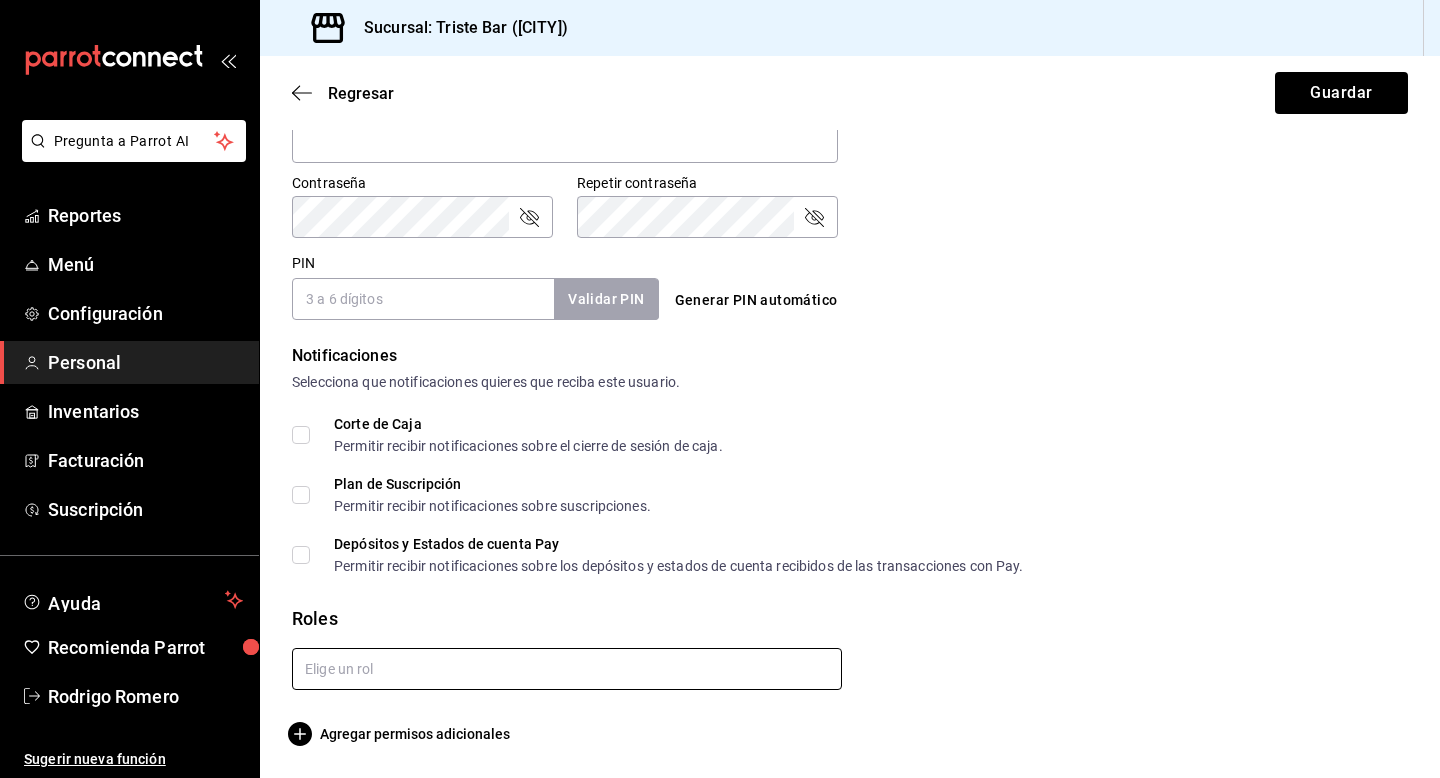 click at bounding box center [567, 669] 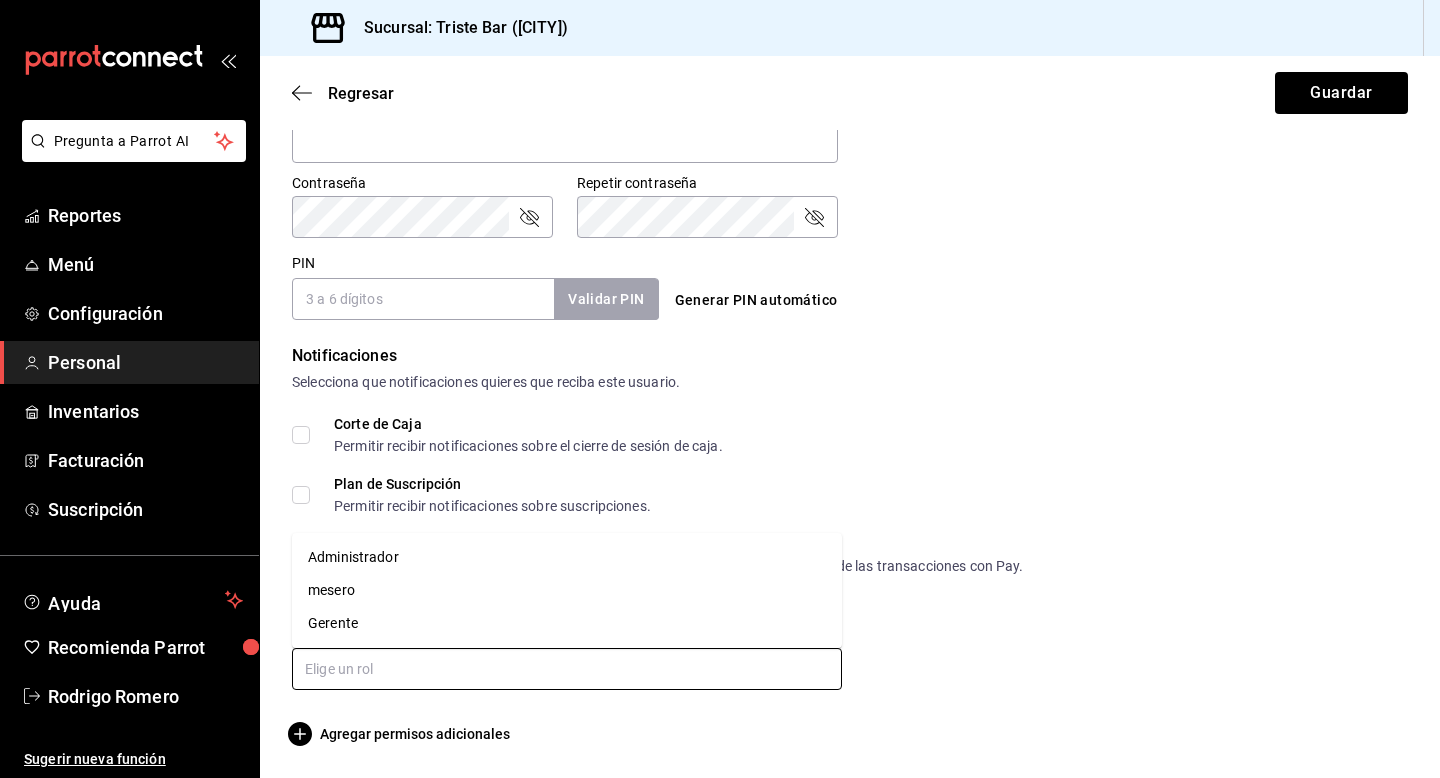 click on "mesero" at bounding box center (567, 590) 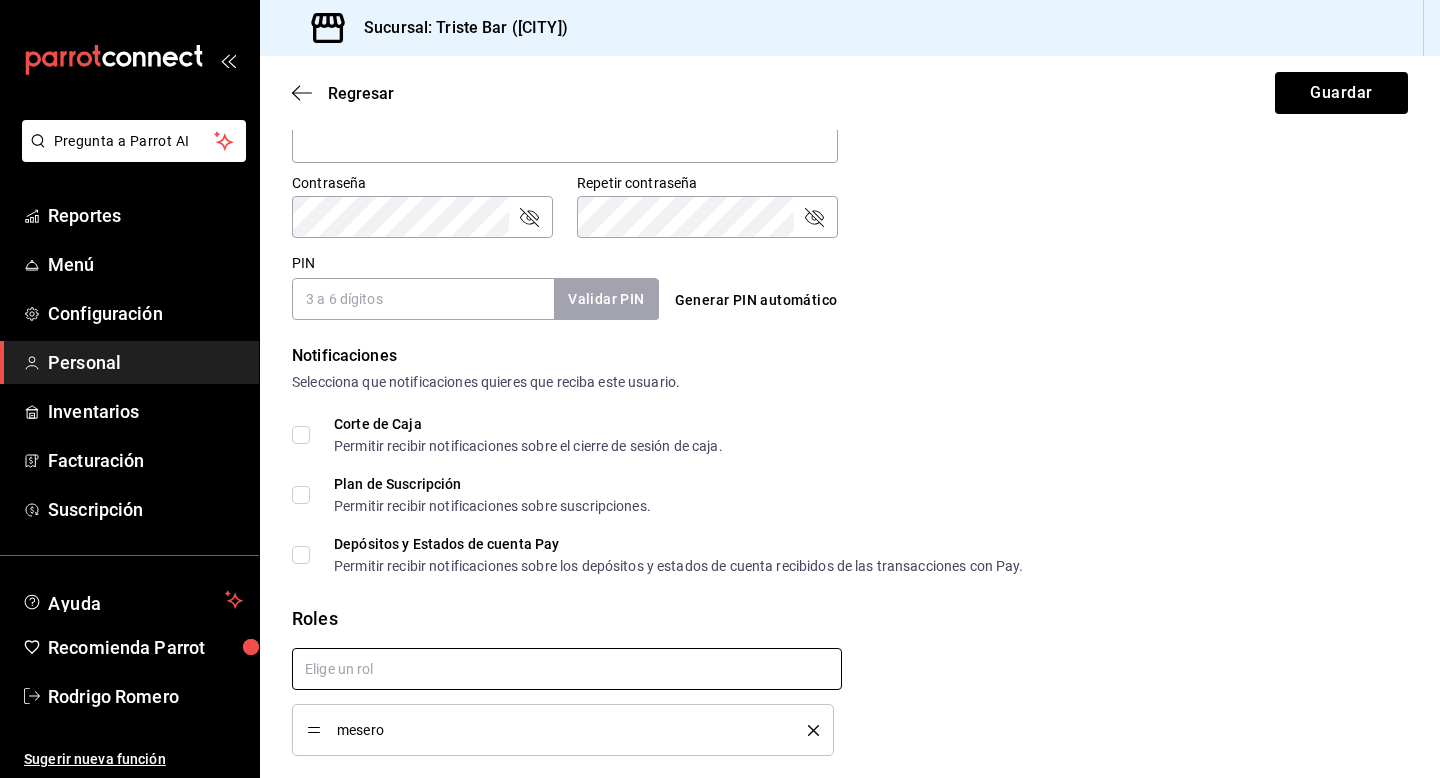 checkbox on "true" 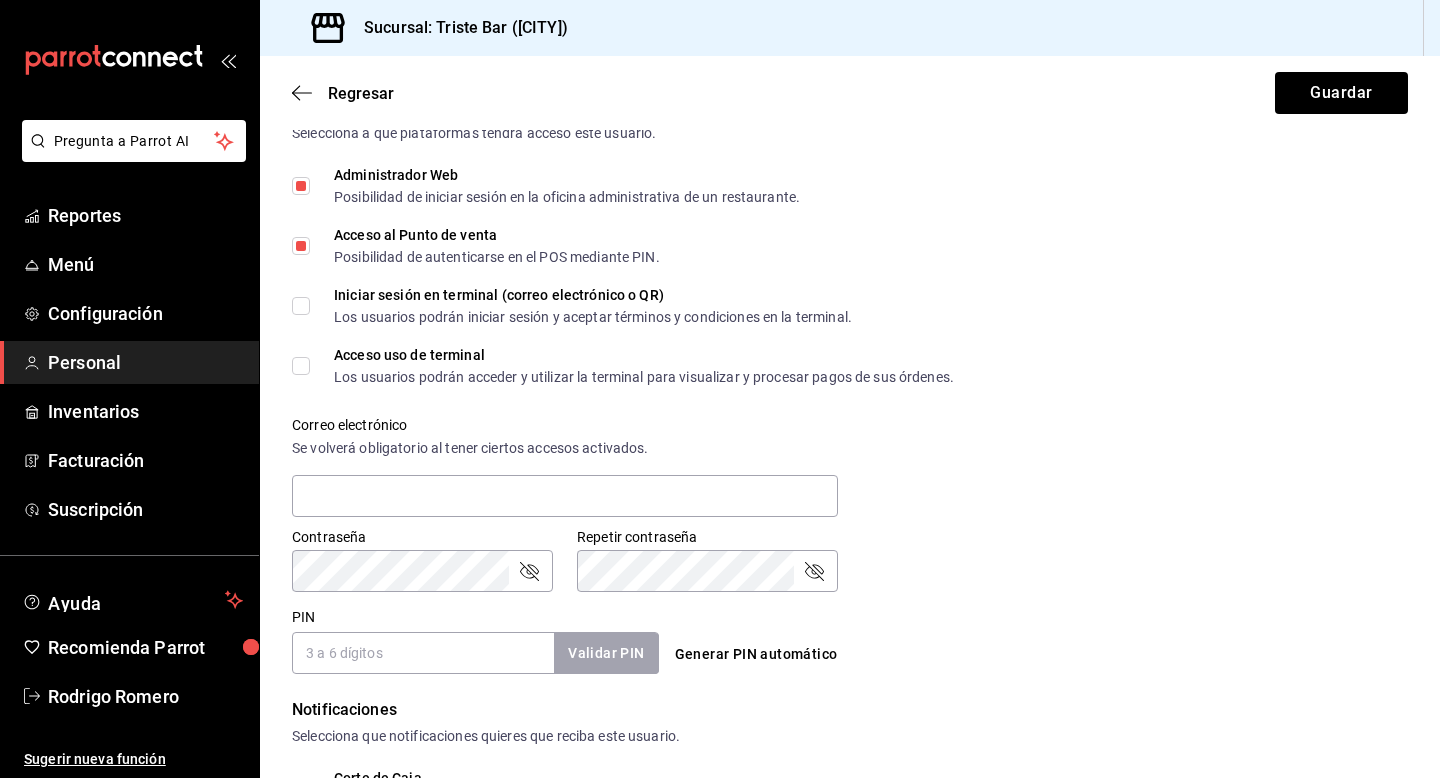 scroll, scrollTop: 427, scrollLeft: 0, axis: vertical 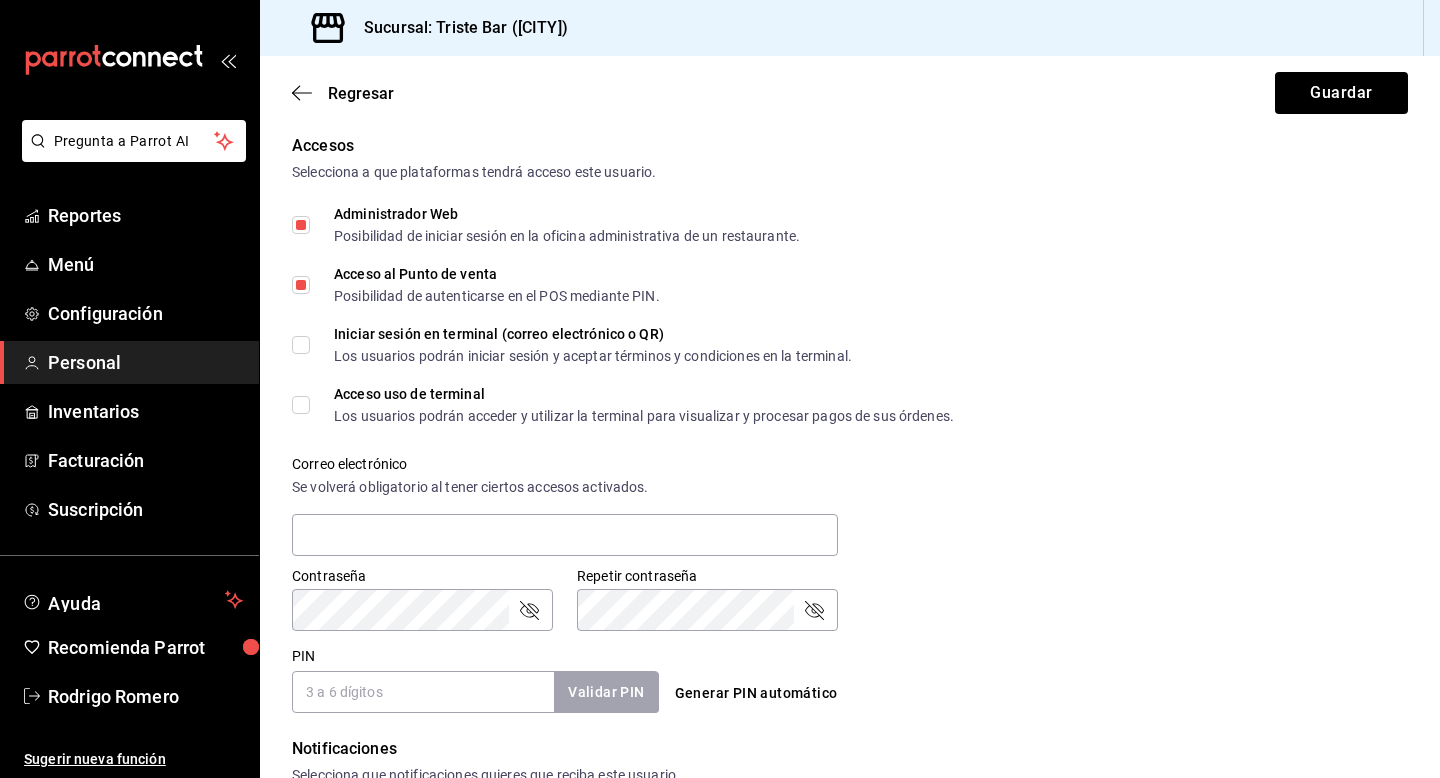 click on "PIN" at bounding box center [423, 692] 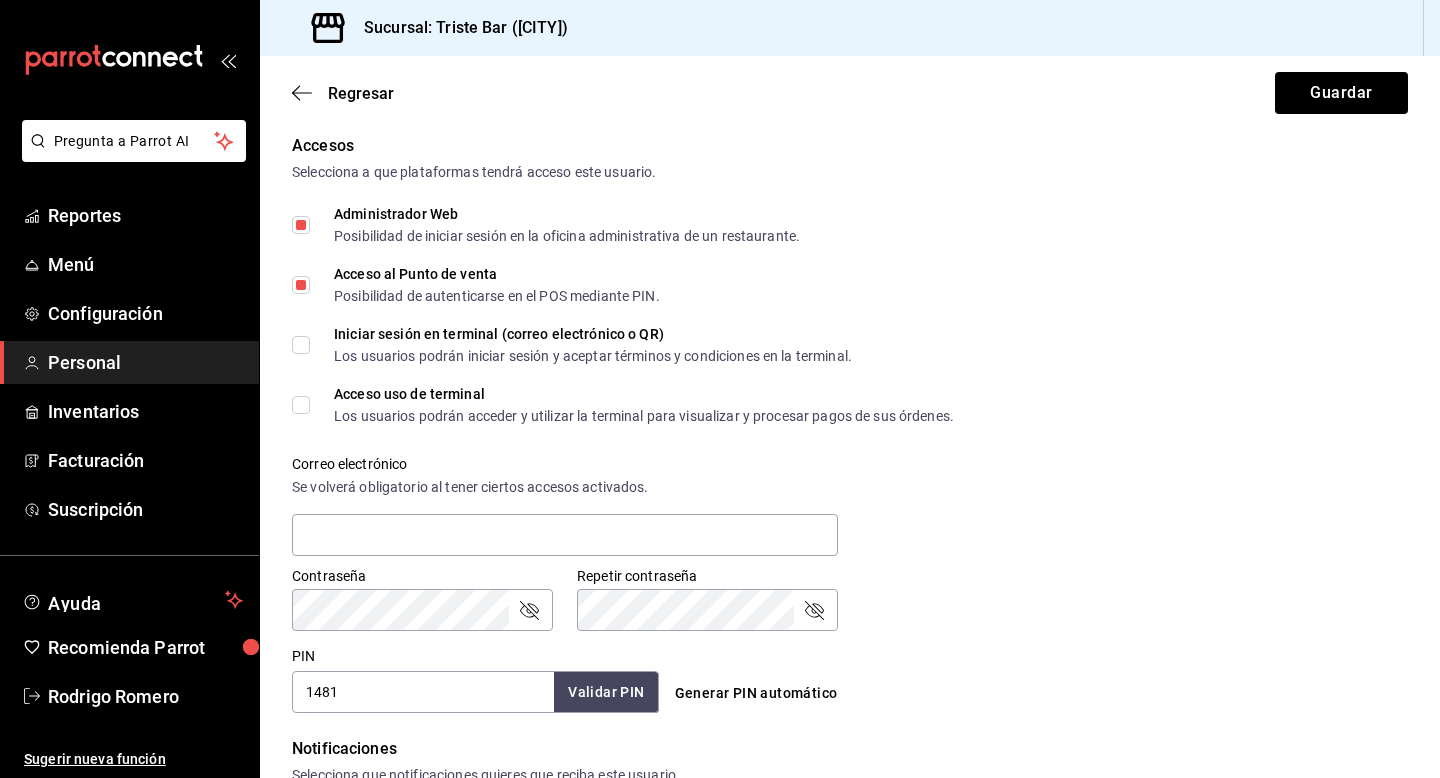 type on "1481" 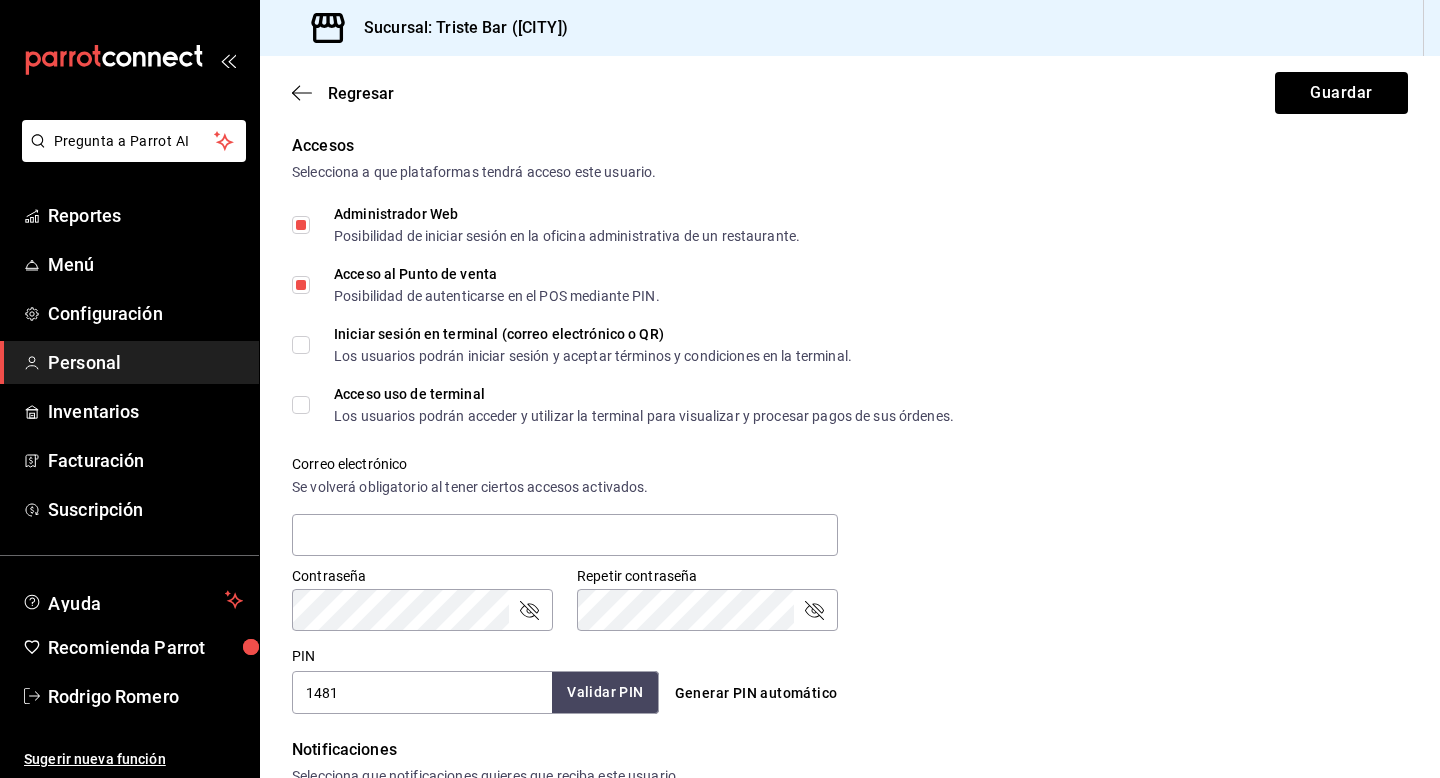 click on "Validar PIN" at bounding box center (605, 692) 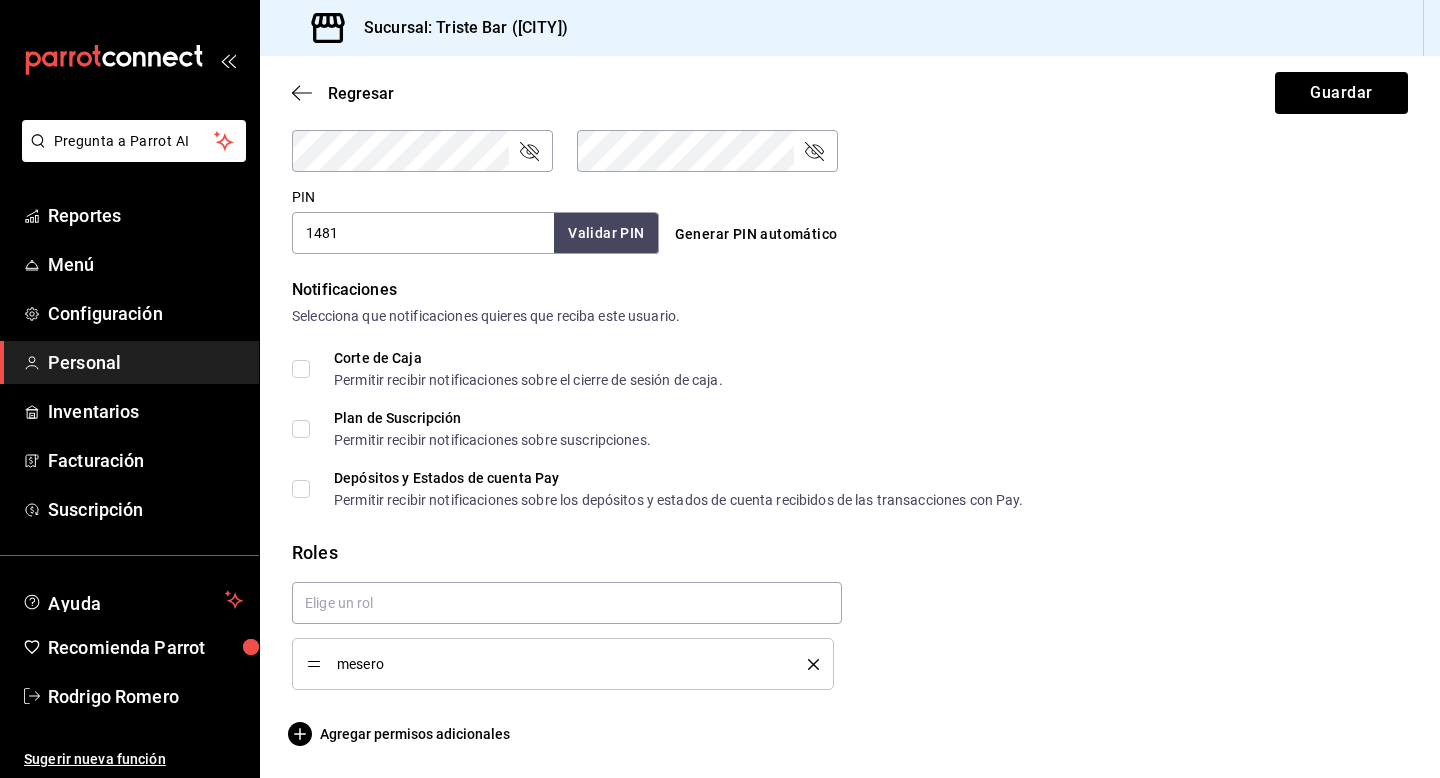scroll, scrollTop: 0, scrollLeft: 0, axis: both 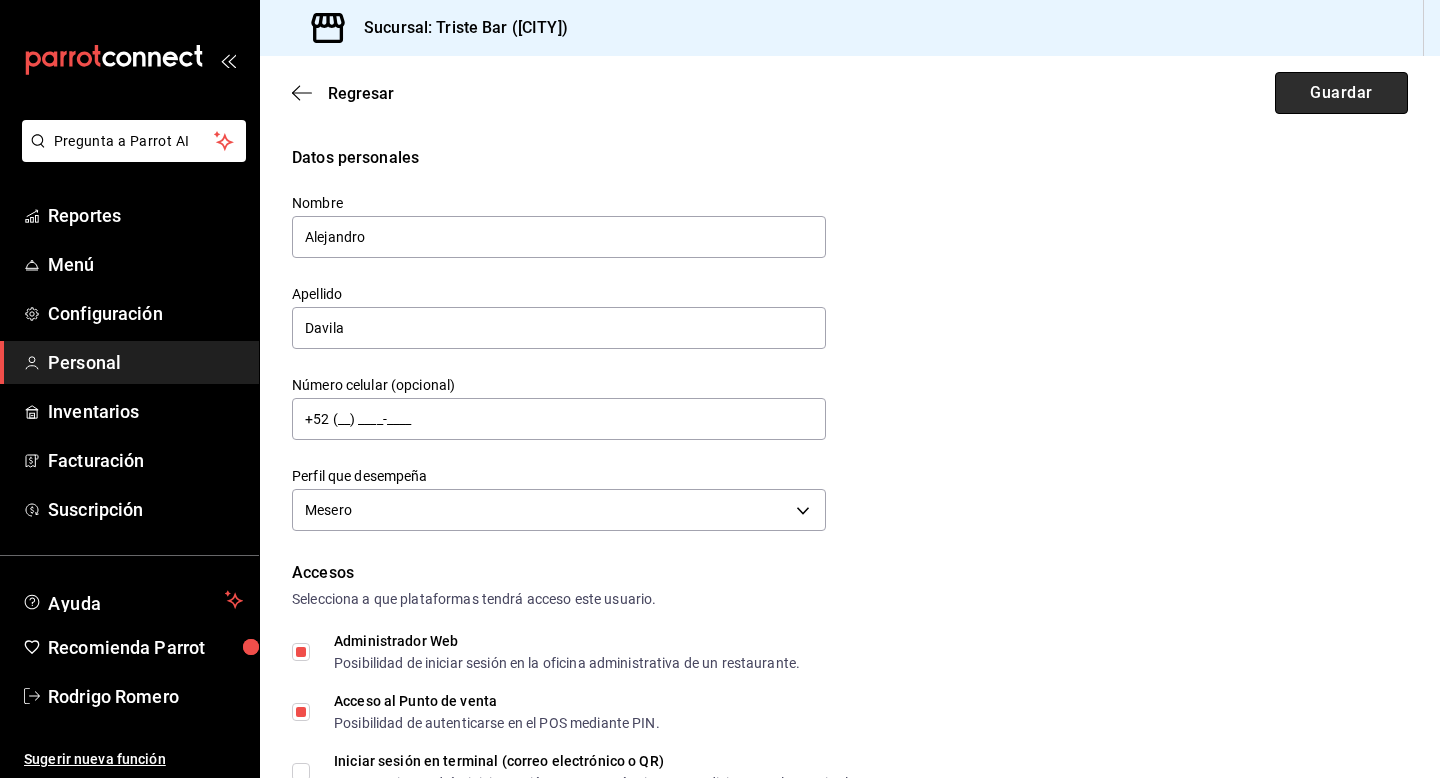 click on "Guardar" at bounding box center [1341, 93] 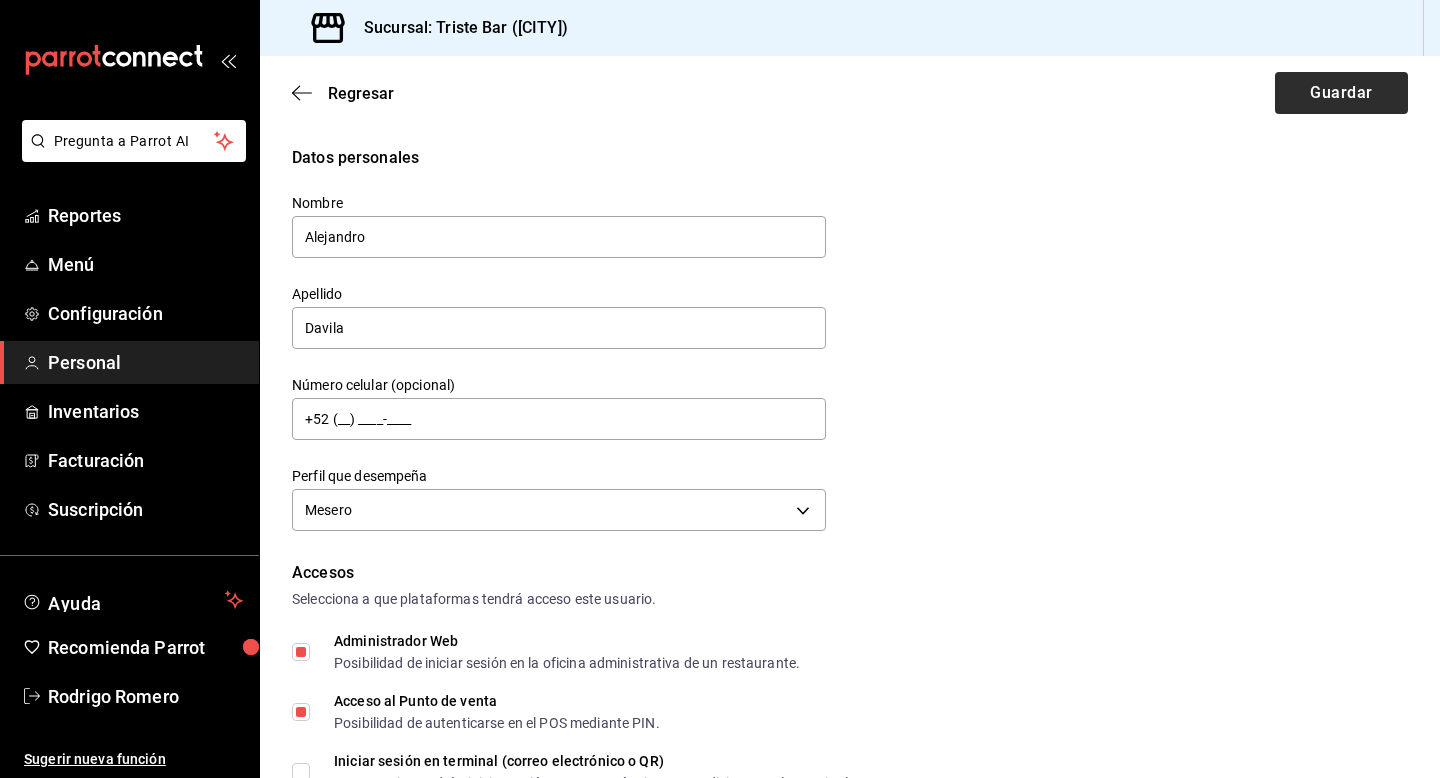 scroll, scrollTop: 545, scrollLeft: 0, axis: vertical 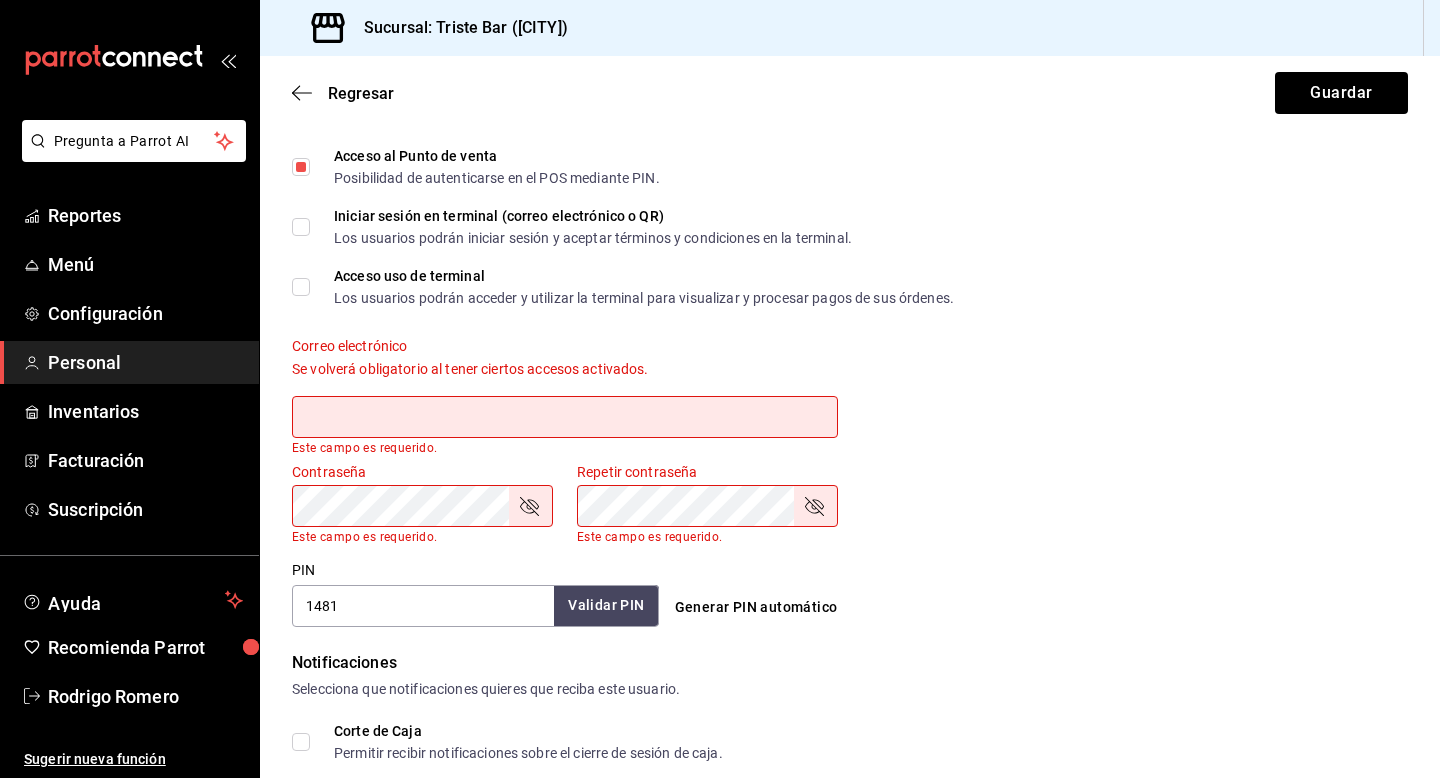 click on "Contraseña Contraseña Este campo es requerido. Repetir contraseña Repetir contraseña Este campo es requerido." at bounding box center (838, 491) 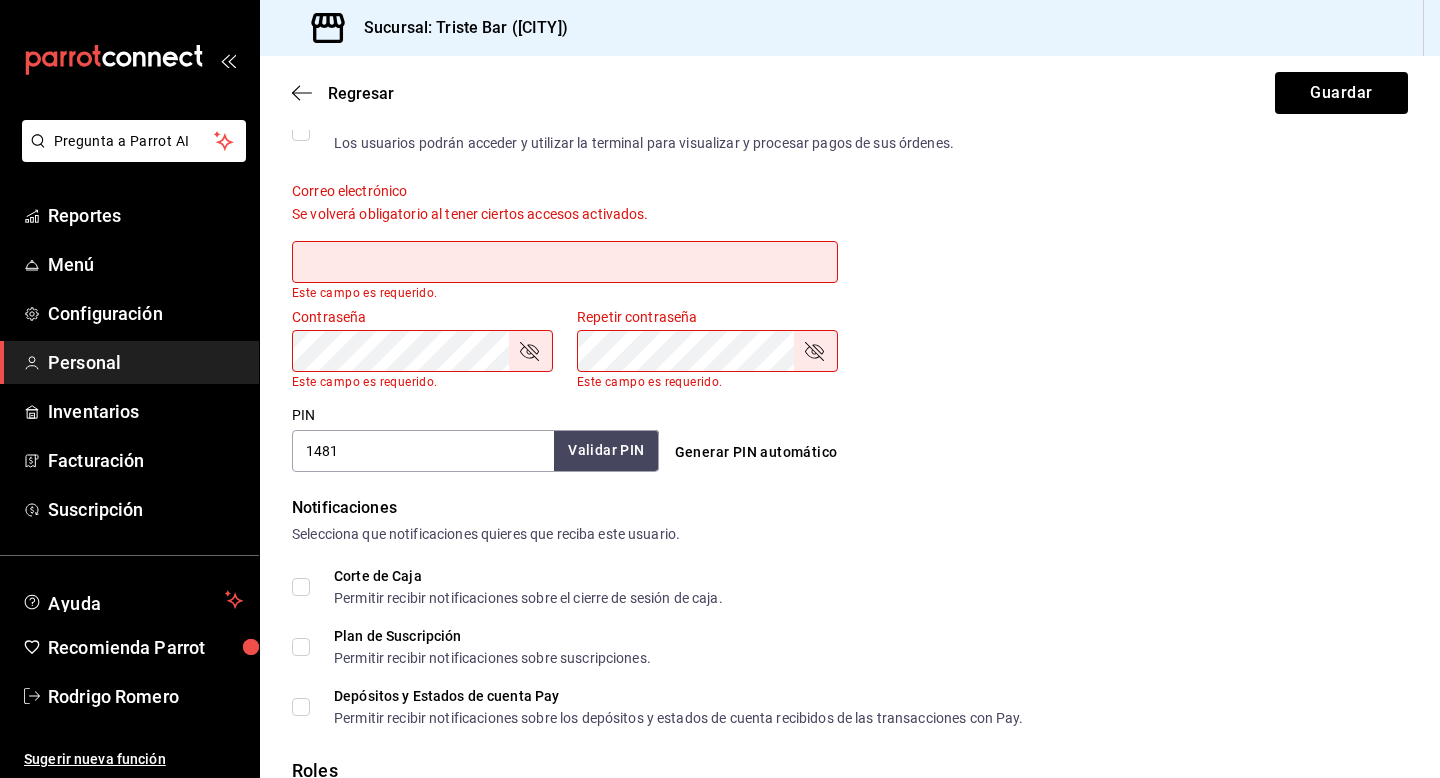 scroll, scrollTop: 691, scrollLeft: 0, axis: vertical 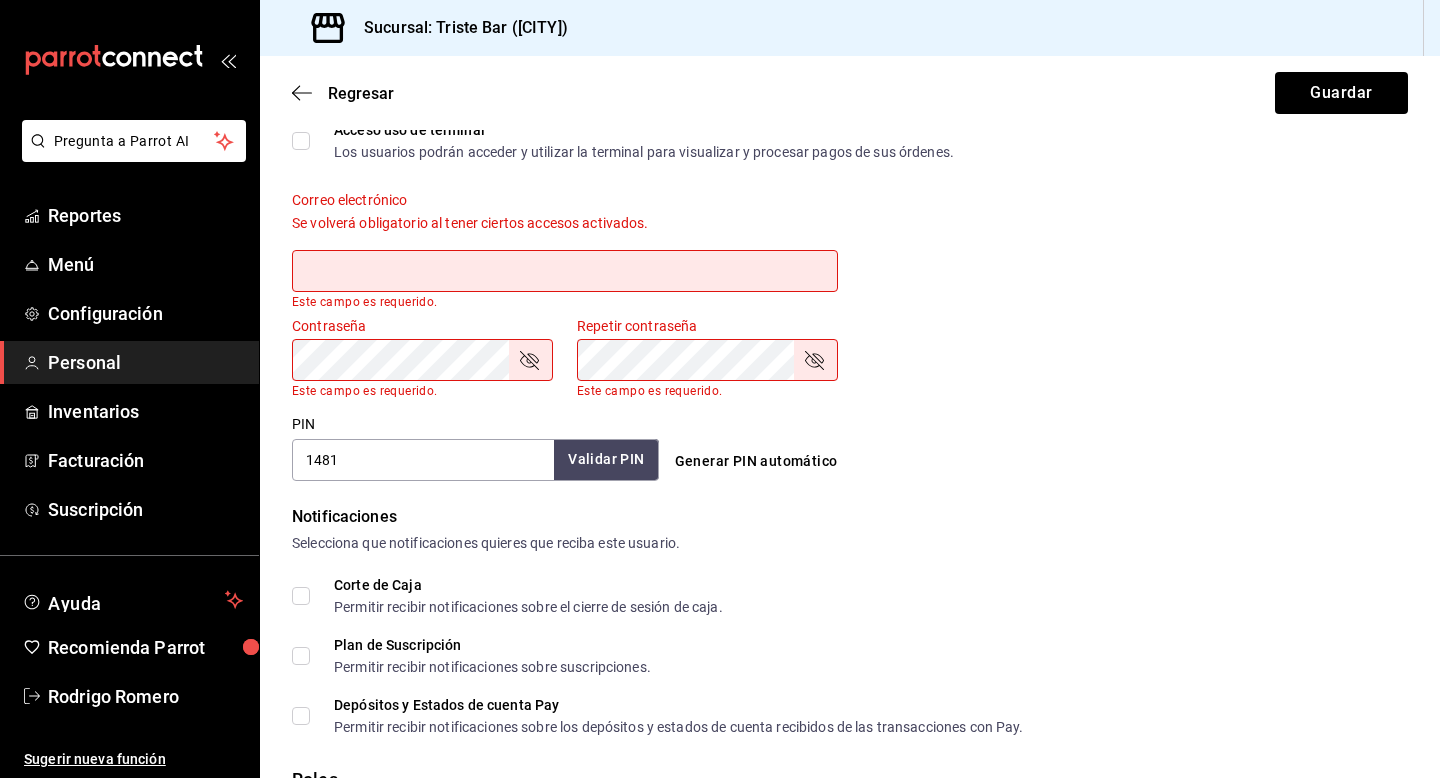 click at bounding box center [565, 271] 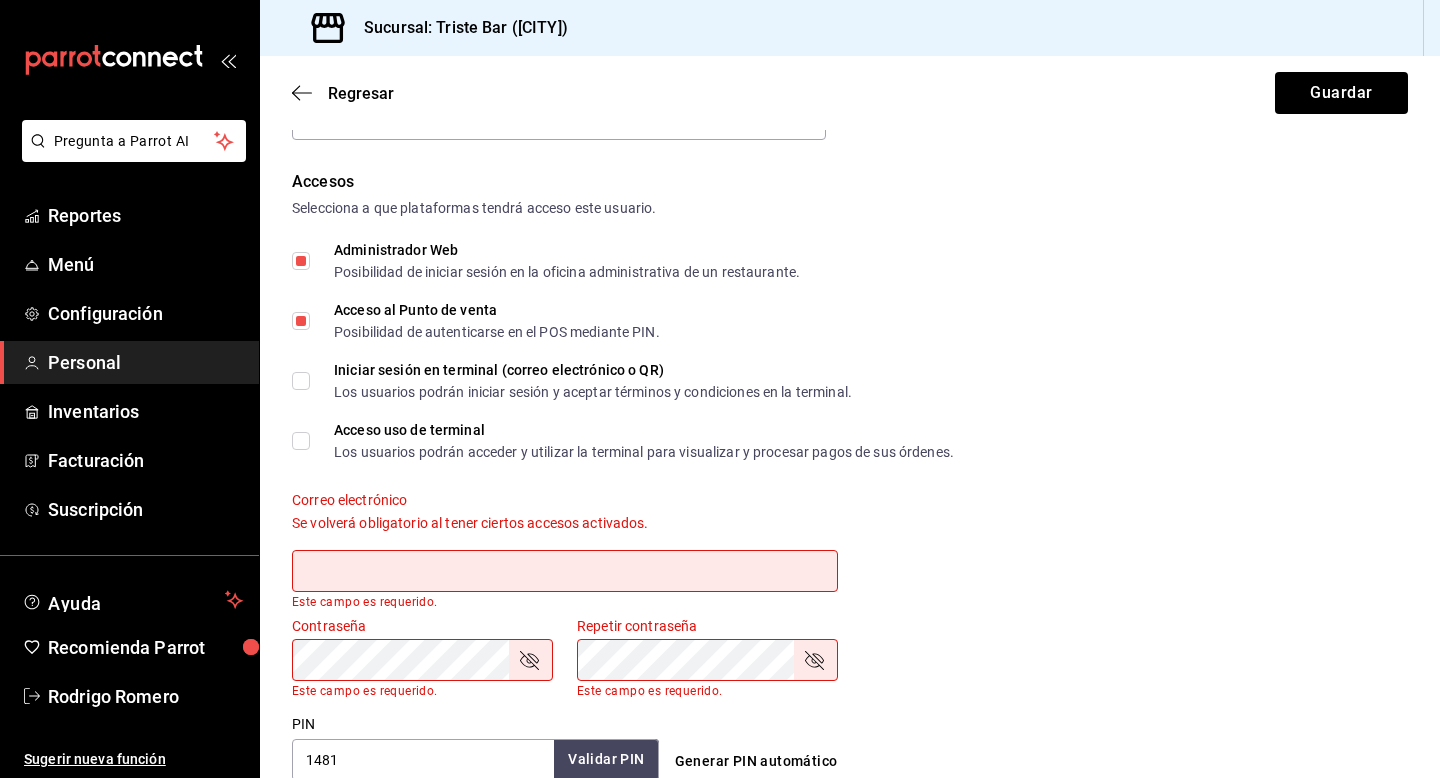 scroll, scrollTop: 392, scrollLeft: 0, axis: vertical 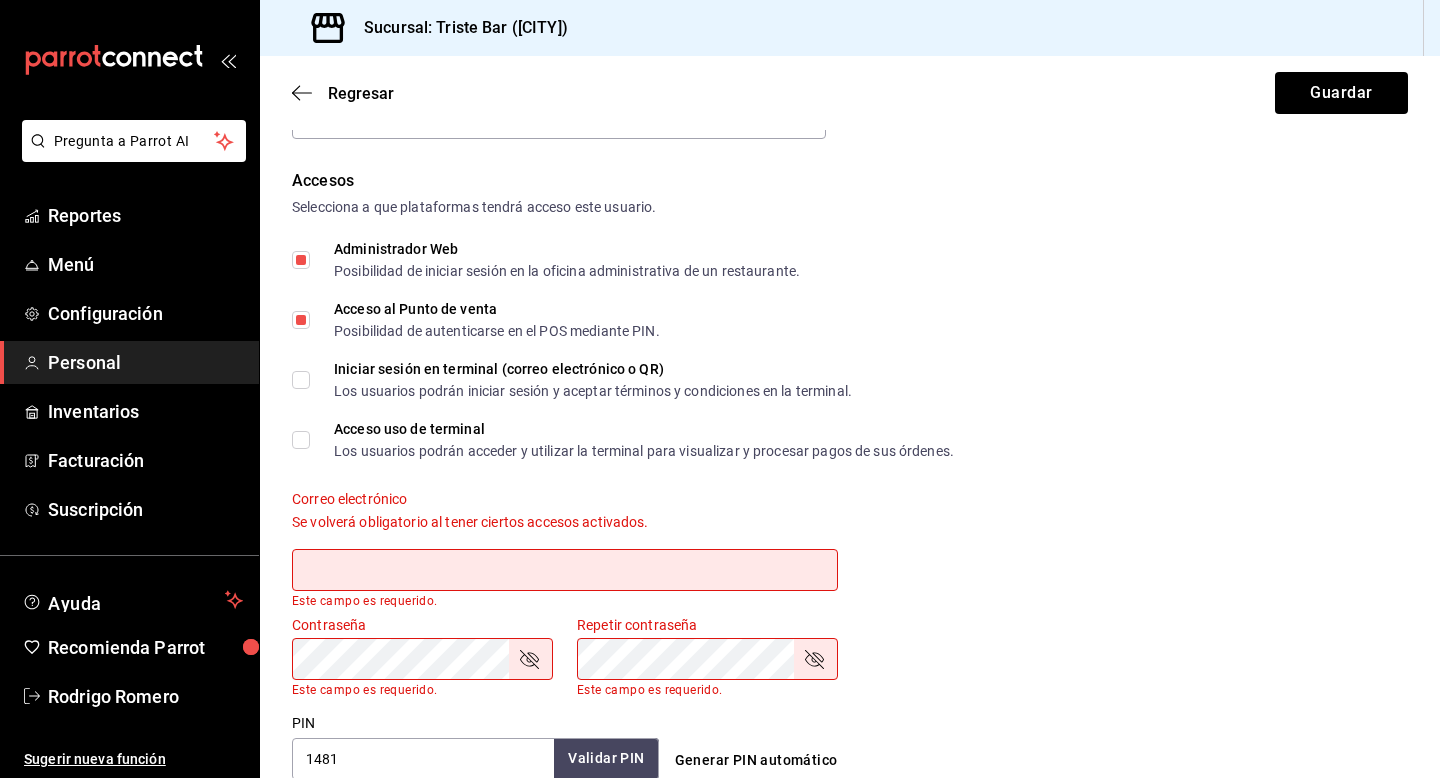 click on "Acceso uso de terminal Los usuarios podrán acceder y utilizar la terminal para visualizar y procesar pagos de sus órdenes." at bounding box center [301, 440] 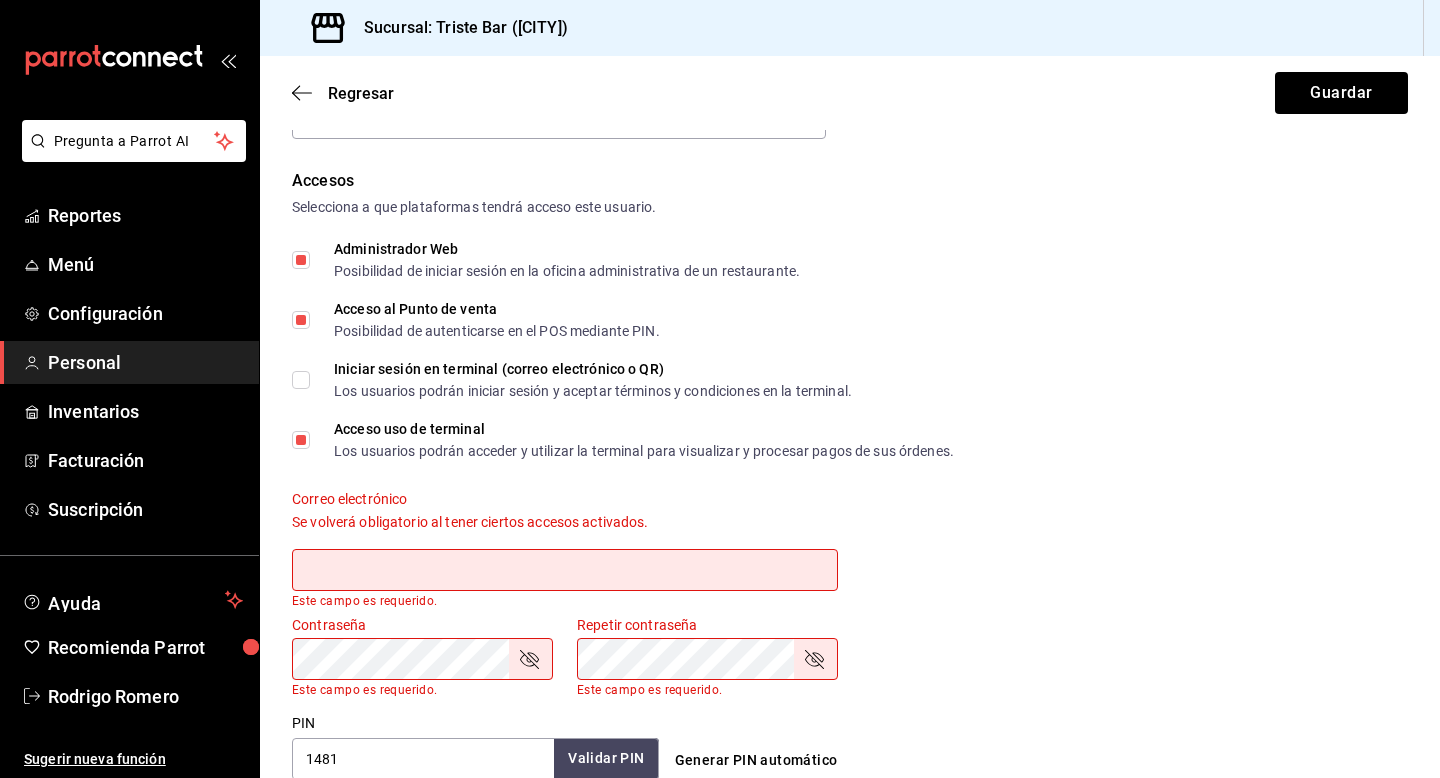 click on "Iniciar sesión en terminal (correo electrónico o QR) Los usuarios podrán iniciar sesión y aceptar términos y condiciones en la terminal." at bounding box center (301, 380) 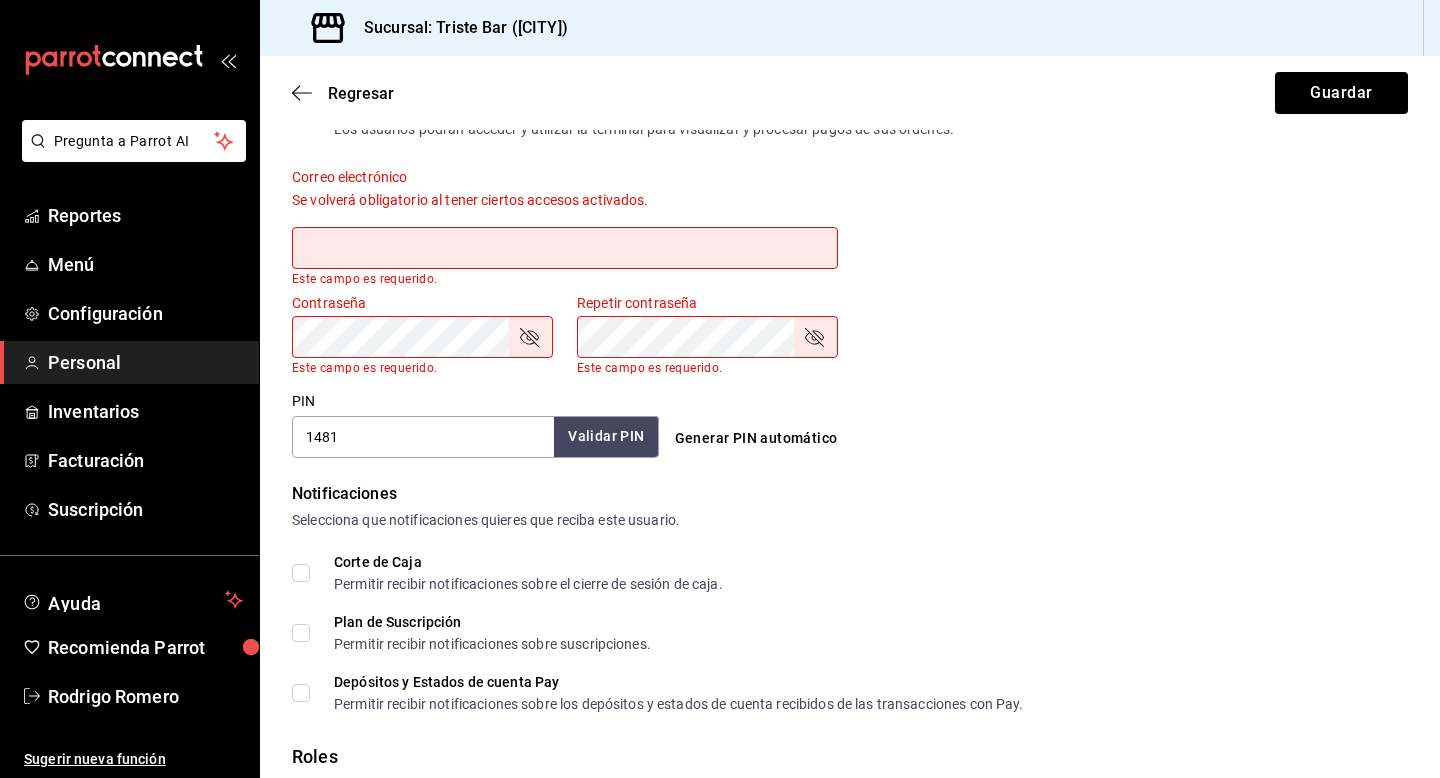 scroll, scrollTop: 918, scrollLeft: 0, axis: vertical 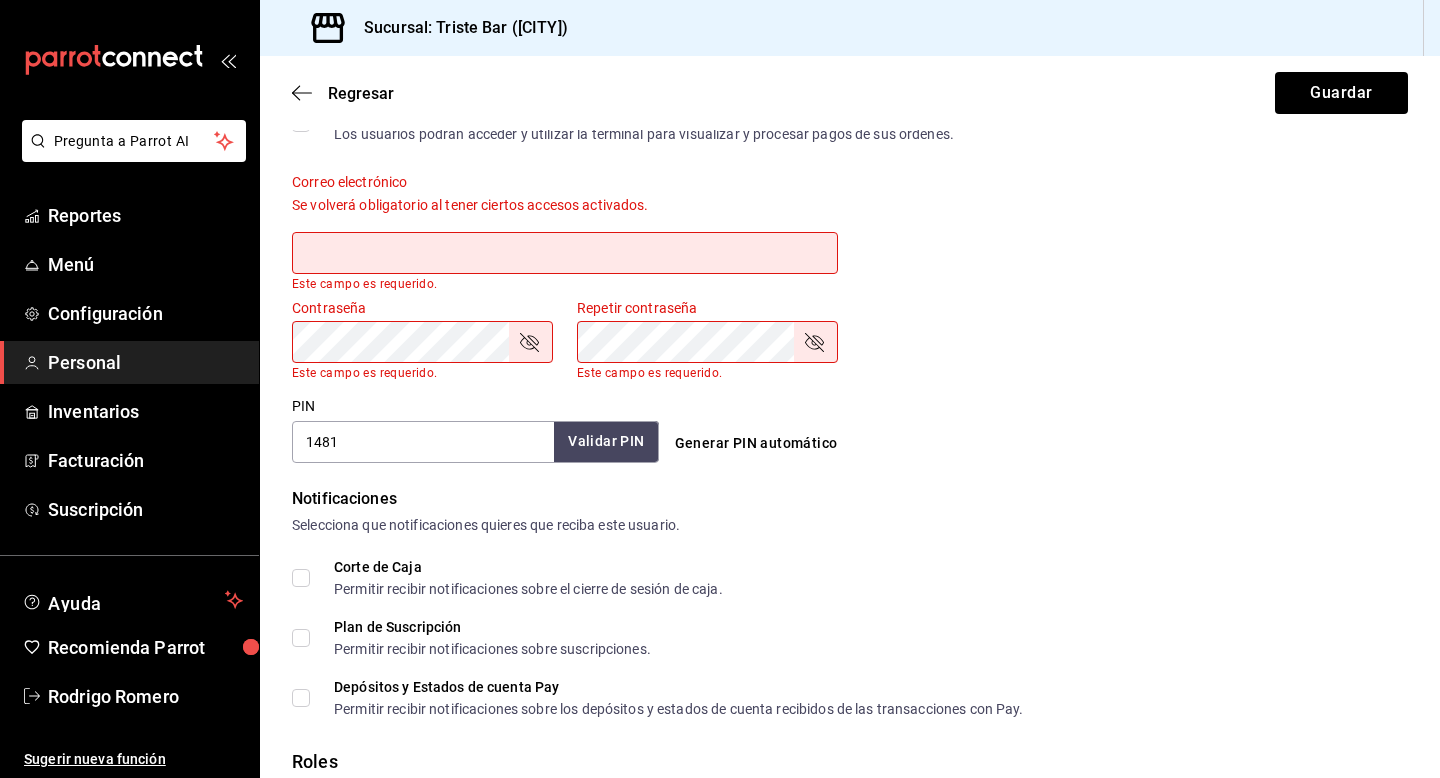 click at bounding box center [565, 253] 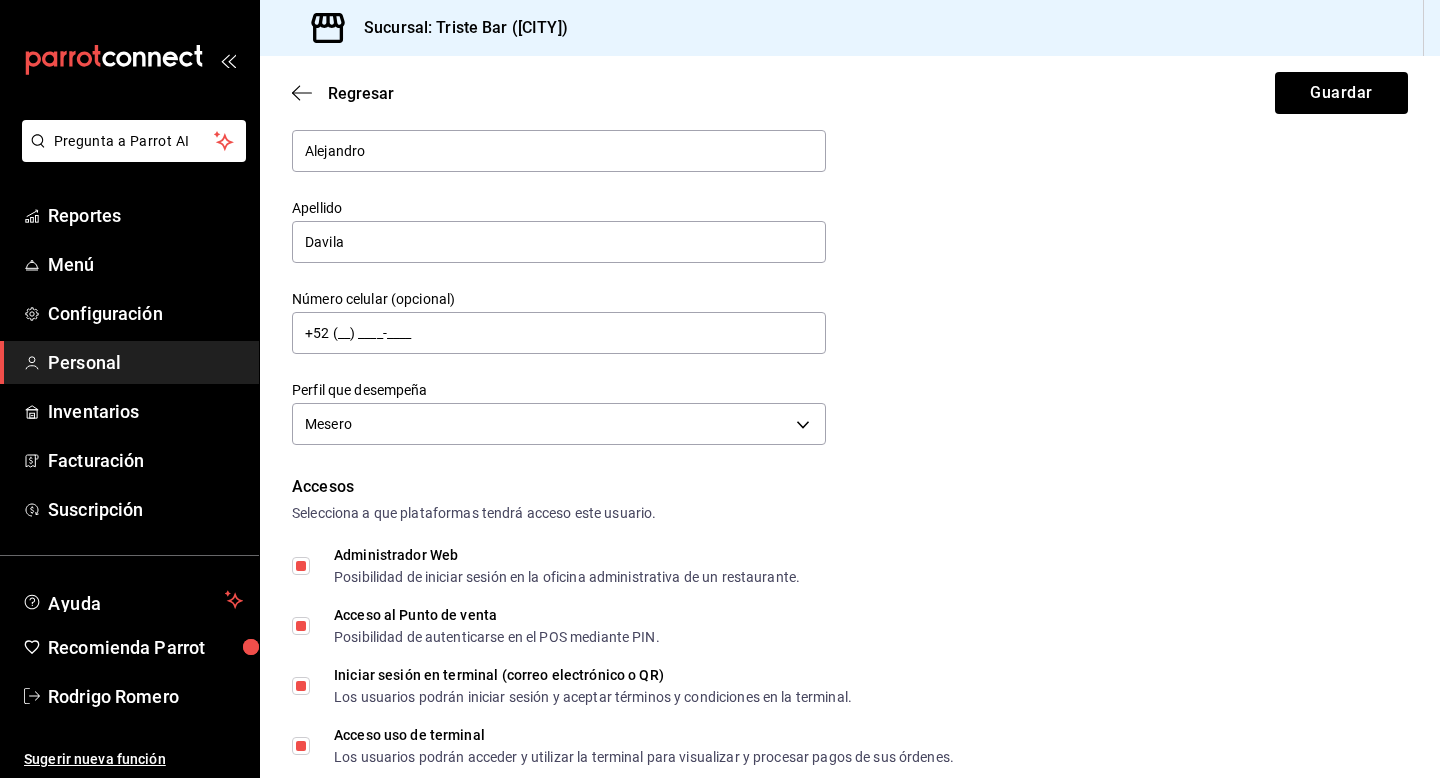 scroll, scrollTop: 0, scrollLeft: 0, axis: both 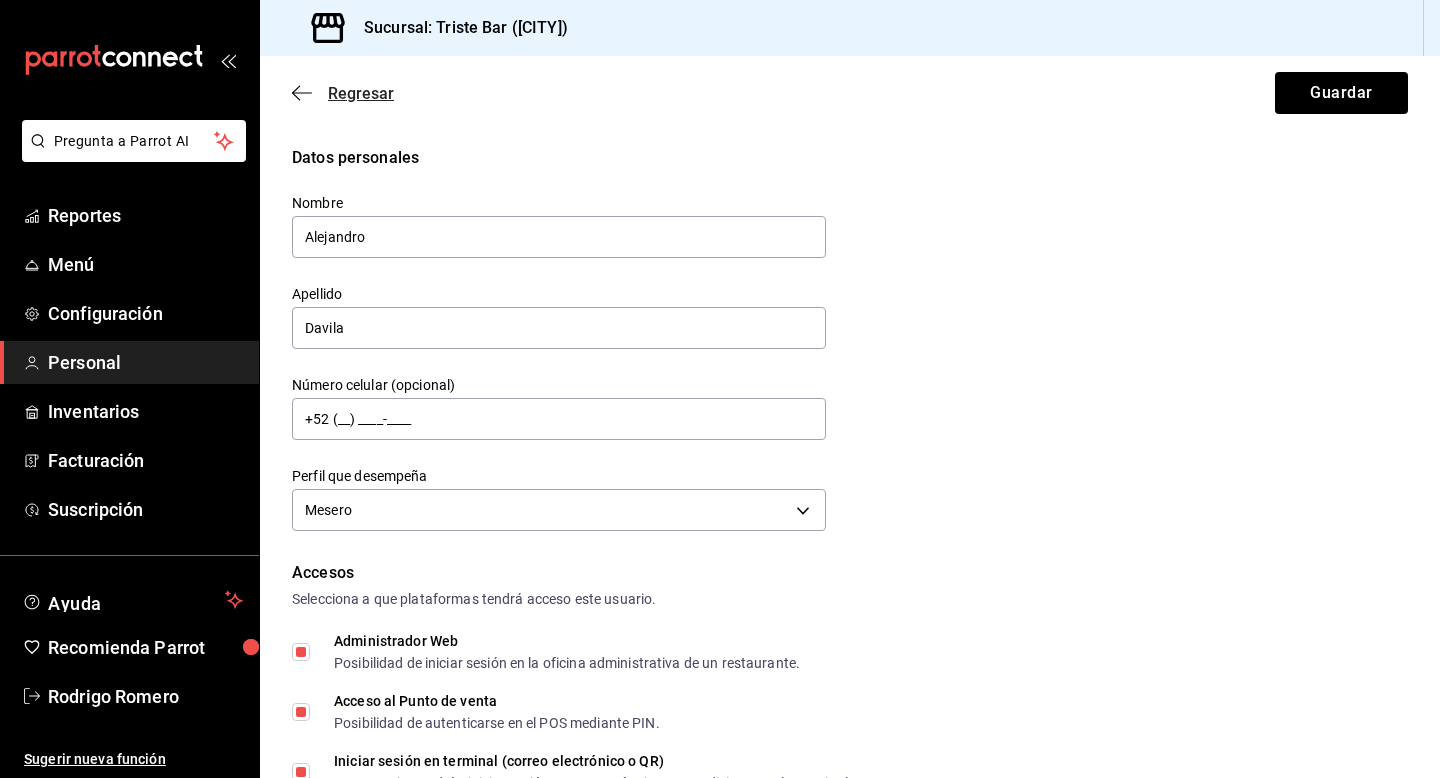 click on "Regresar" at bounding box center [343, 93] 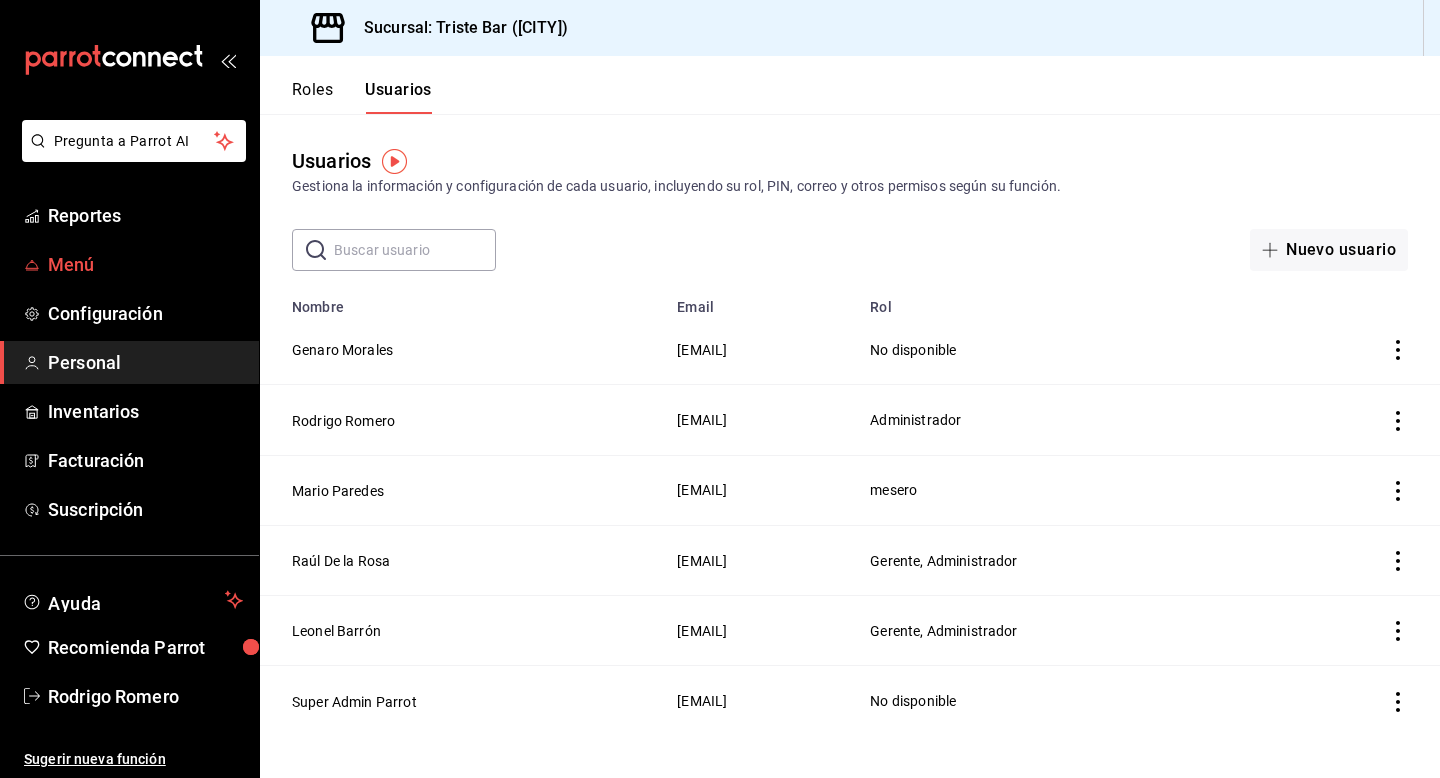 click on "Menú" at bounding box center [145, 264] 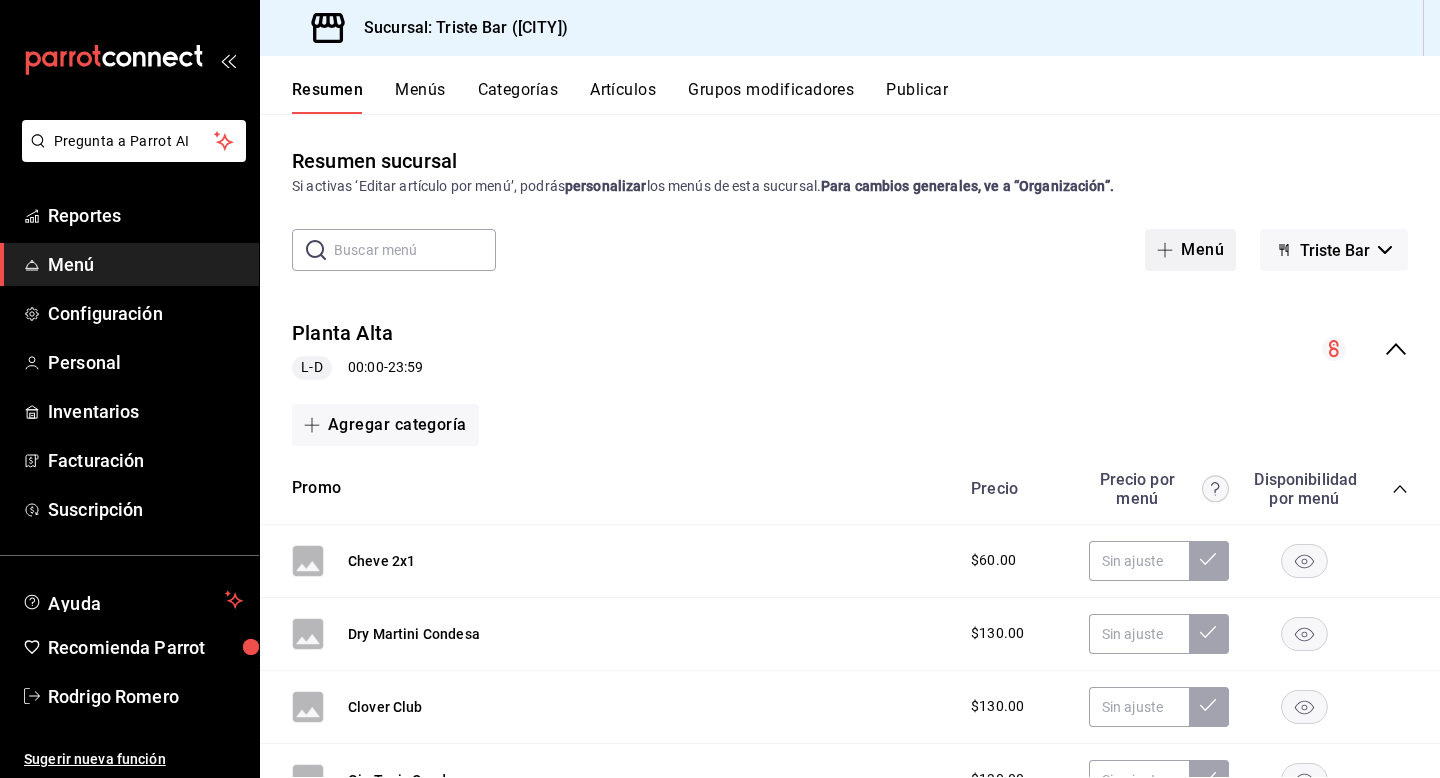 click on "Menú" at bounding box center (1190, 250) 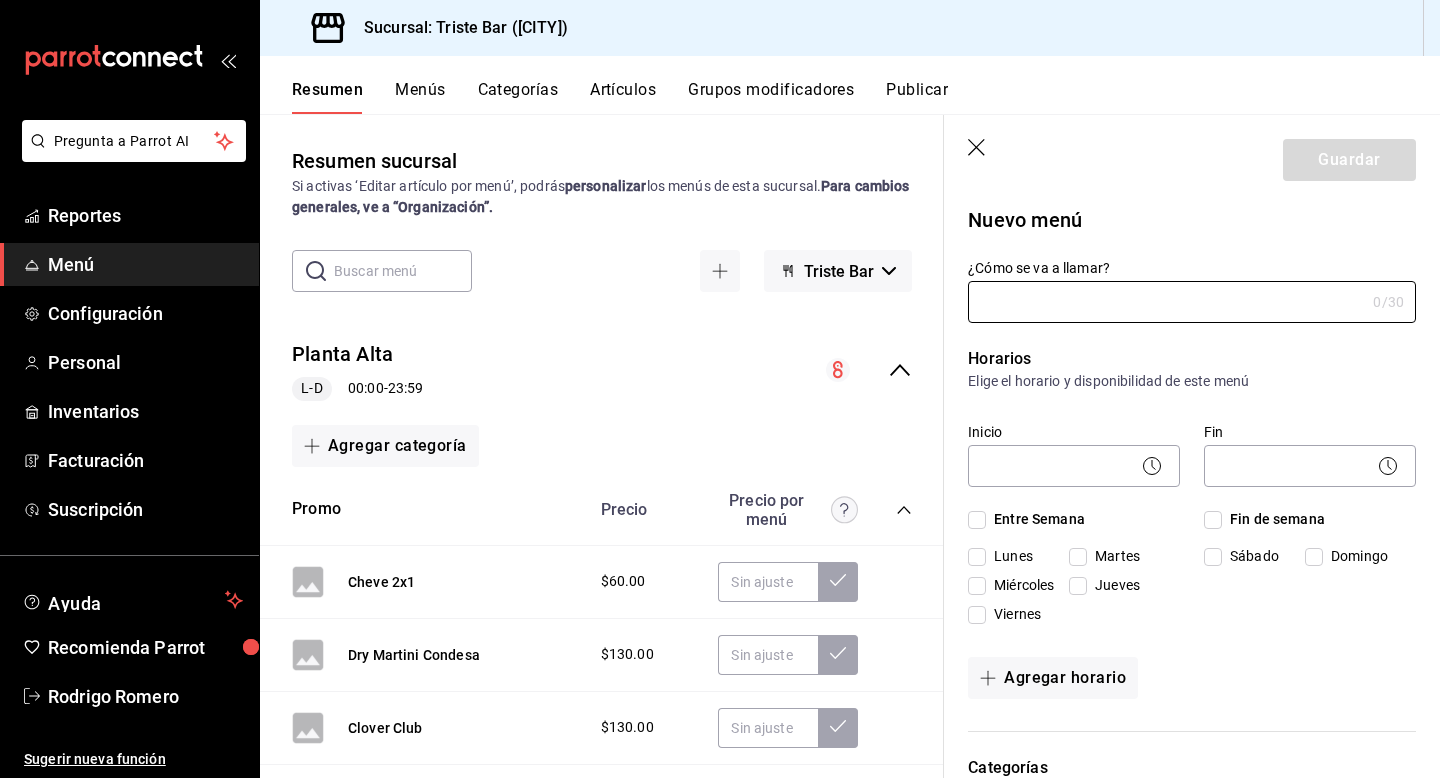 type on "1754710326958" 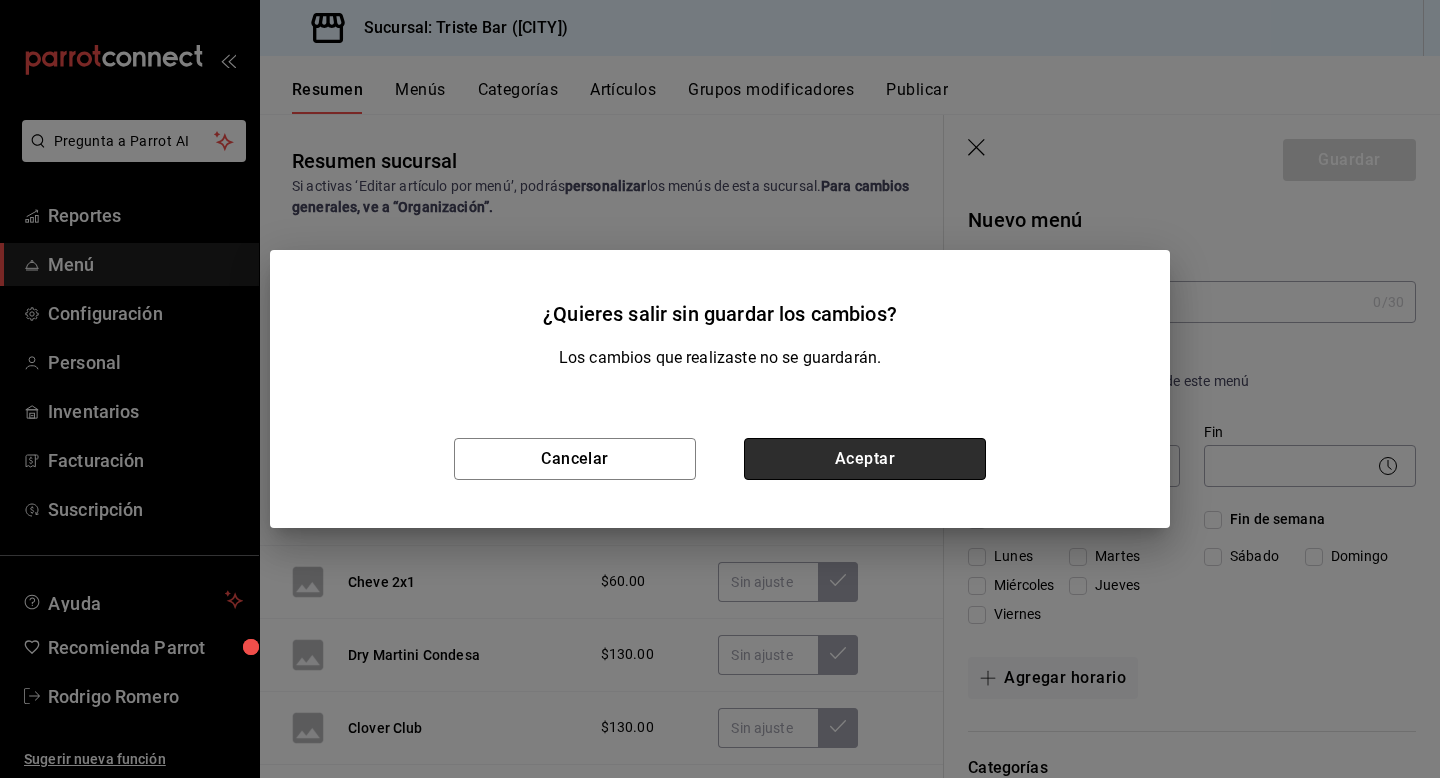 click on "Aceptar" at bounding box center (865, 459) 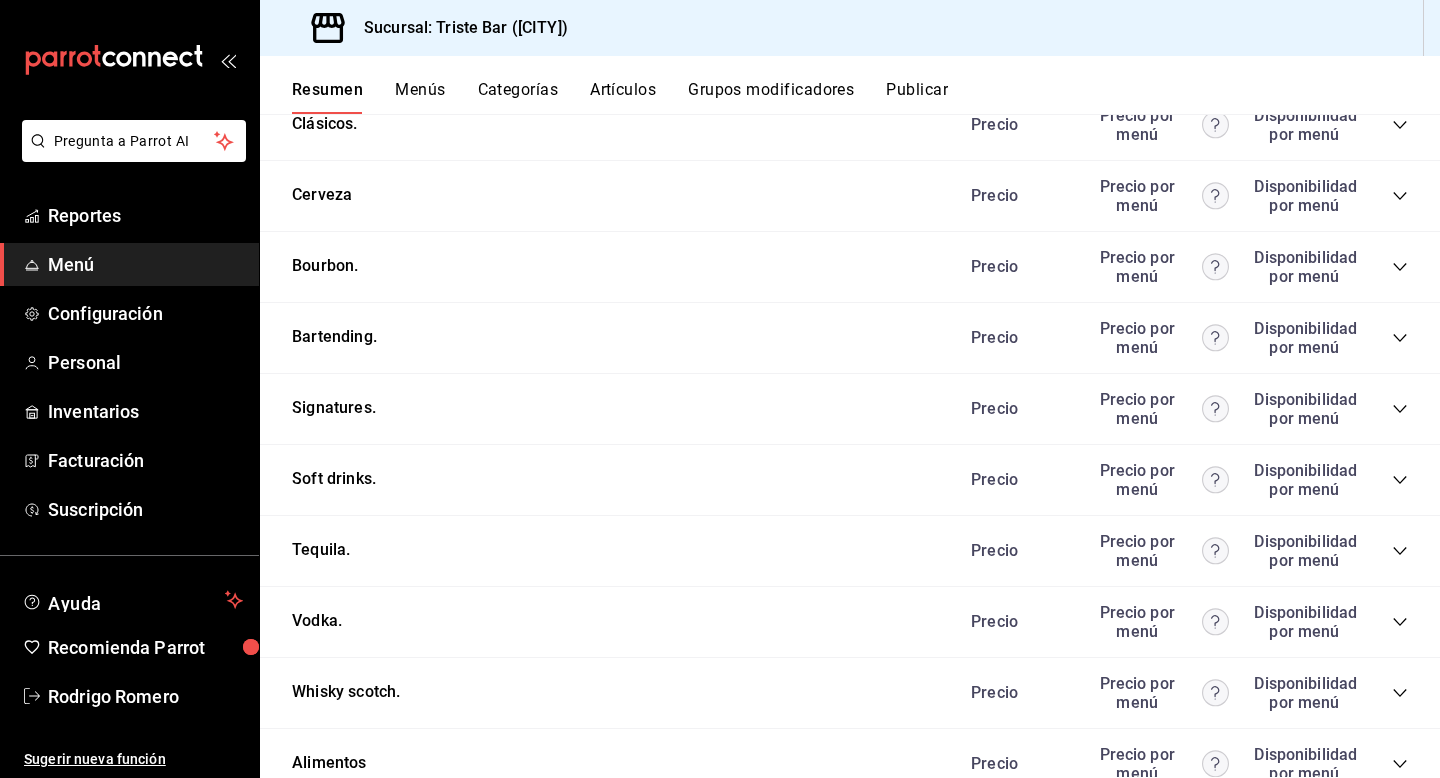 scroll, scrollTop: 2193, scrollLeft: 0, axis: vertical 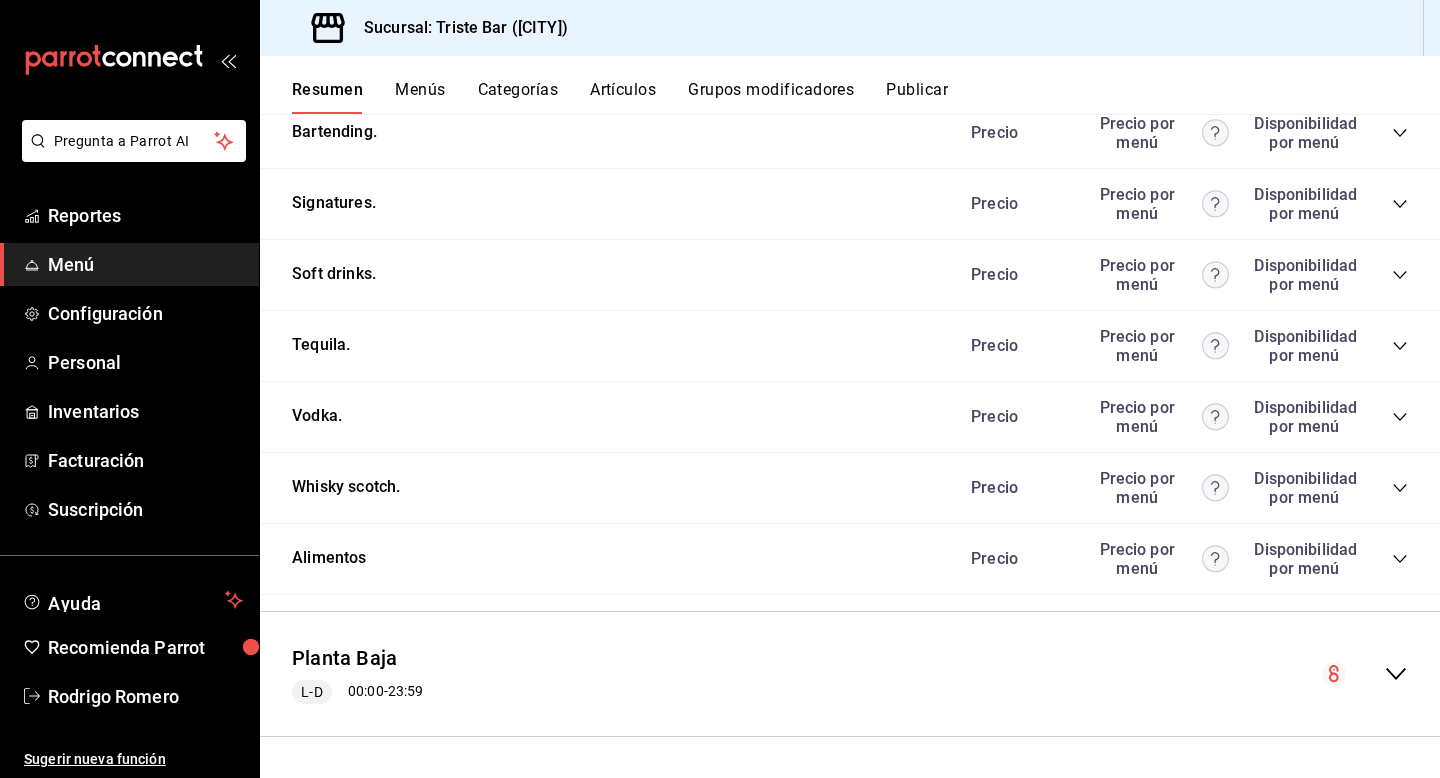 click on "Menús" at bounding box center (420, 97) 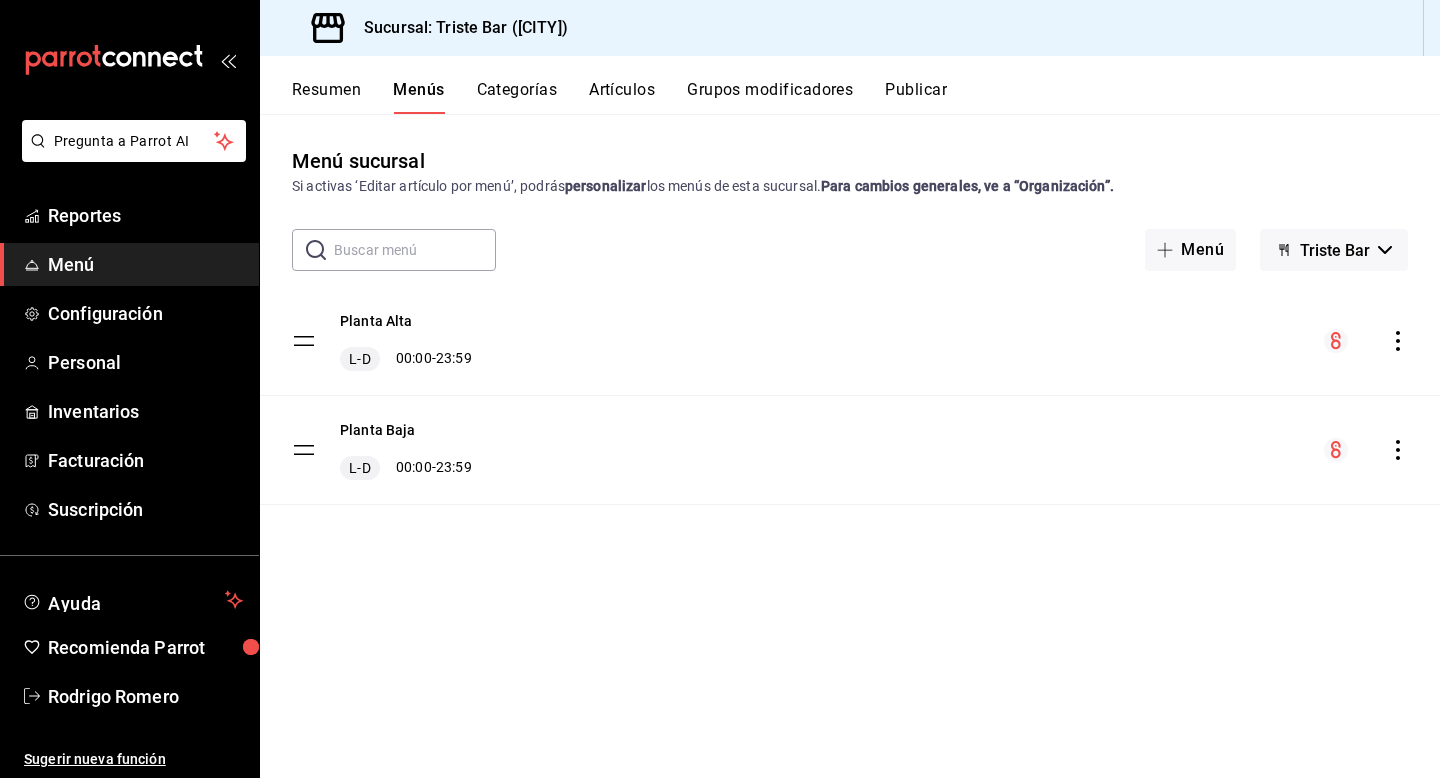 click on "Categorías" at bounding box center (517, 97) 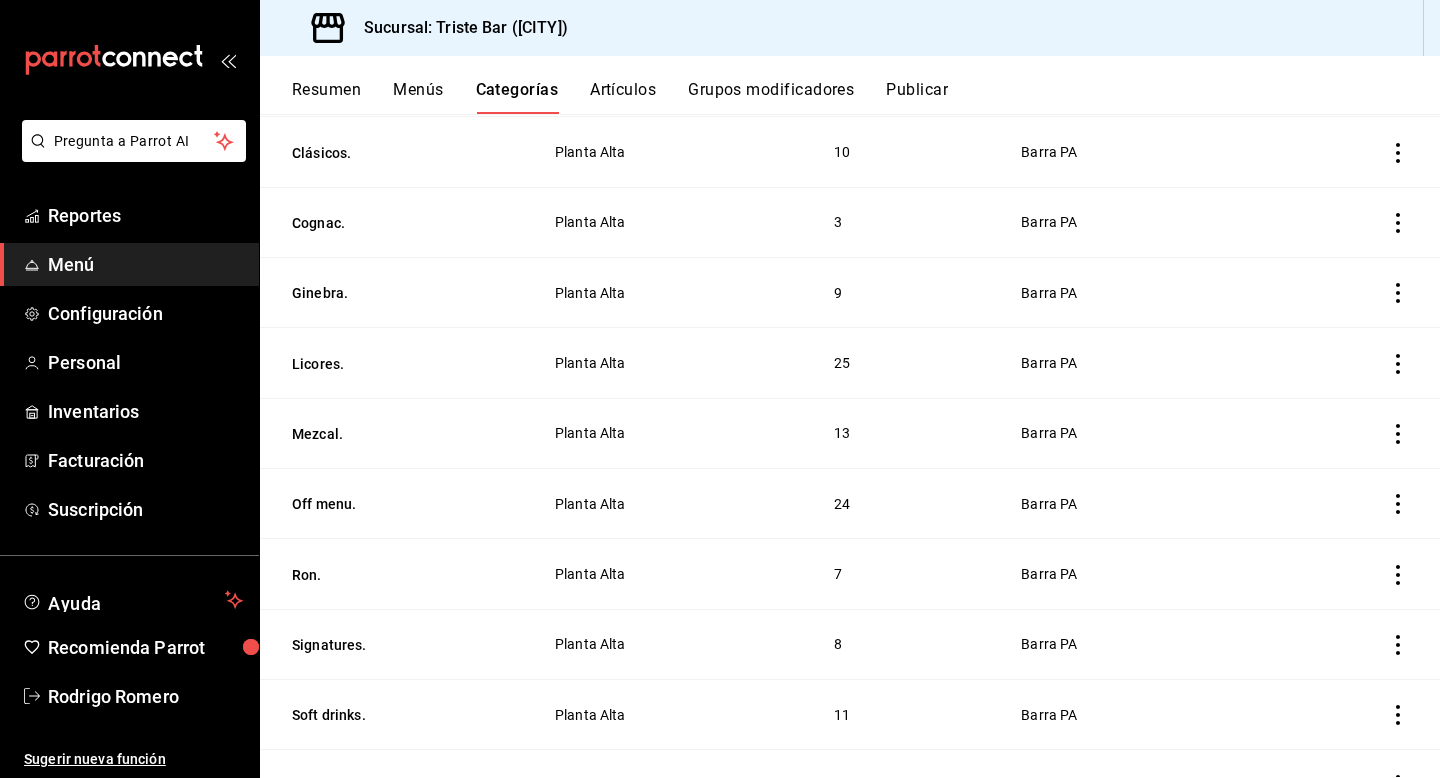 scroll, scrollTop: 1169, scrollLeft: 0, axis: vertical 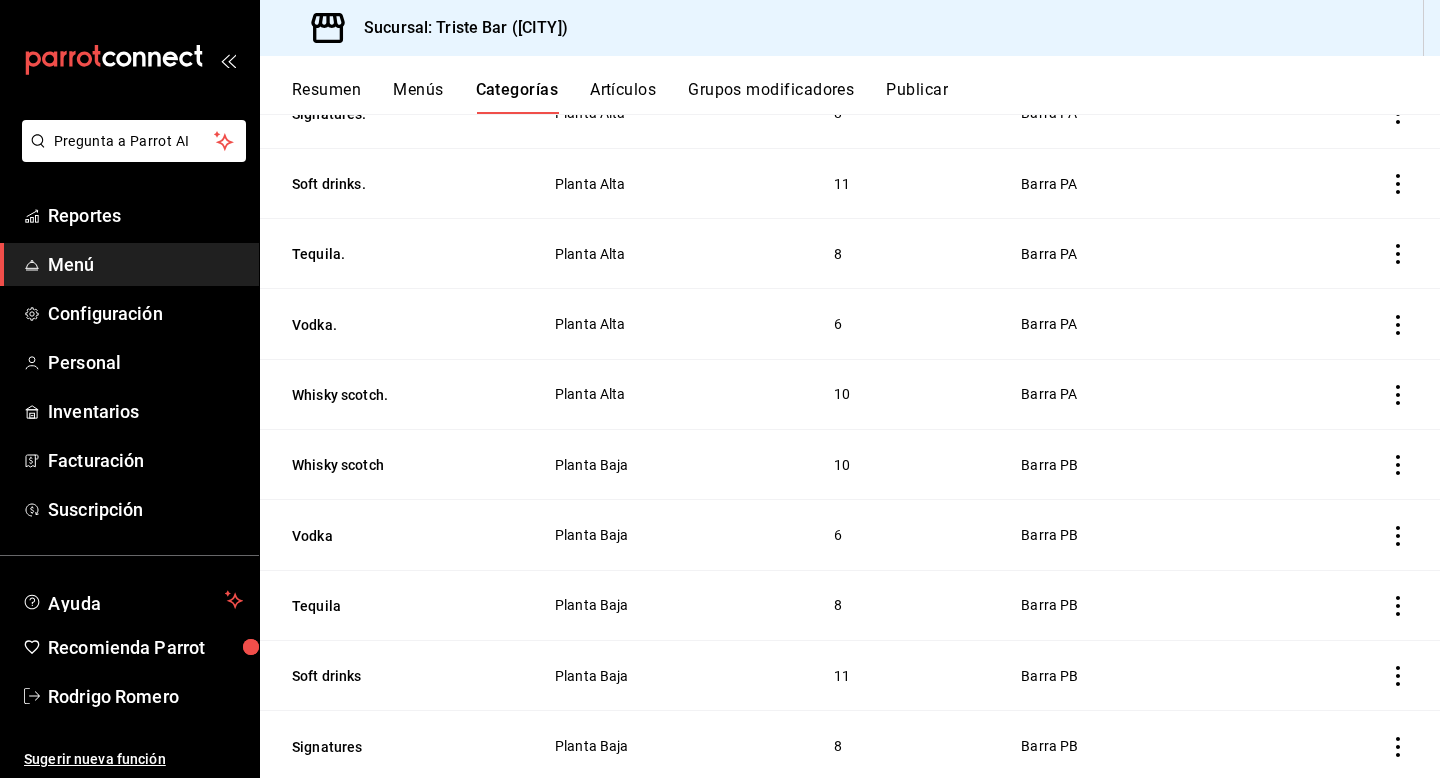 click on "Resumen" at bounding box center [326, 97] 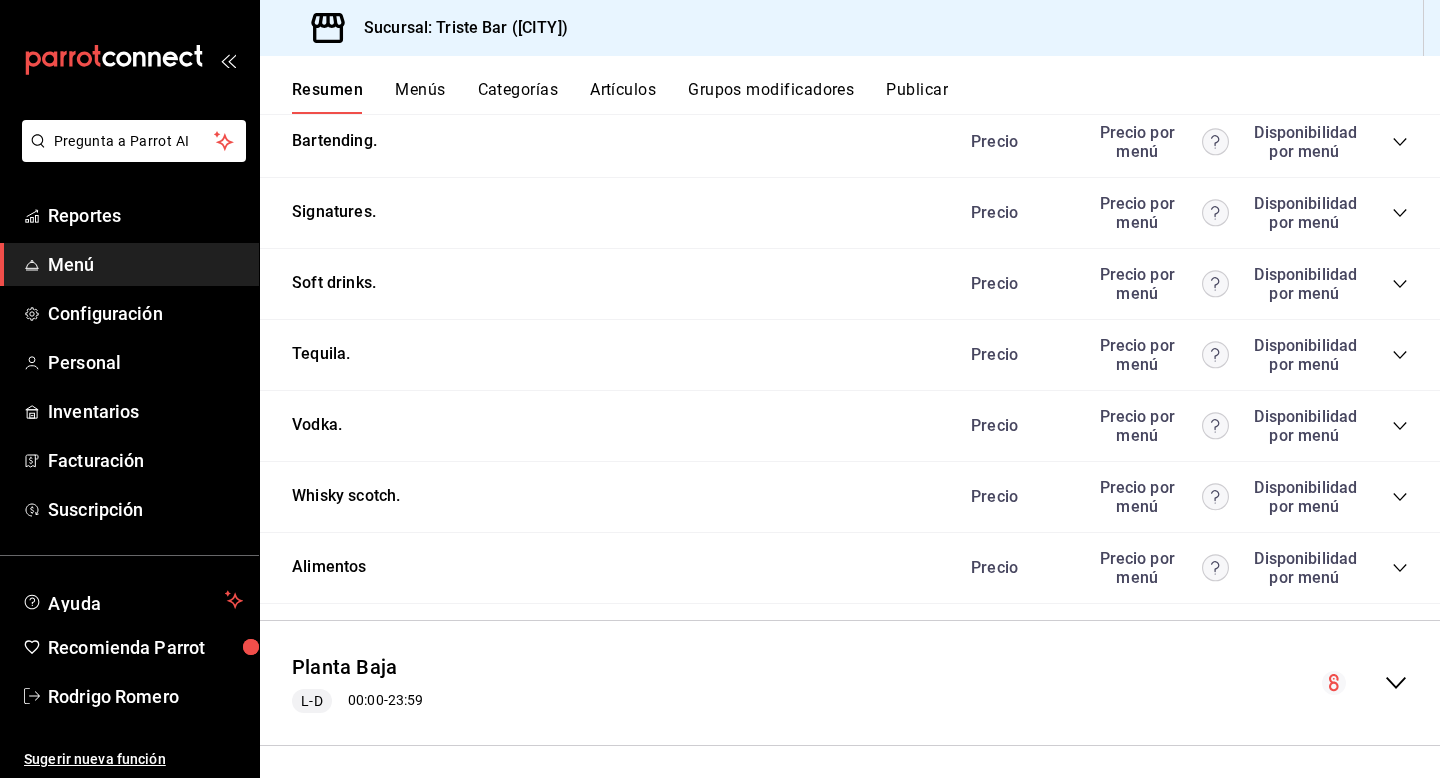 scroll, scrollTop: 2193, scrollLeft: 0, axis: vertical 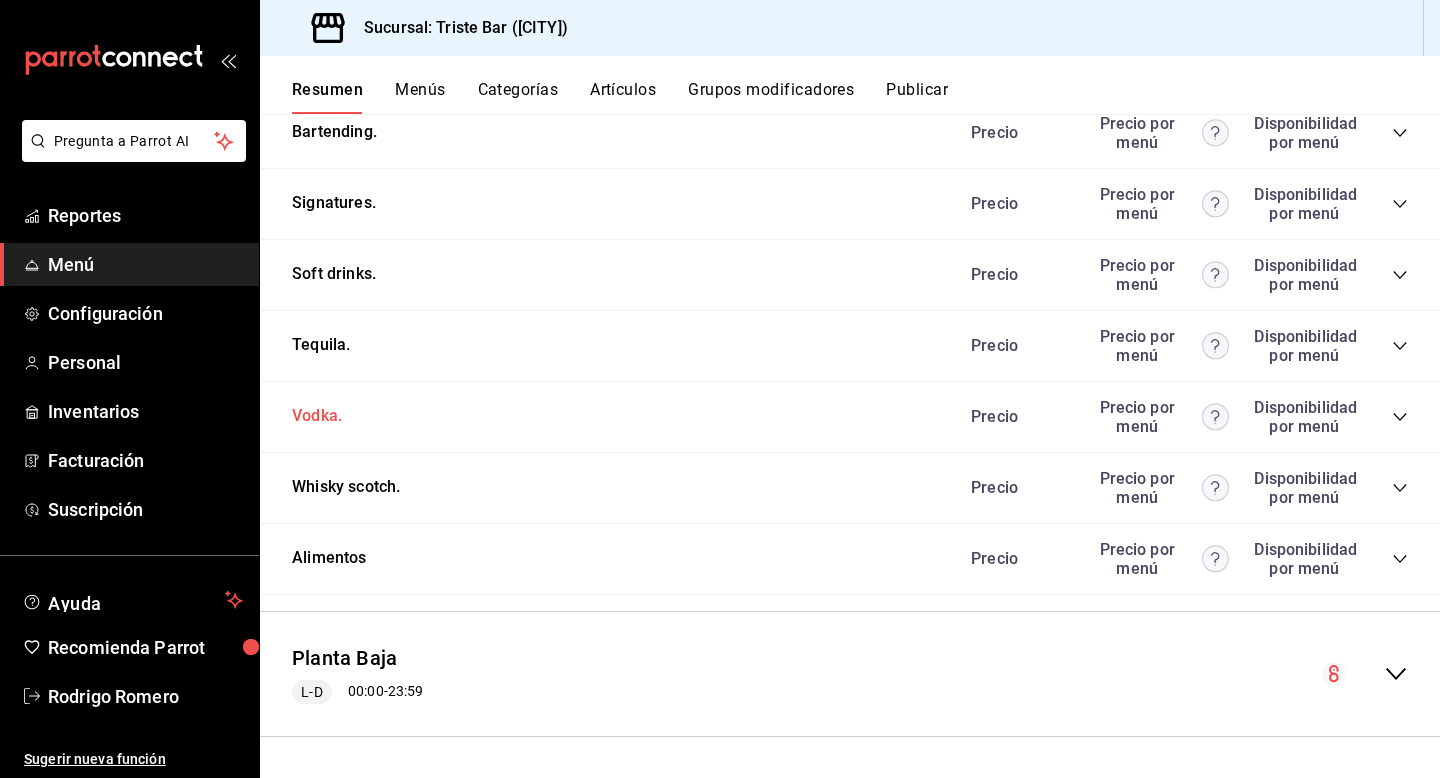 click on "Vodka." at bounding box center [317, 416] 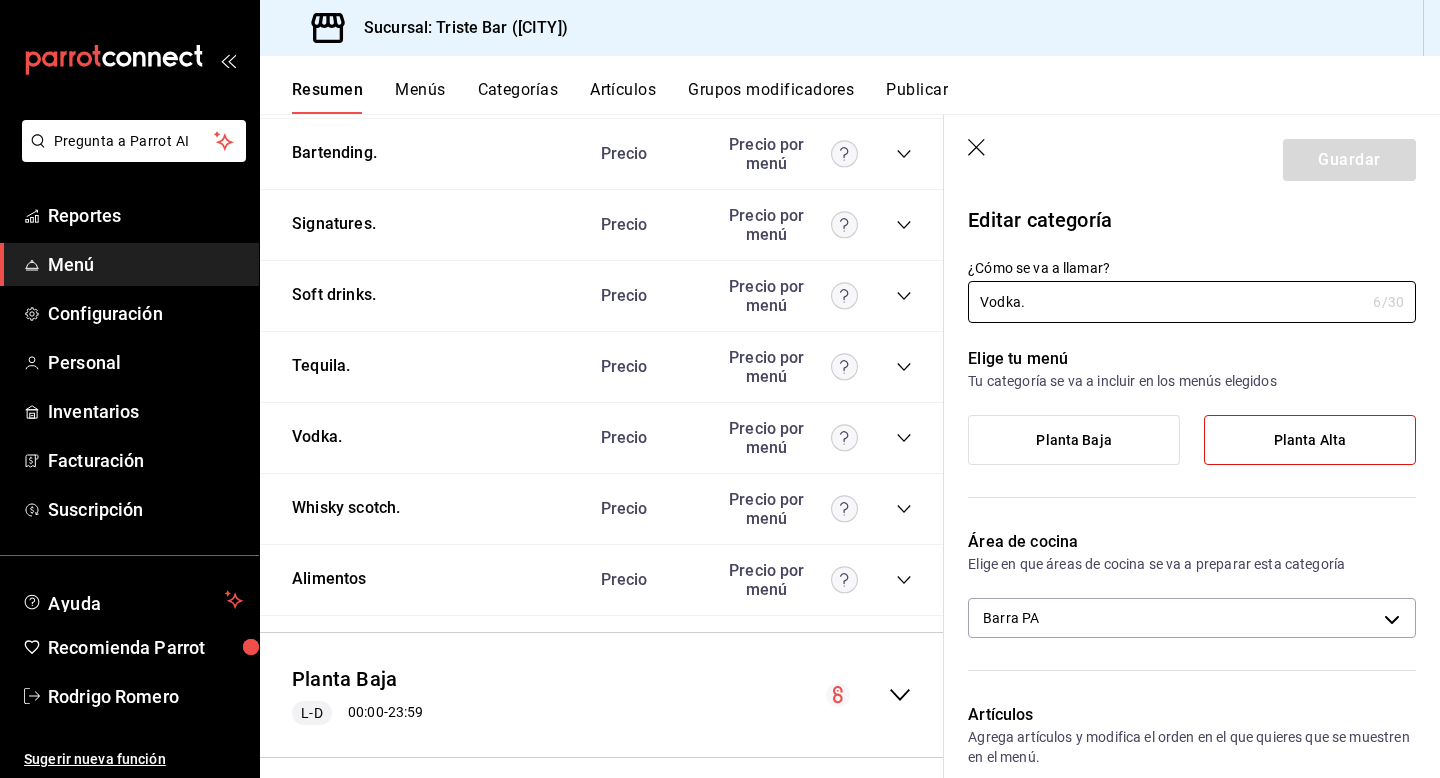 click 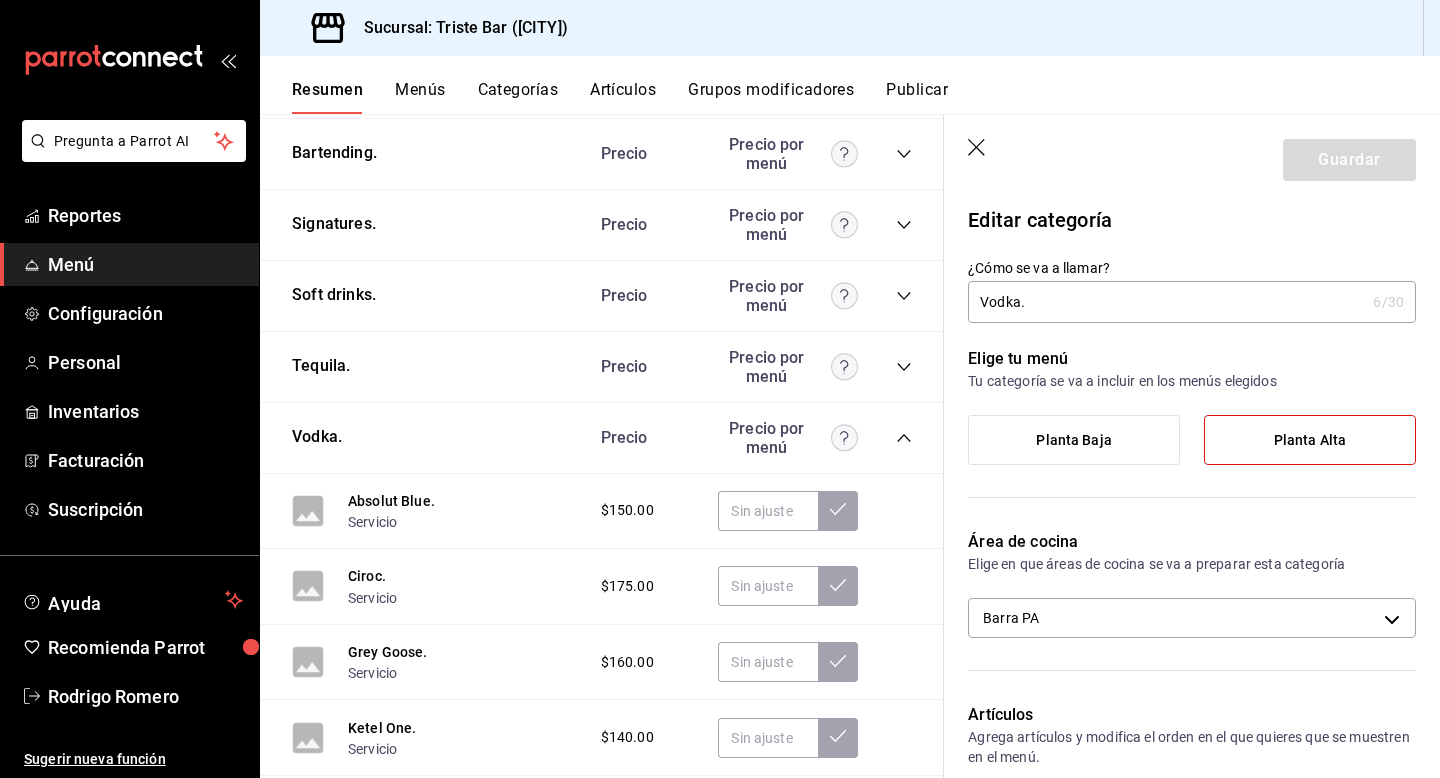click 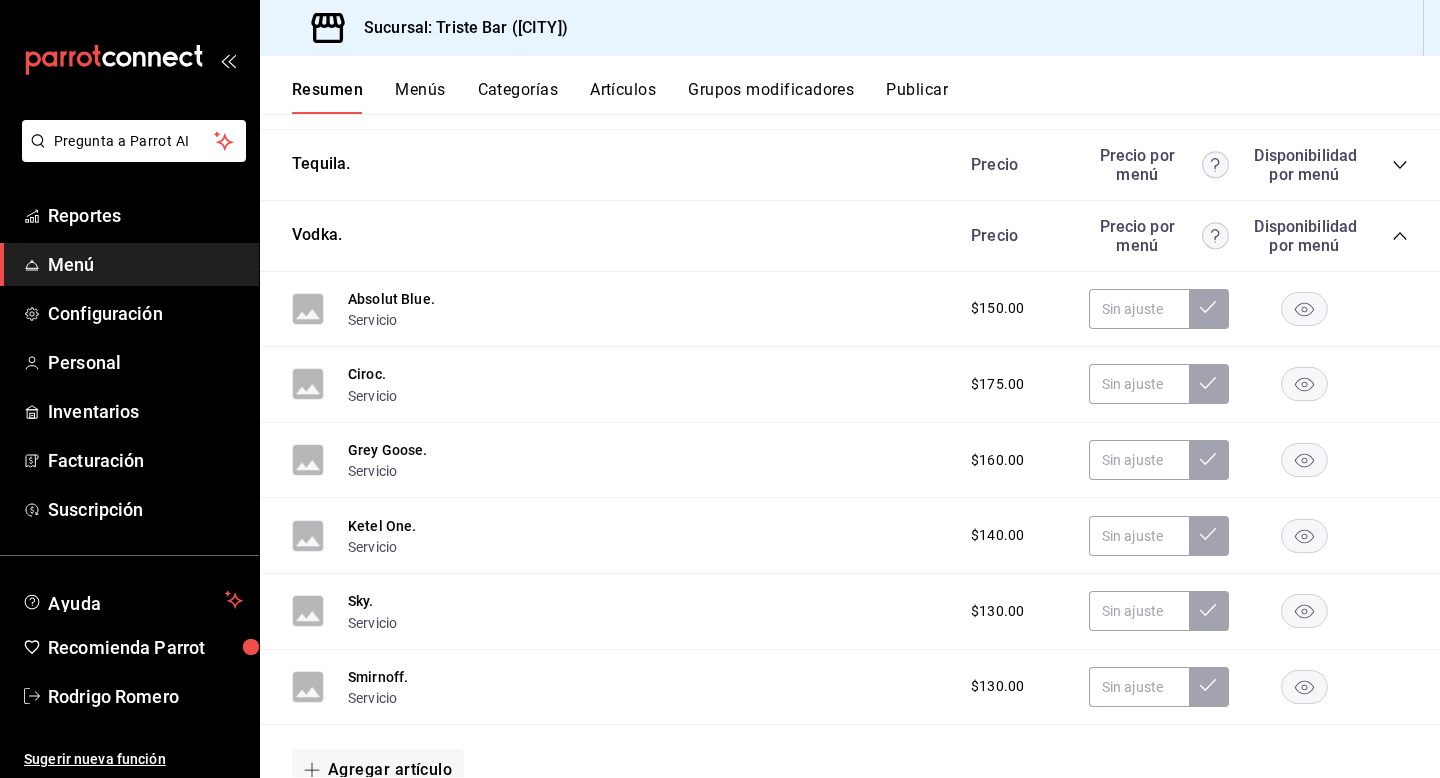 scroll, scrollTop: 2395, scrollLeft: 0, axis: vertical 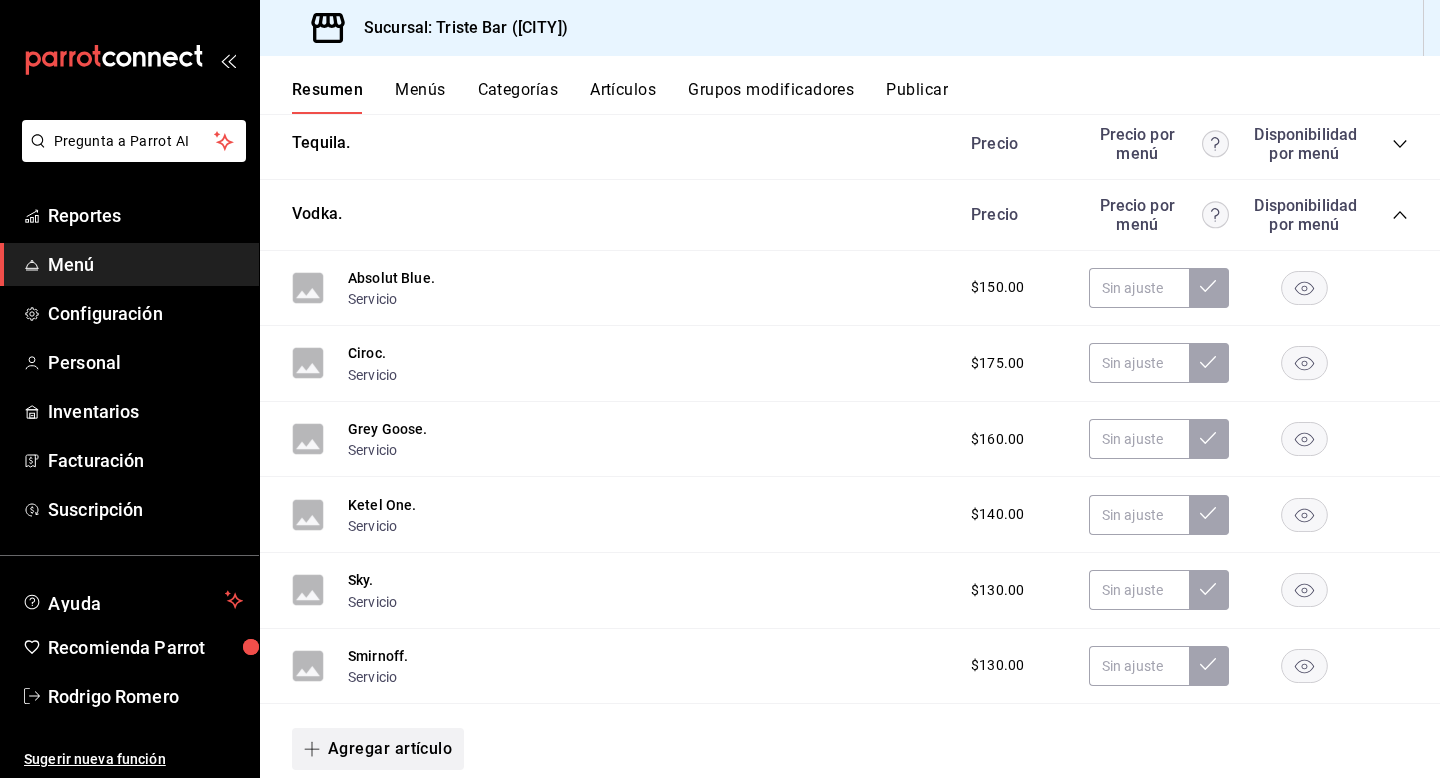 click on "Agregar artículo" at bounding box center (378, 749) 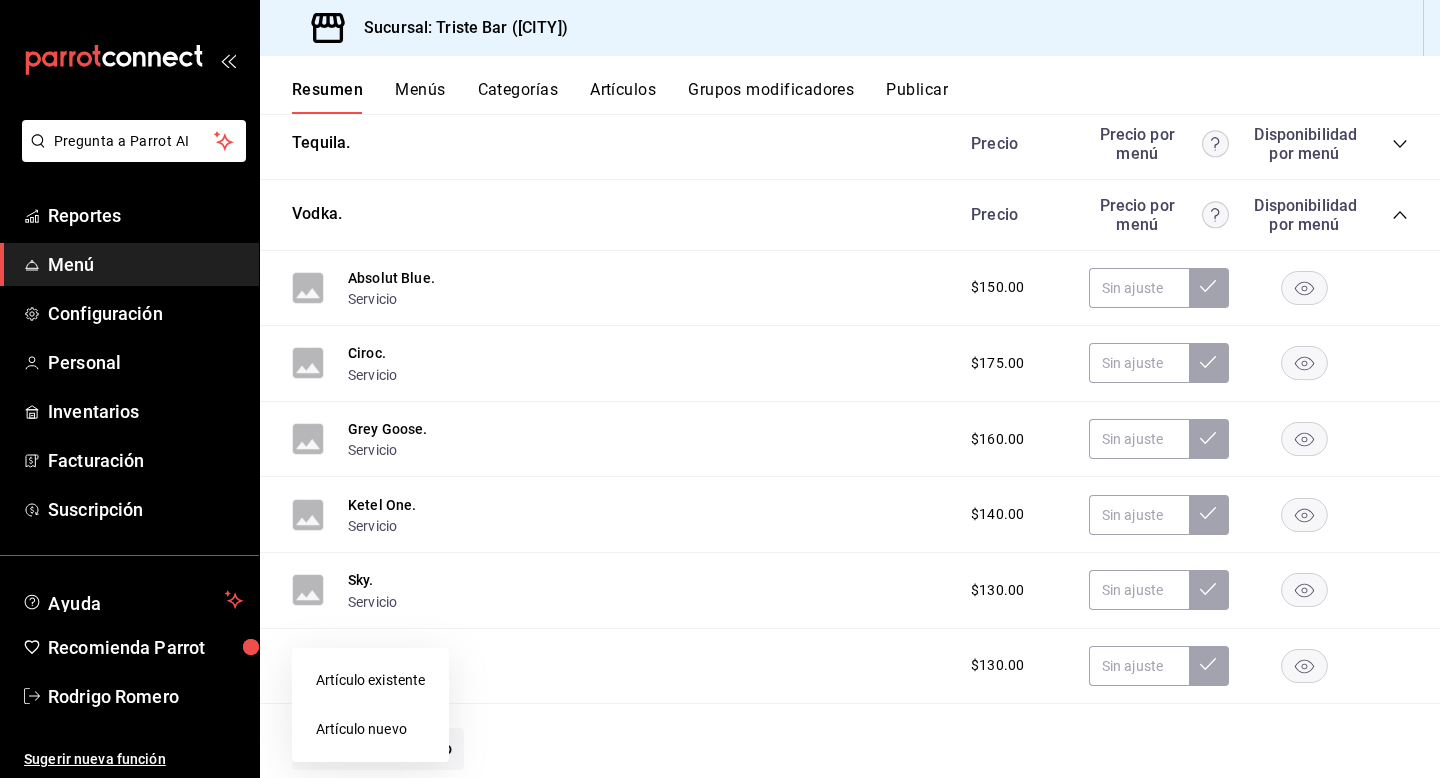 click on "Artículo nuevo" at bounding box center (370, 729) 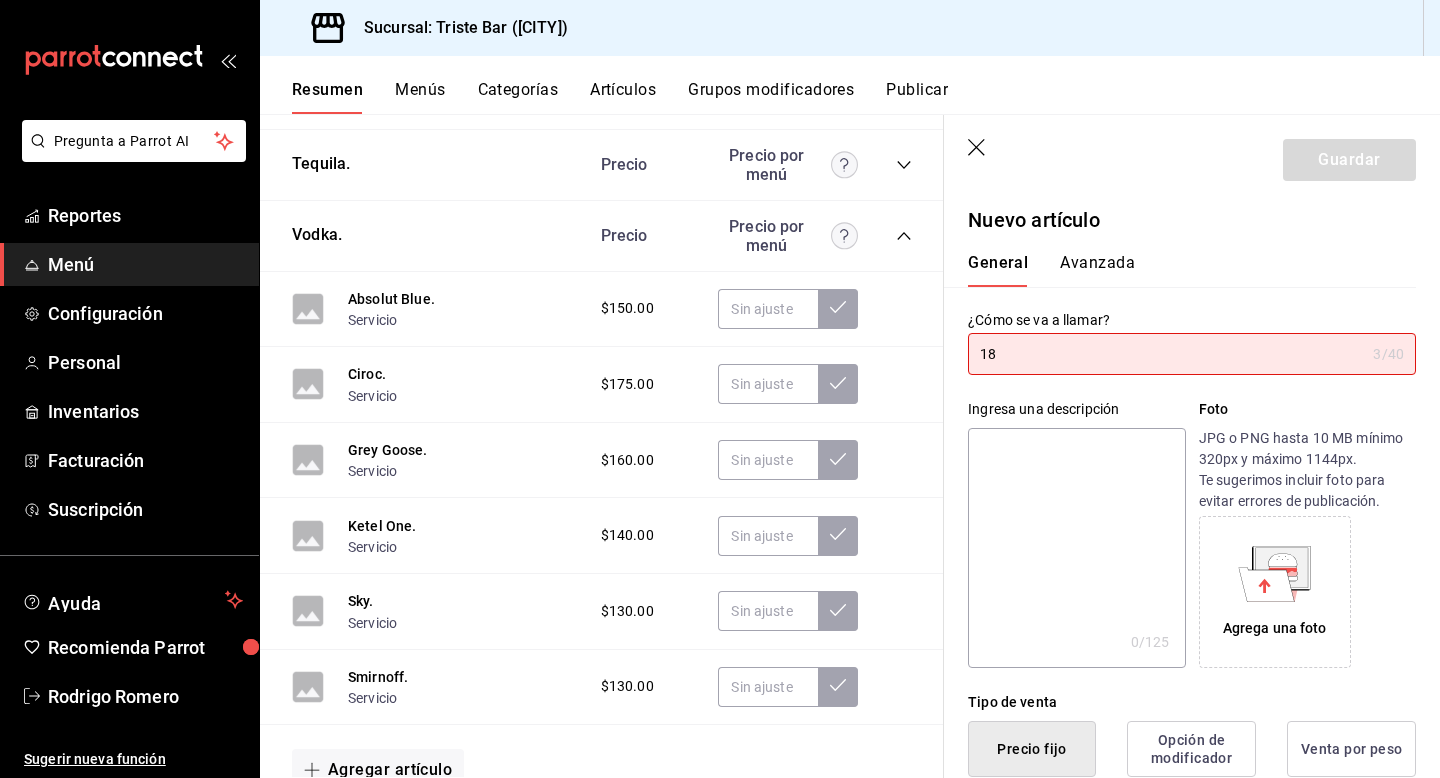 type on "1" 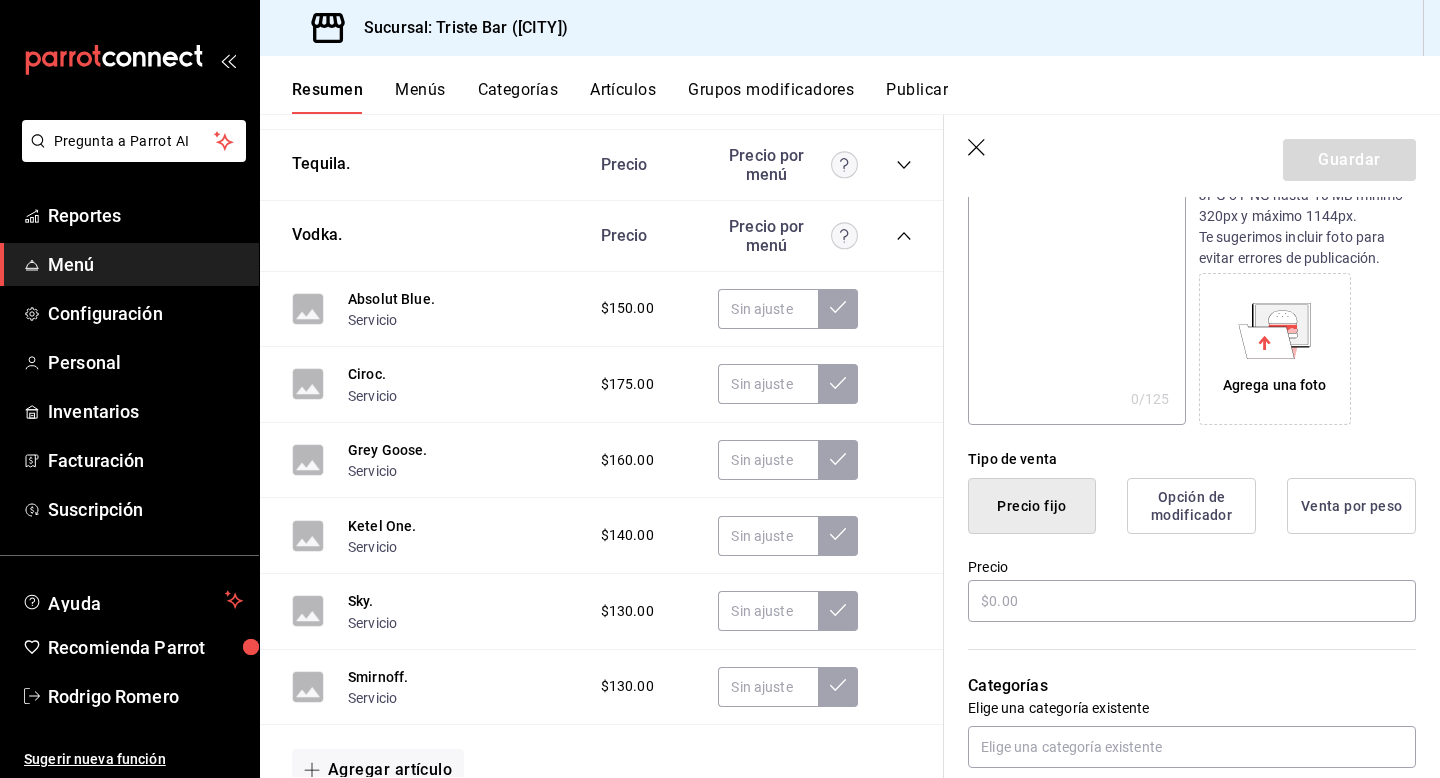 scroll, scrollTop: 255, scrollLeft: 0, axis: vertical 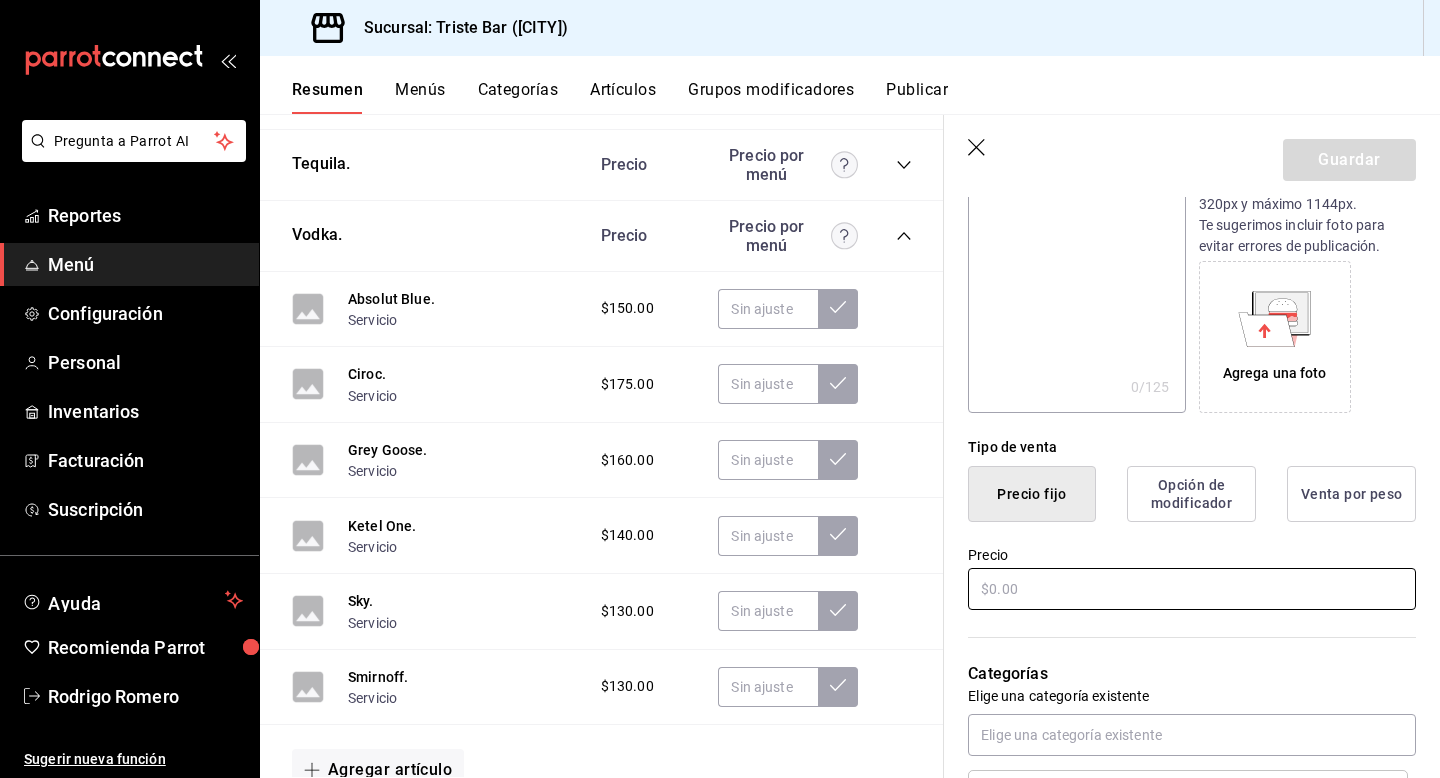 type on "Tito's" 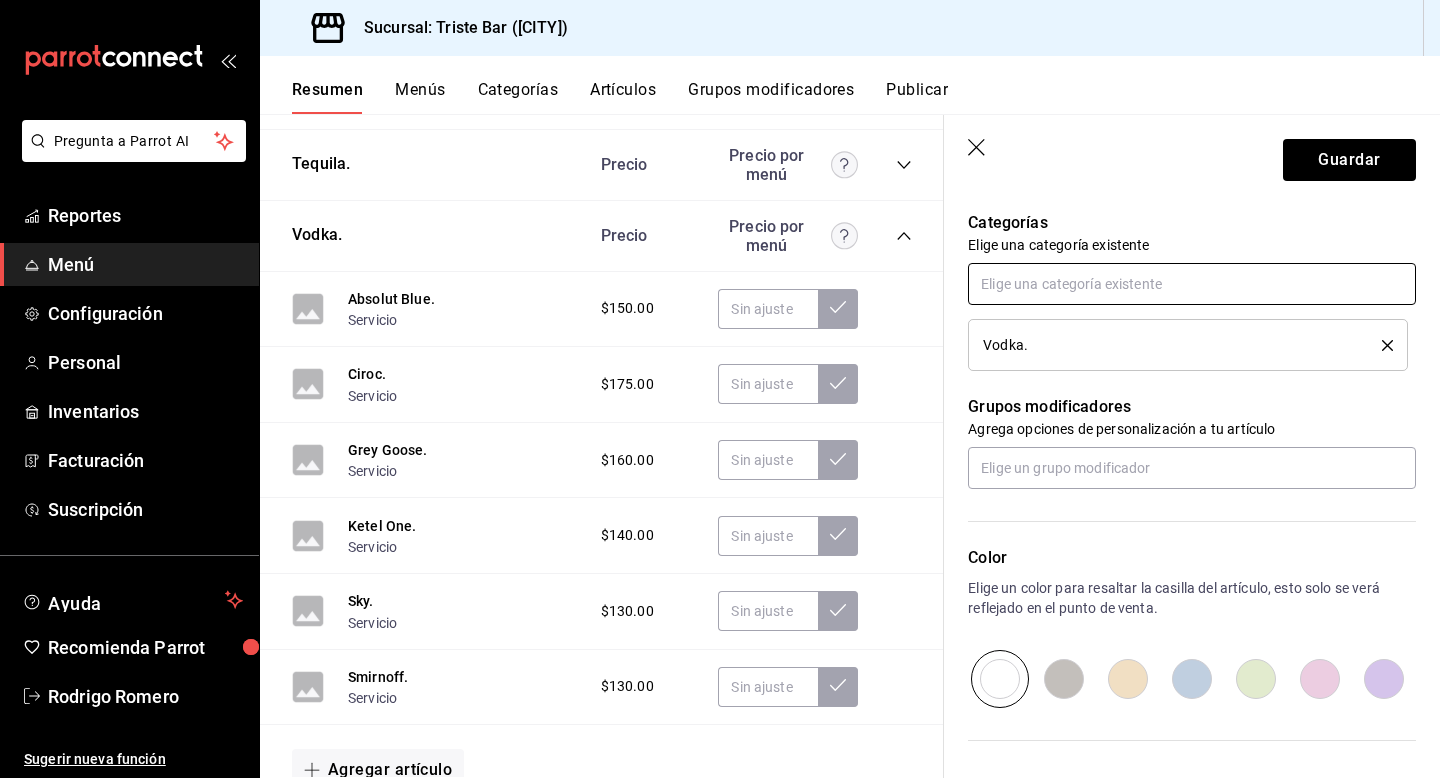 scroll, scrollTop: 708, scrollLeft: 0, axis: vertical 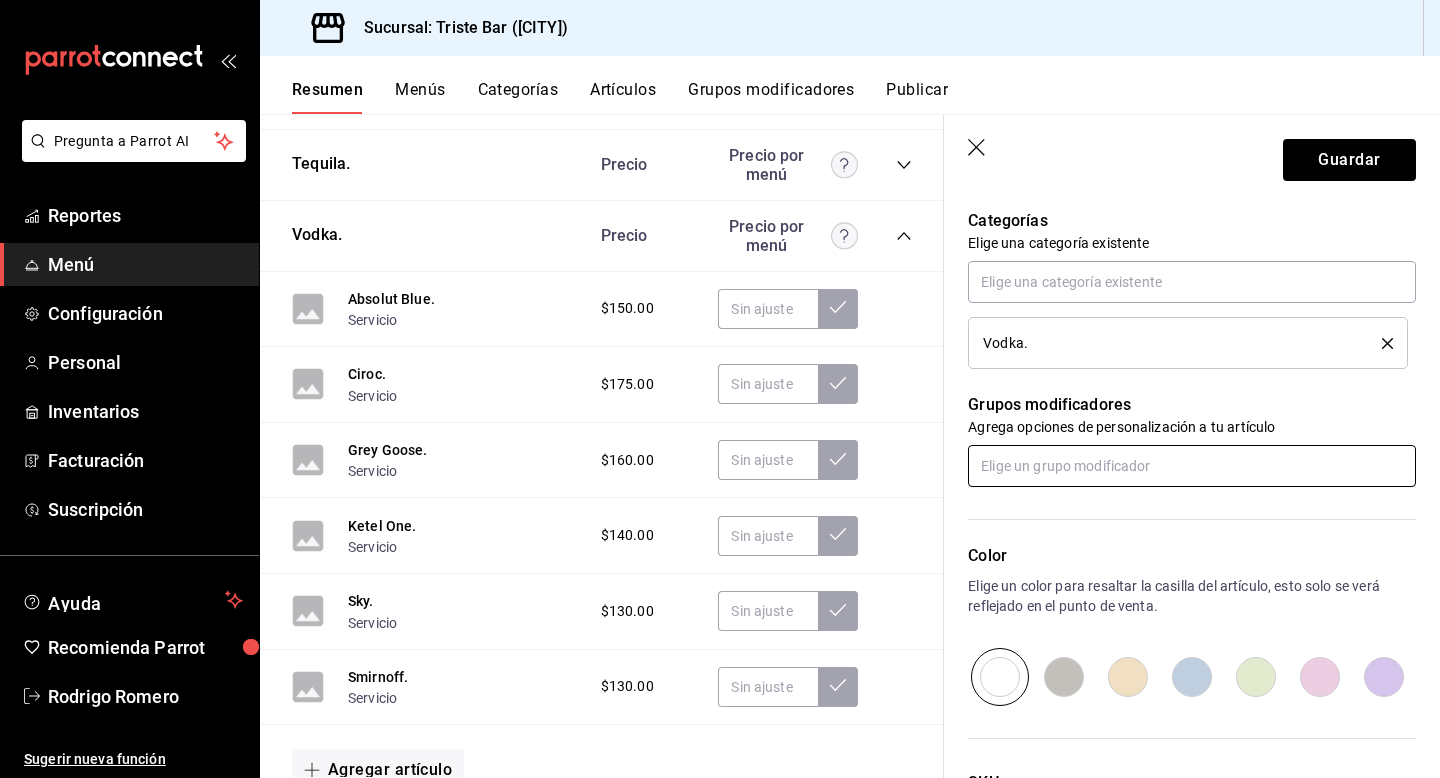type on "$180.00" 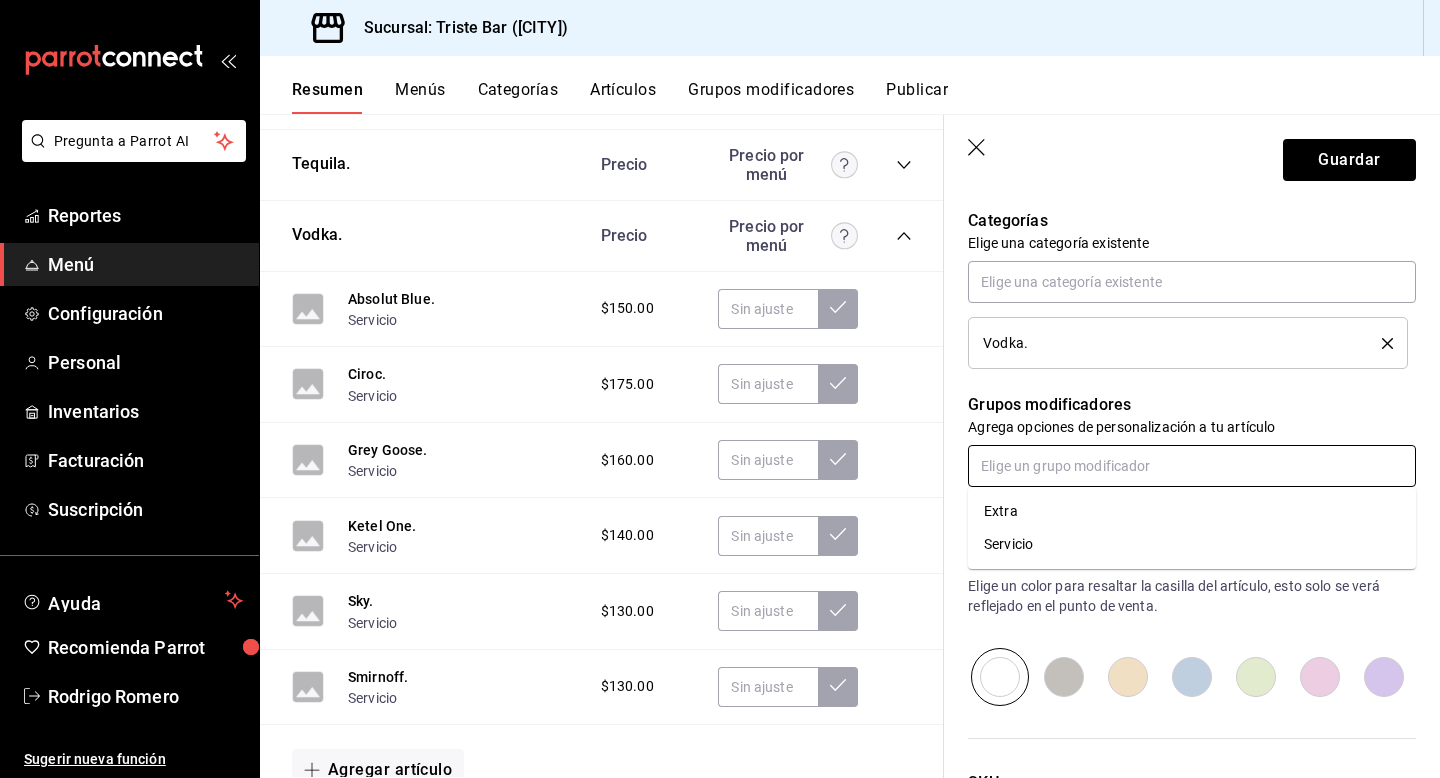 click on "Servicio" at bounding box center (1008, 544) 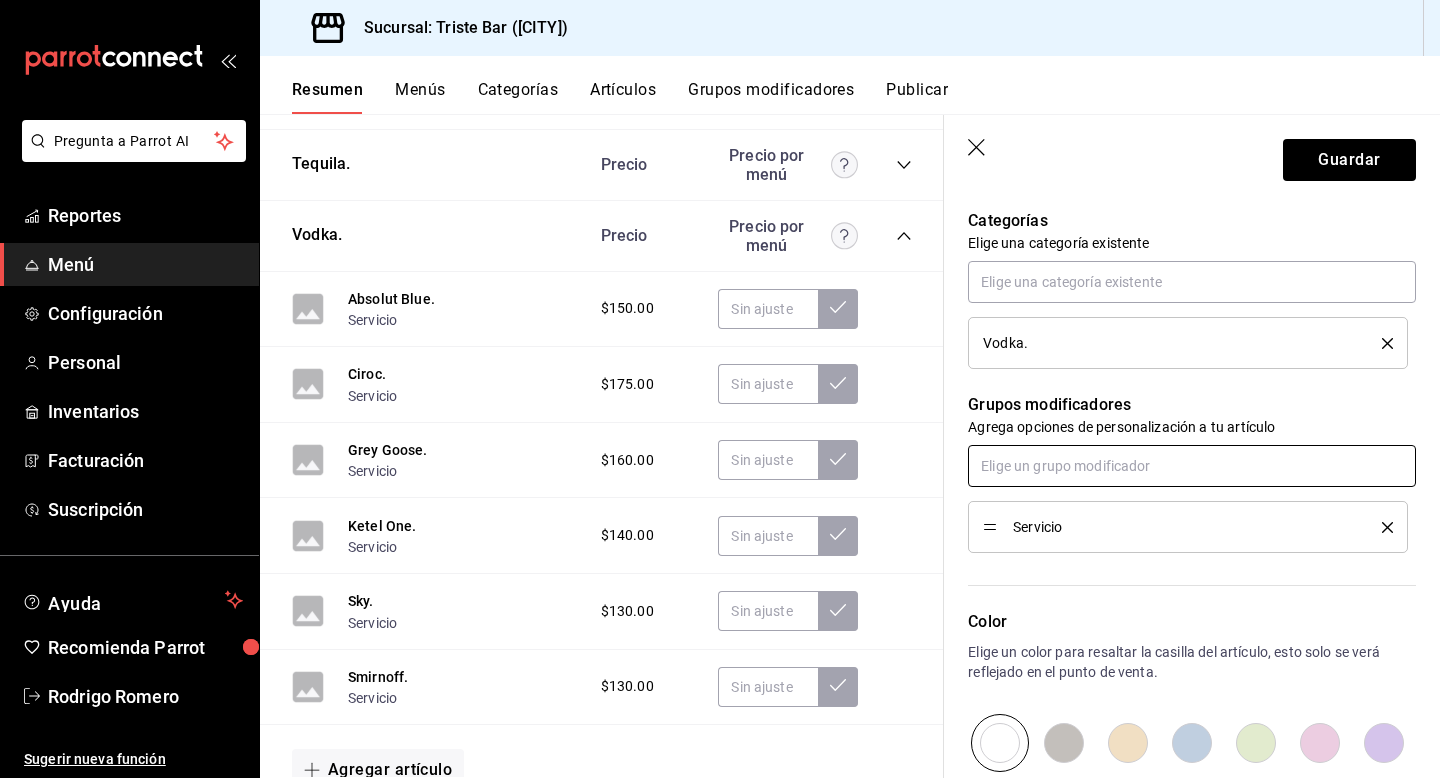 scroll, scrollTop: 953, scrollLeft: 0, axis: vertical 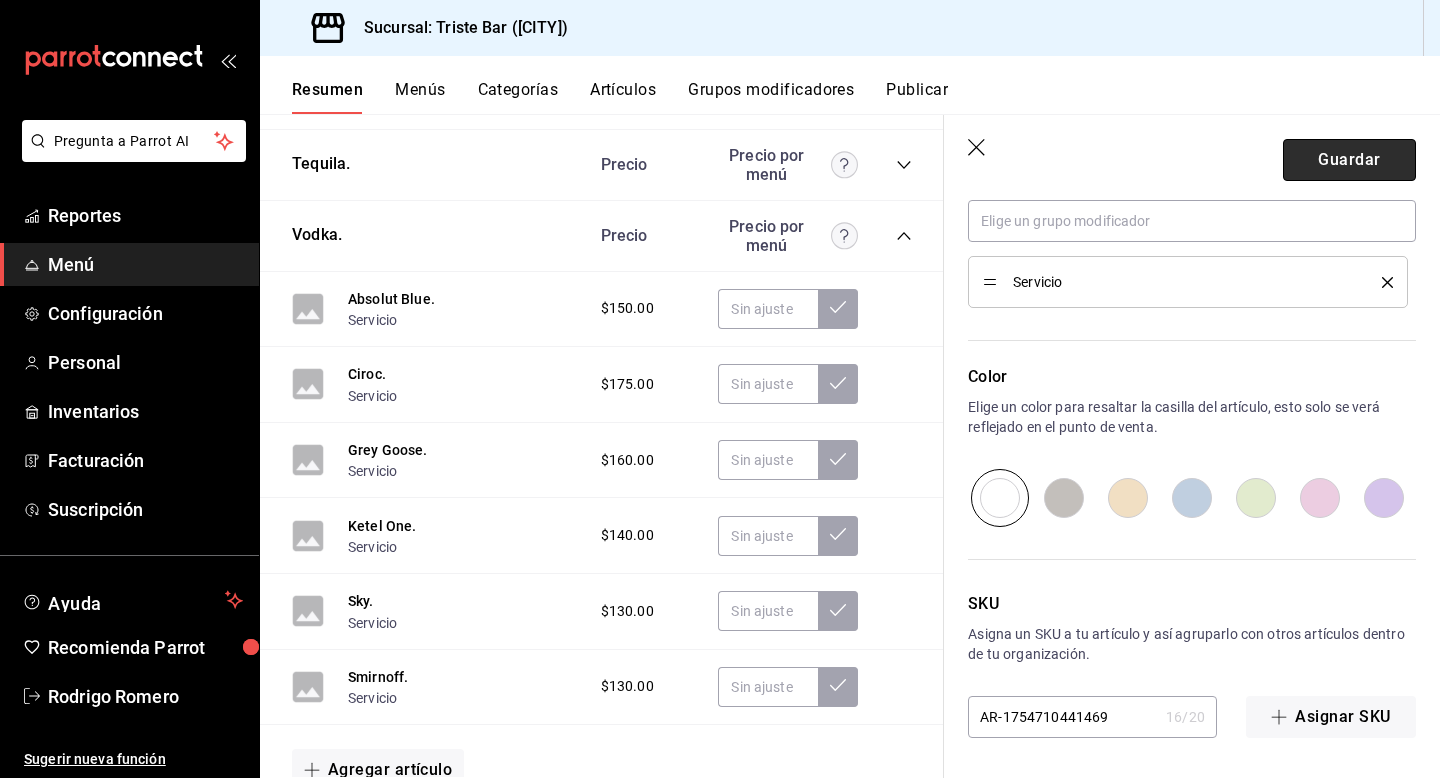 click on "Guardar" at bounding box center [1349, 160] 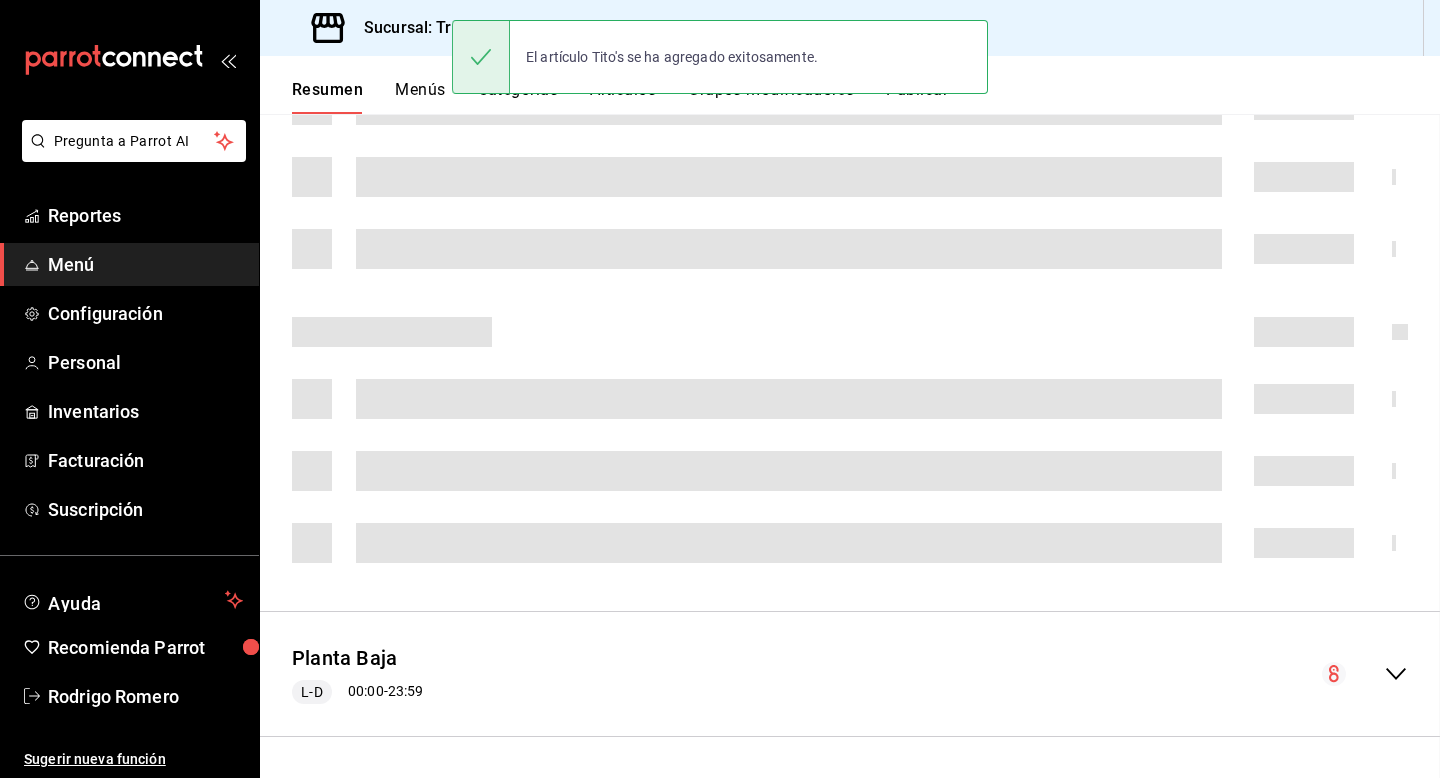 scroll, scrollTop: 0, scrollLeft: 0, axis: both 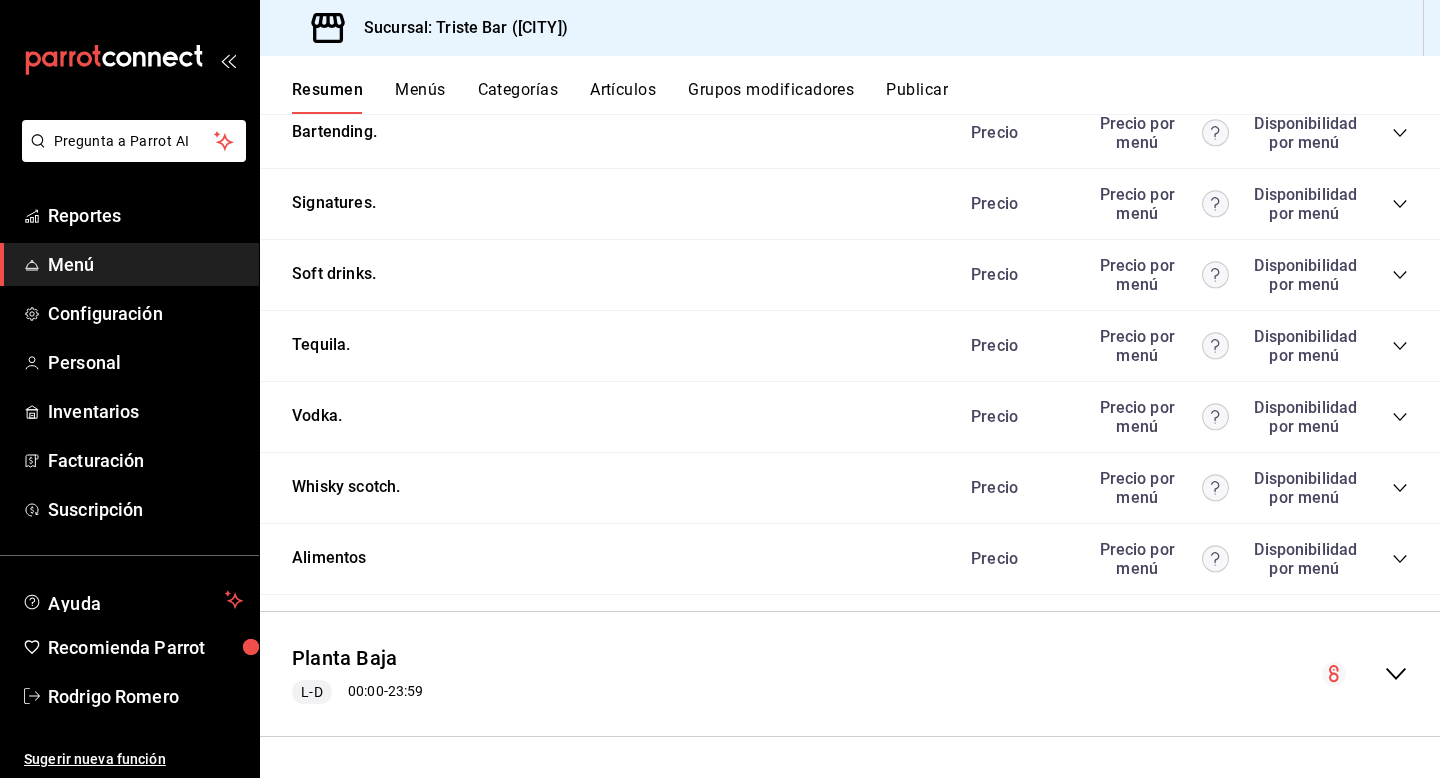 click 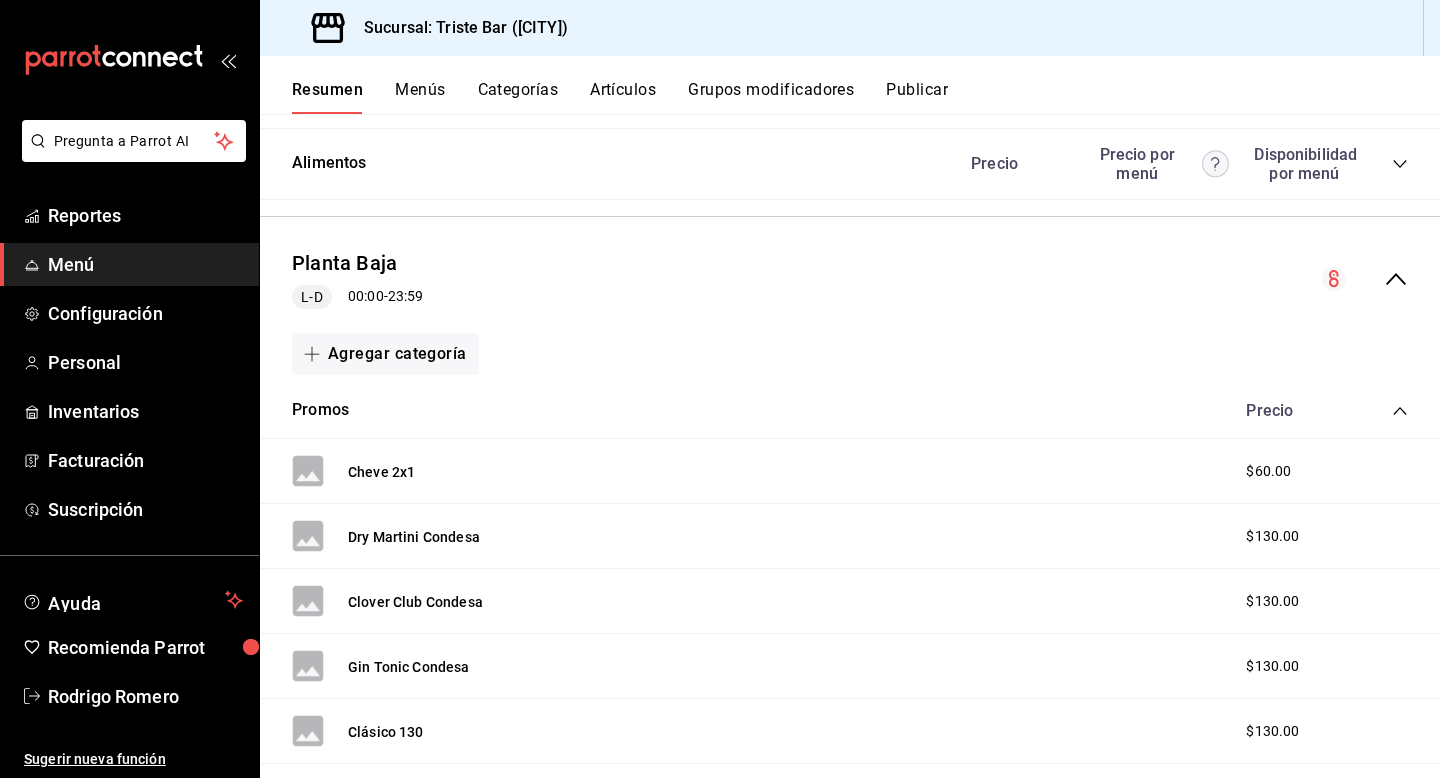 scroll, scrollTop: 4347, scrollLeft: 0, axis: vertical 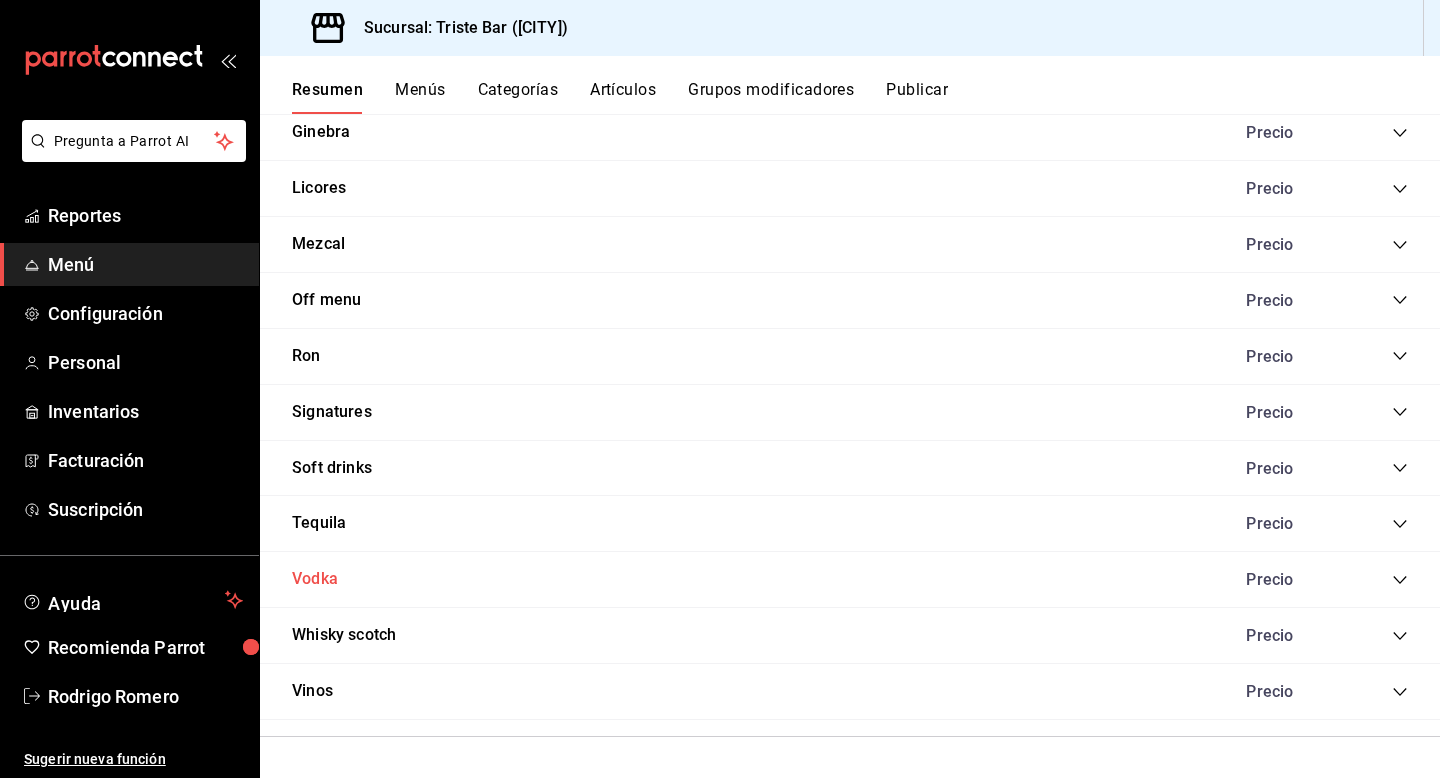 click on "Vodka" at bounding box center (315, 579) 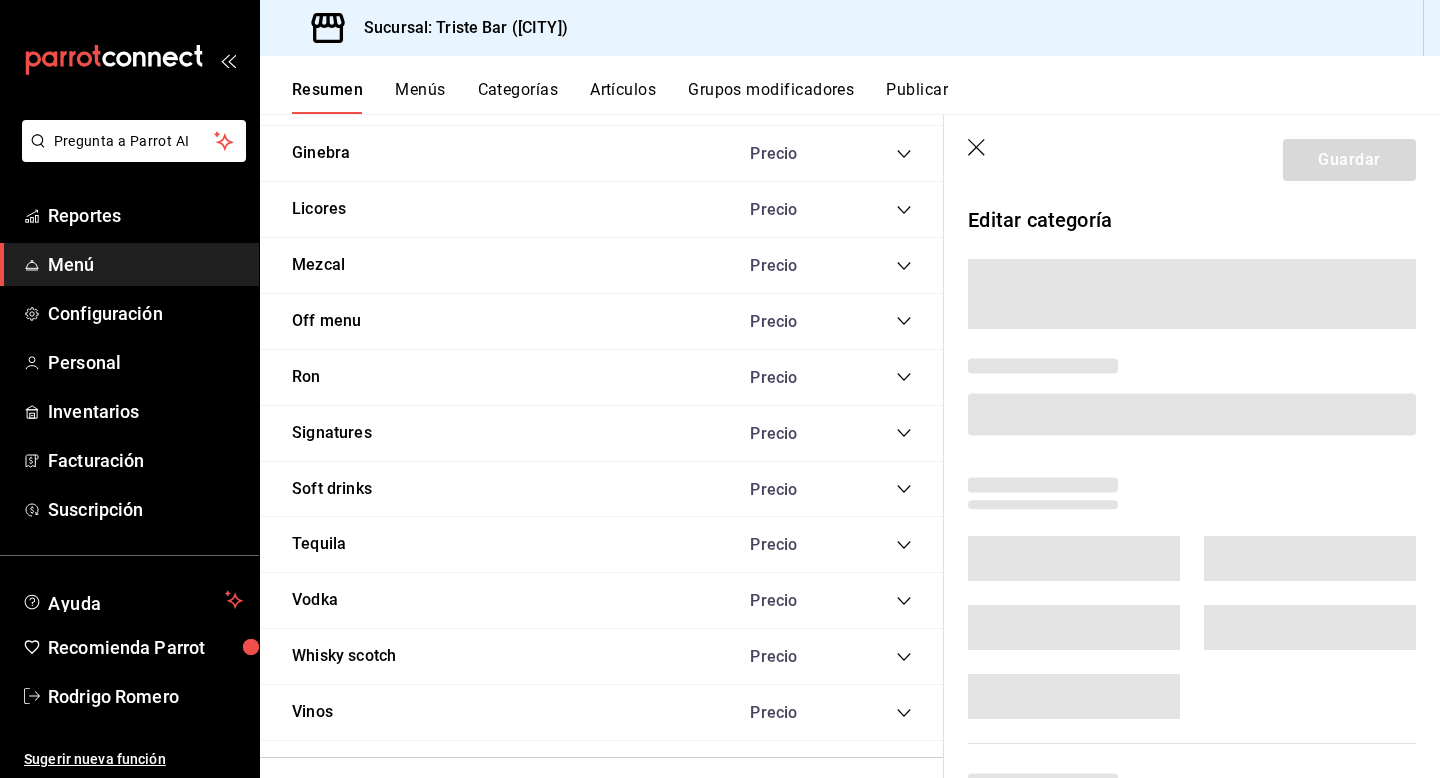 click 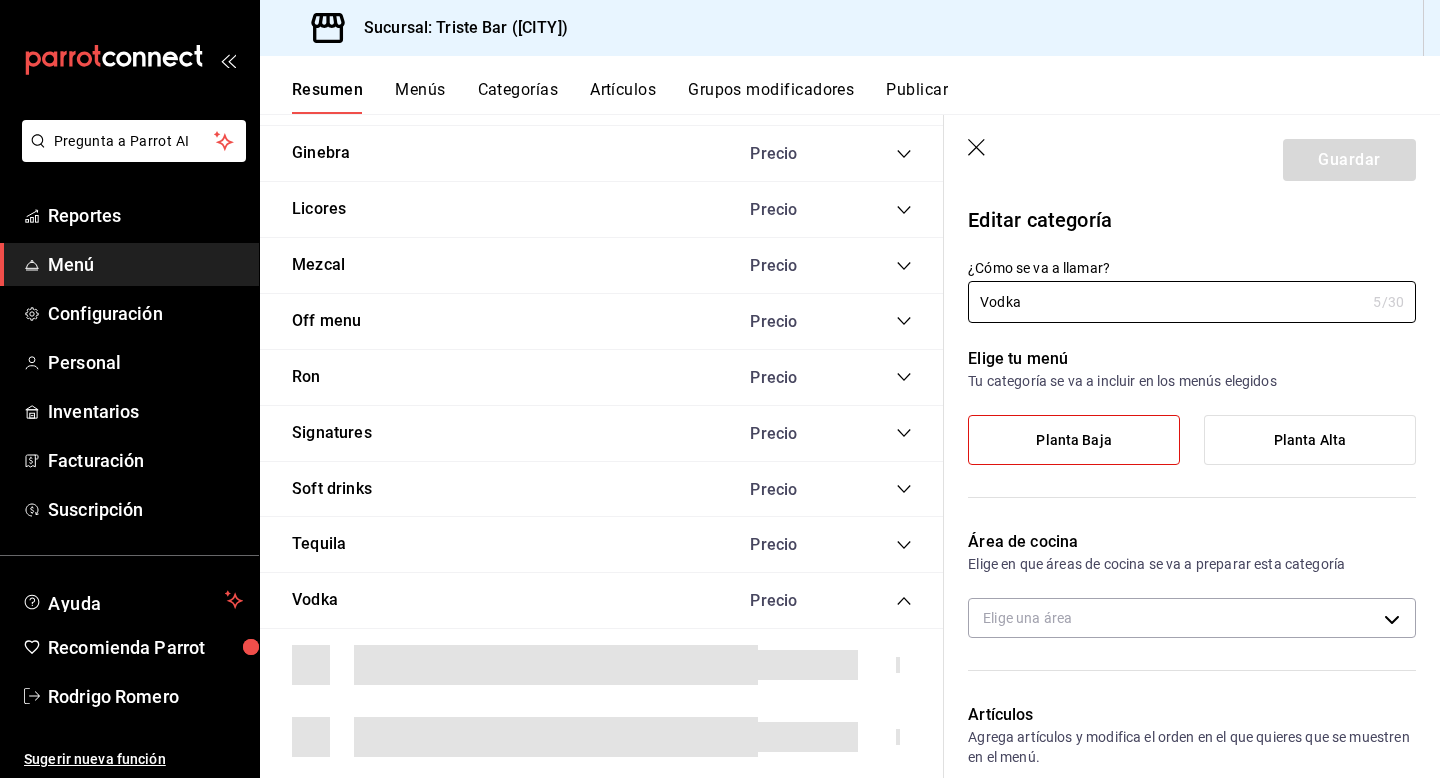 click 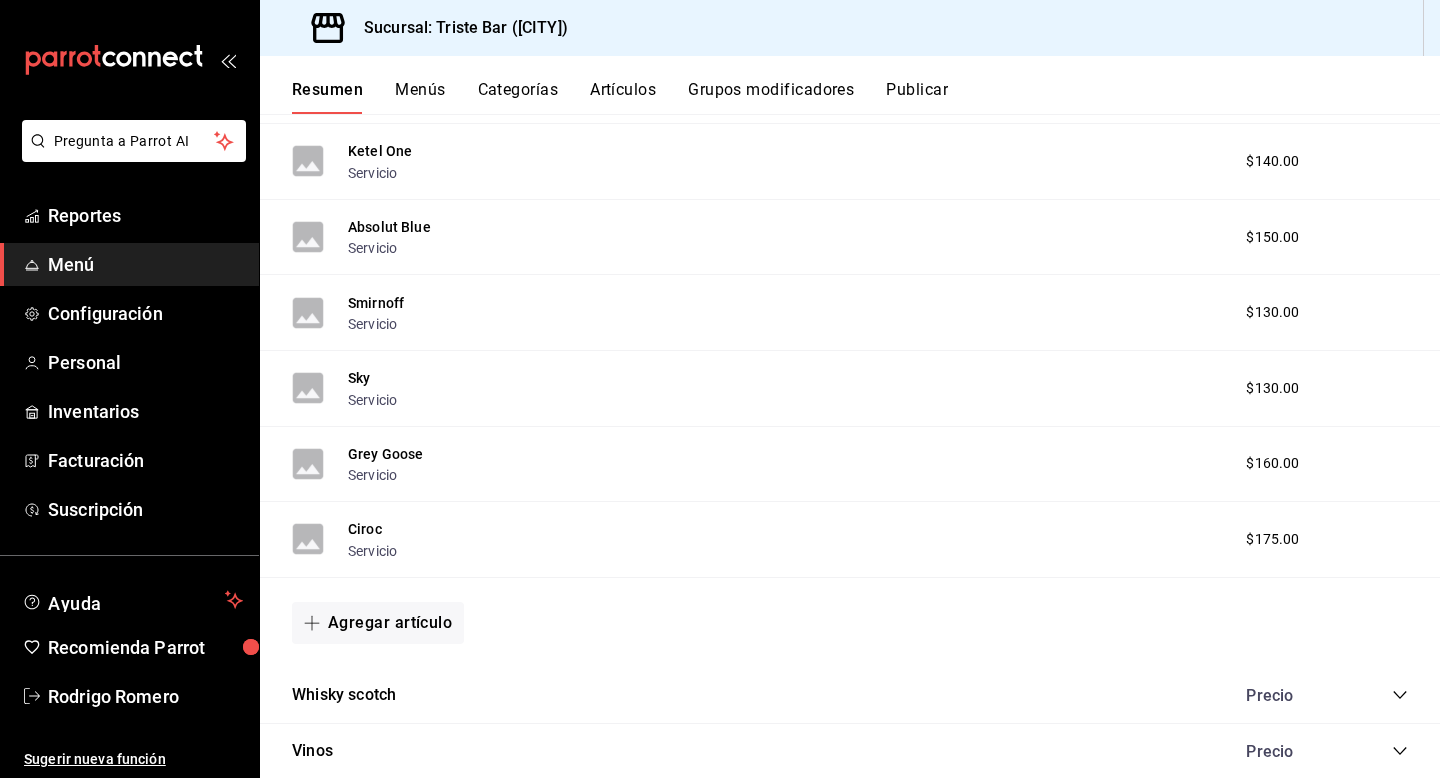 scroll, scrollTop: 4854, scrollLeft: 0, axis: vertical 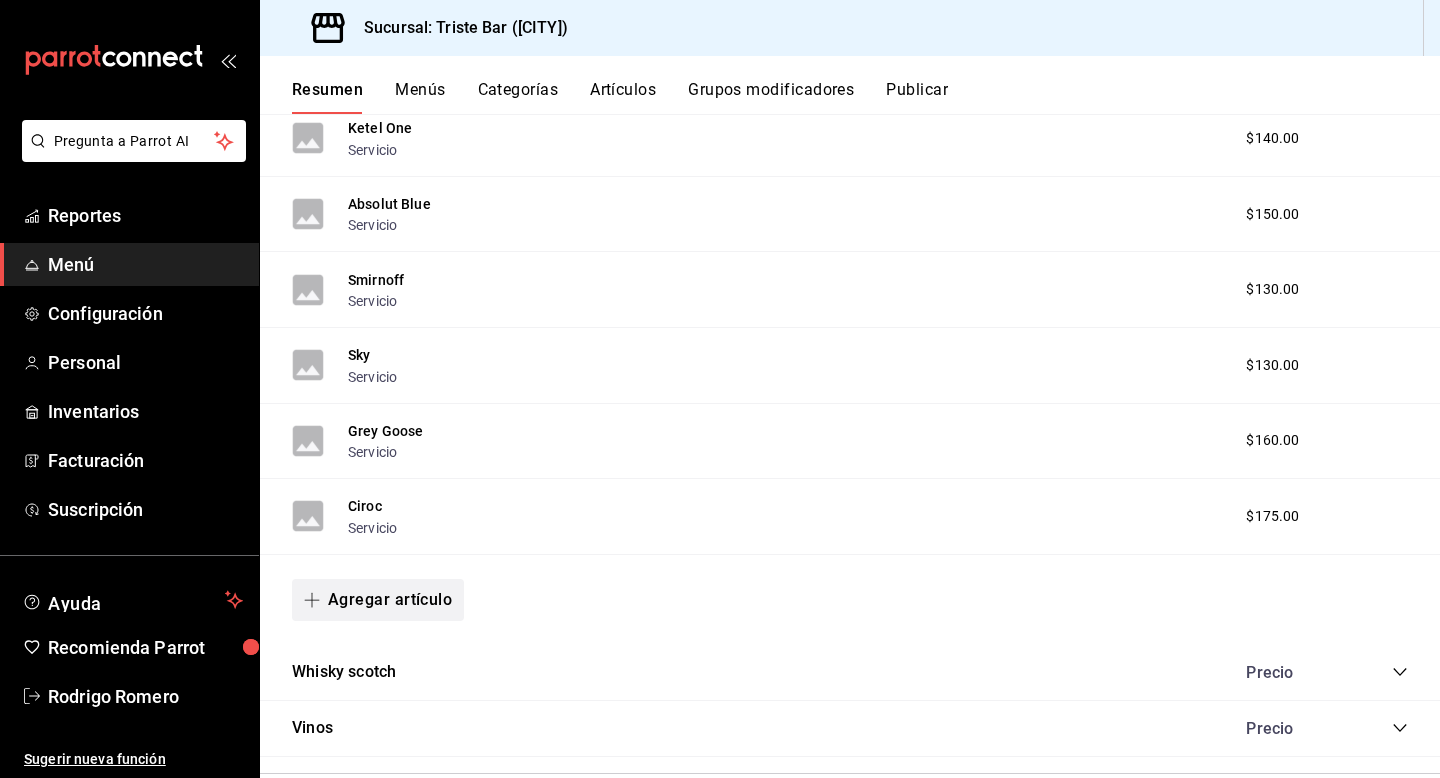 click on "Agregar artículo" at bounding box center [378, 600] 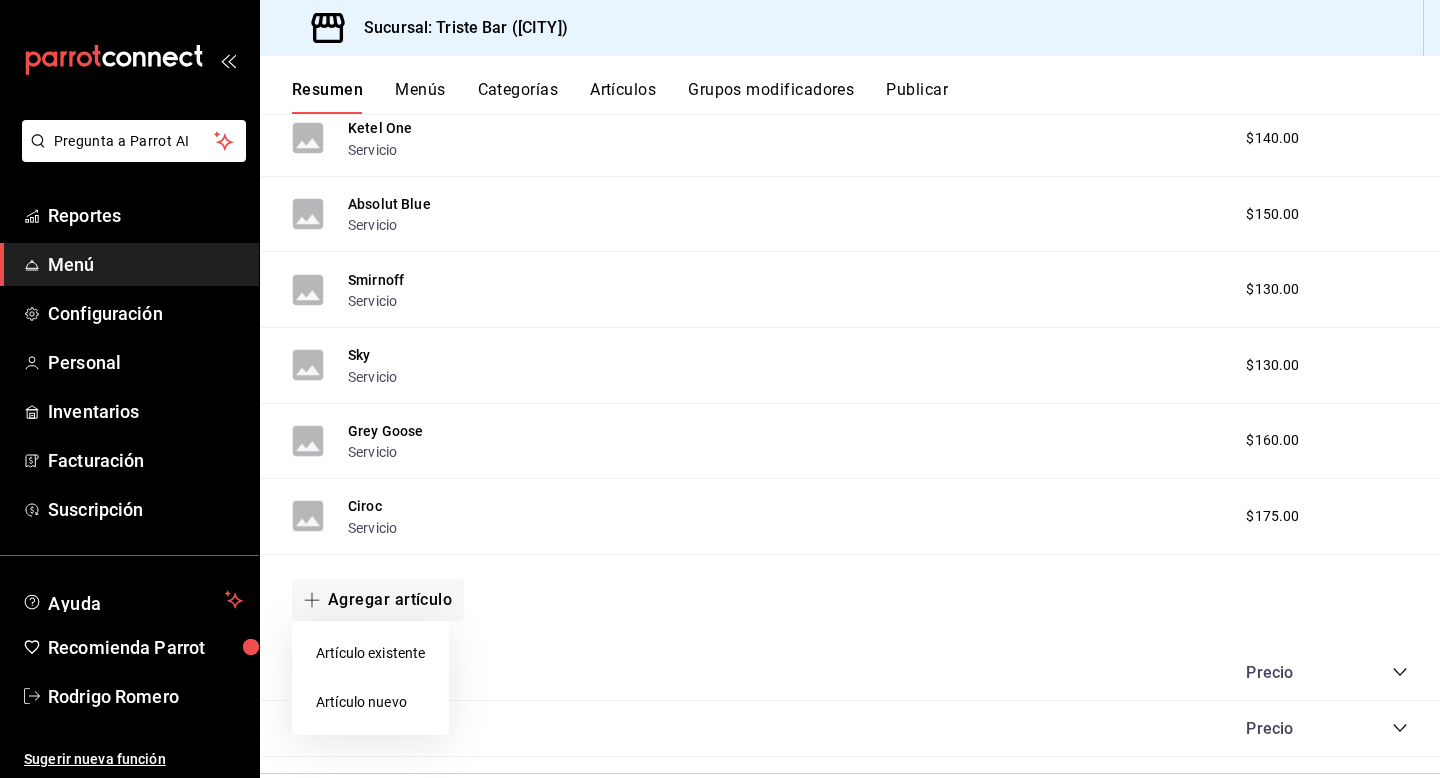 click on "Artículo nuevo" at bounding box center [370, 702] 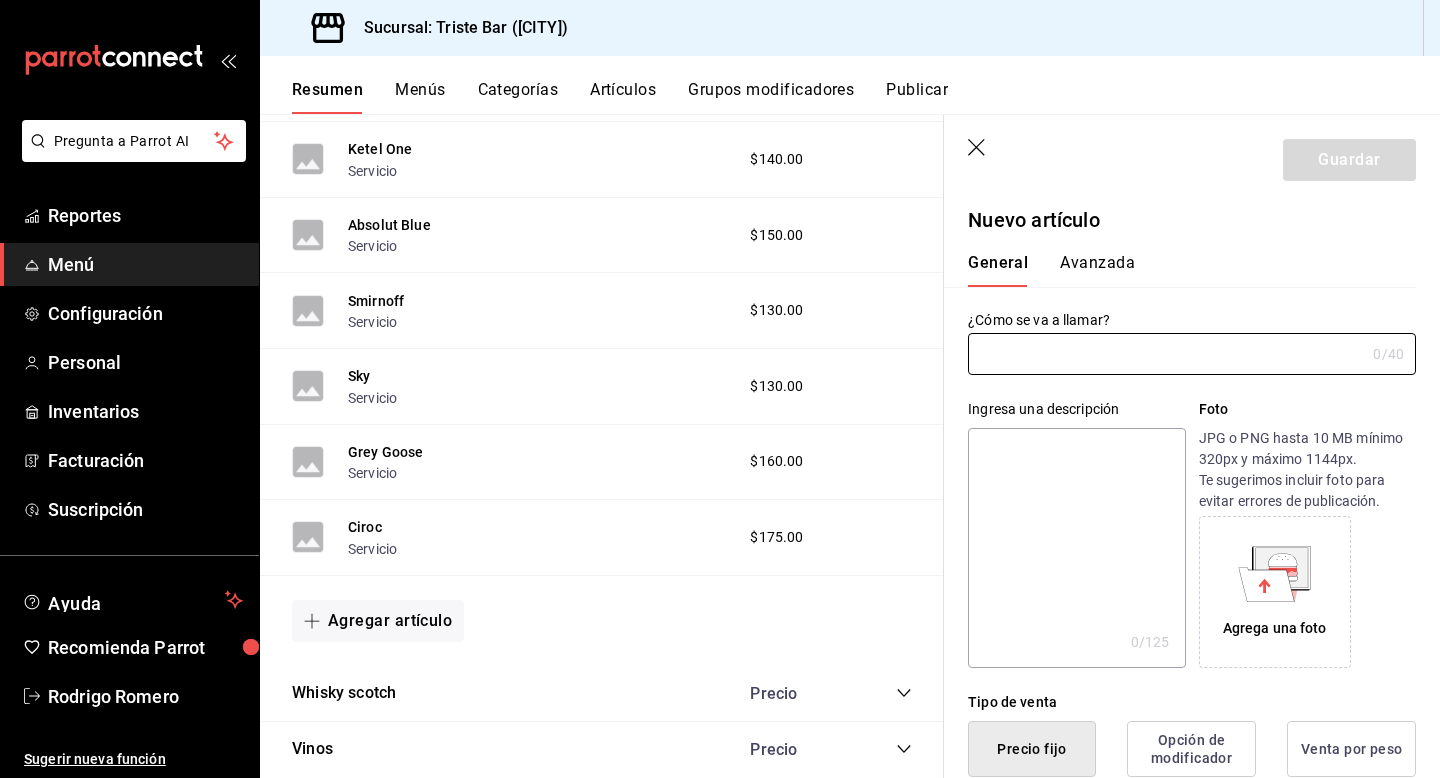 type on "AR-1754710490049" 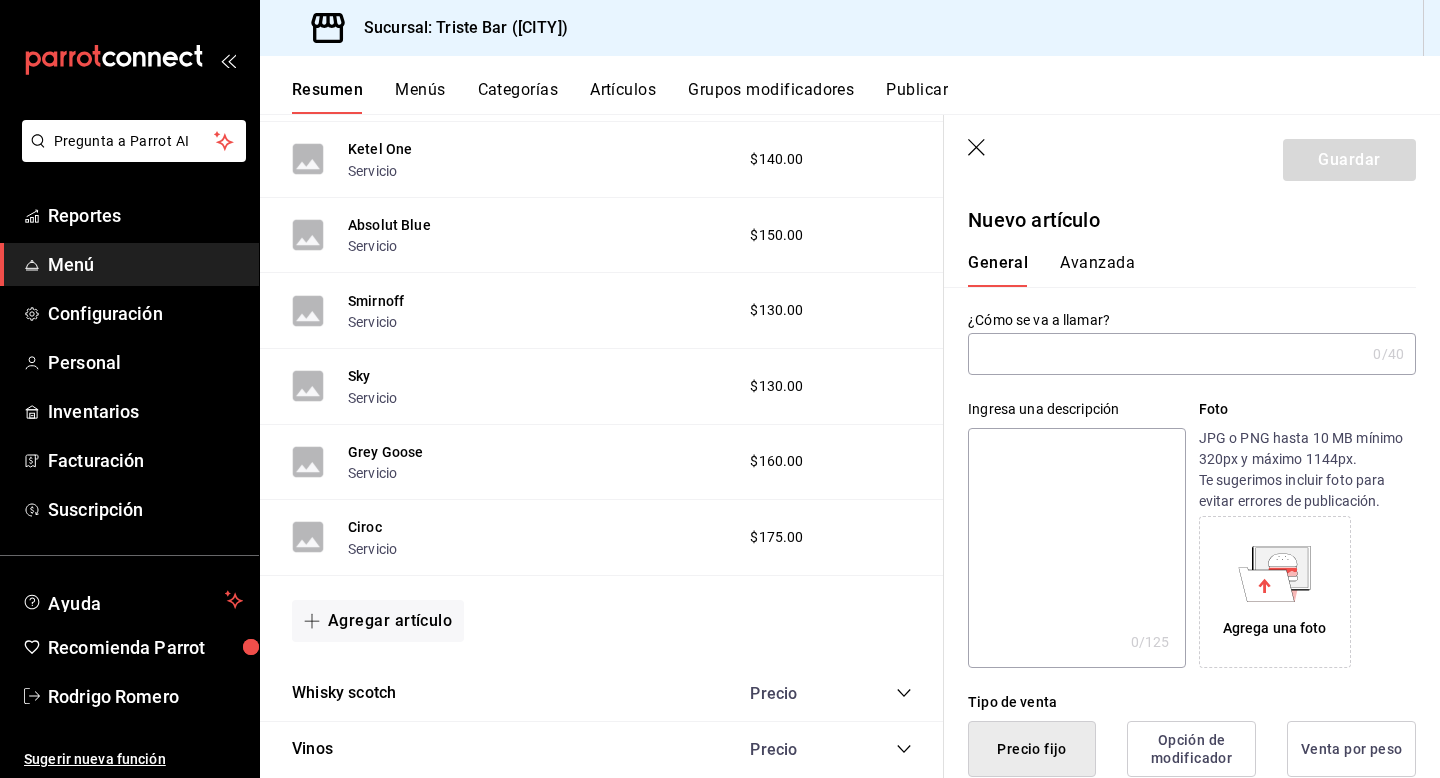 click at bounding box center (1166, 354) 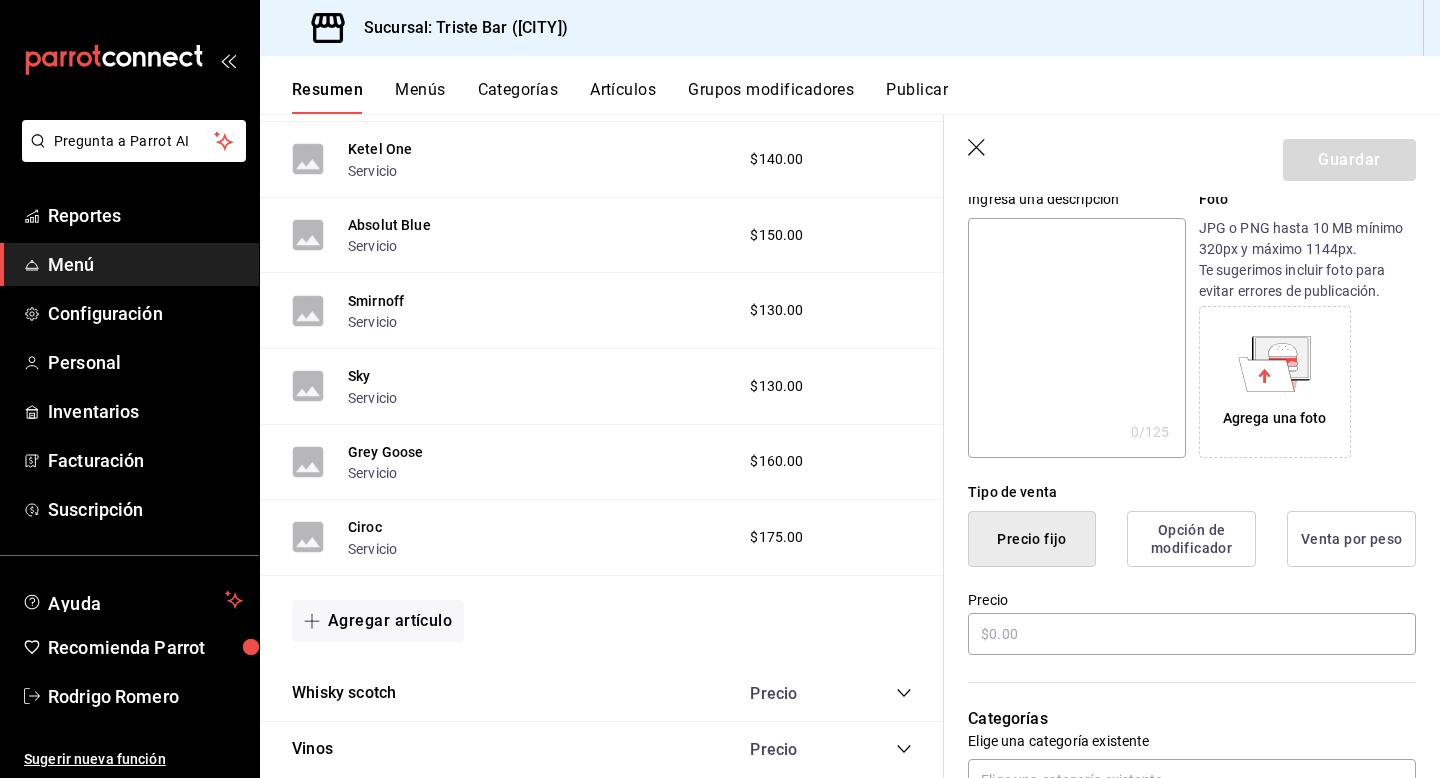 scroll, scrollTop: 217, scrollLeft: 0, axis: vertical 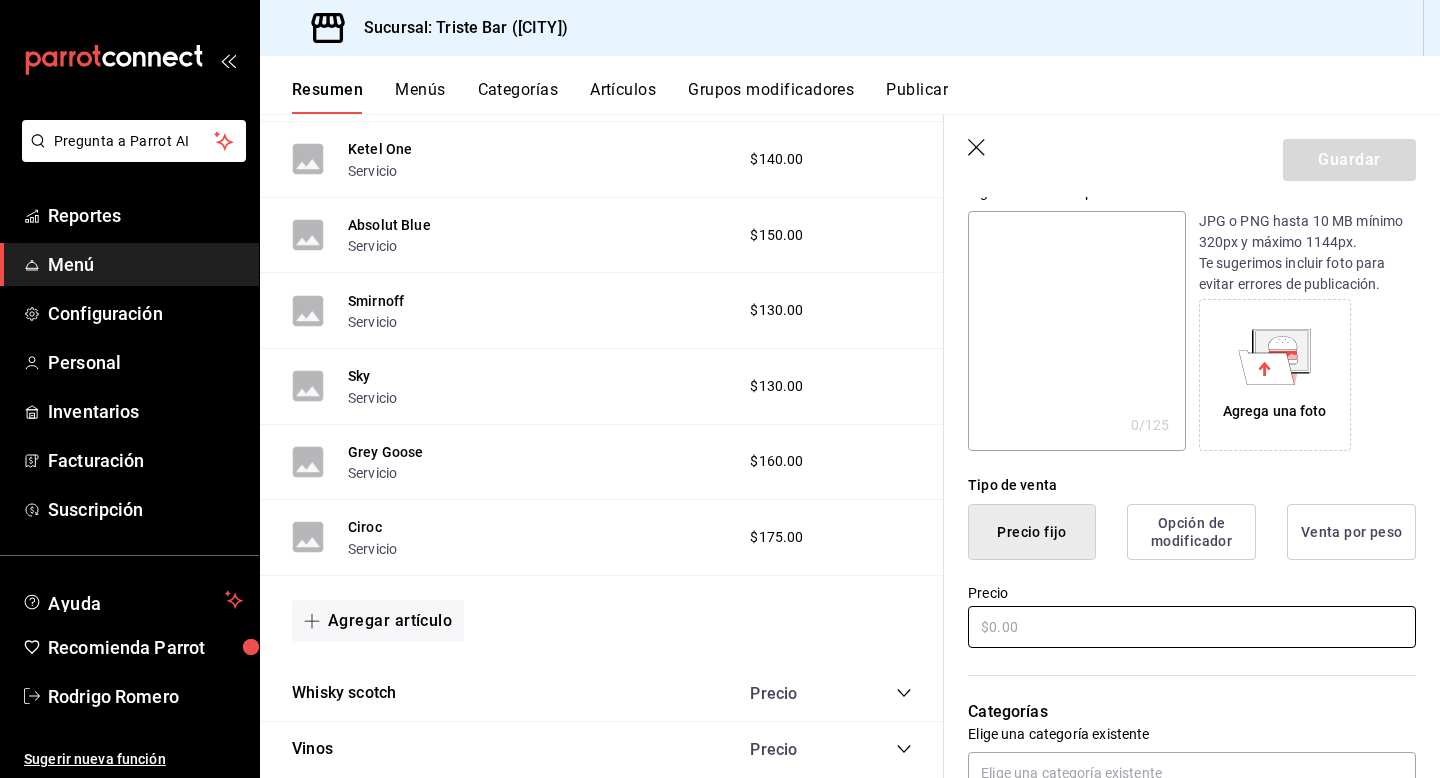 type on "Tito's" 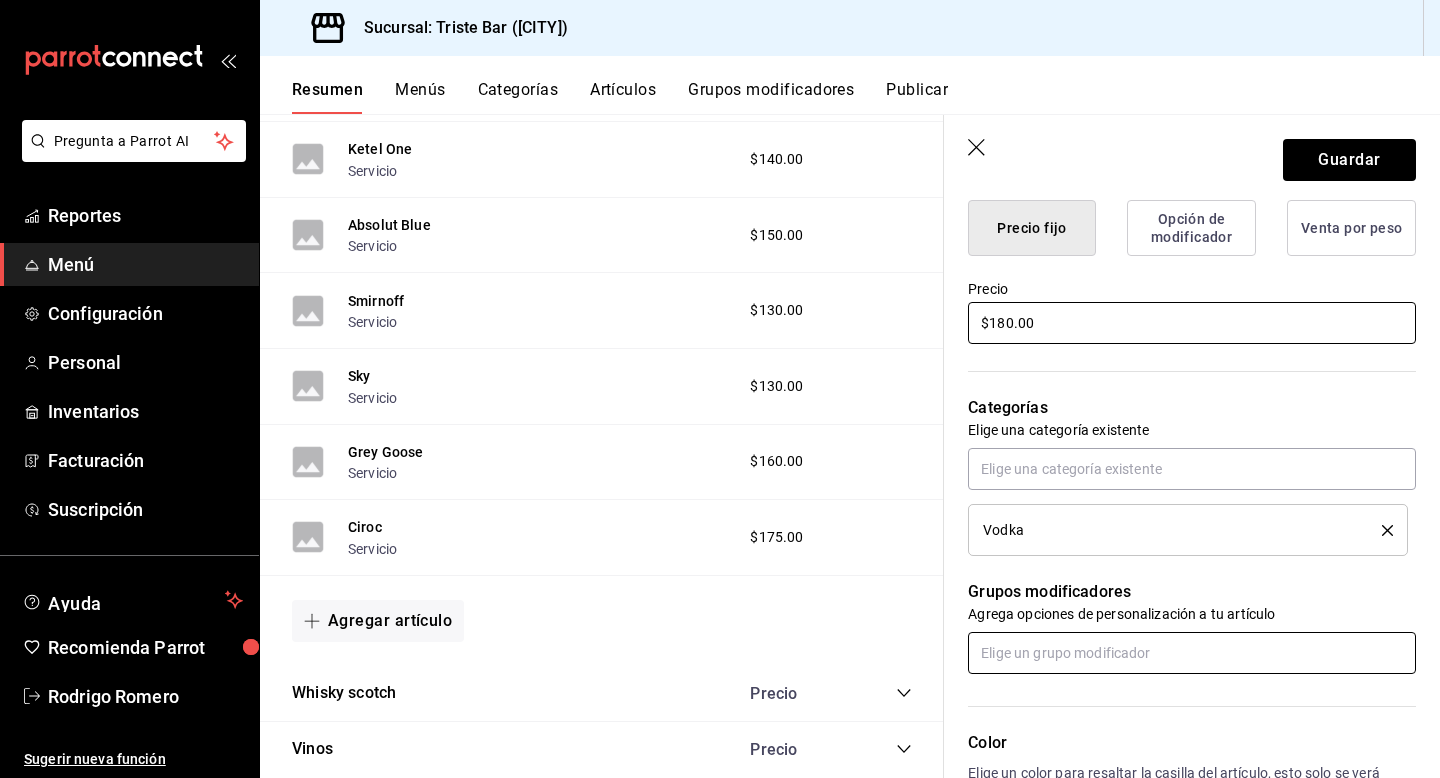 scroll, scrollTop: 519, scrollLeft: 0, axis: vertical 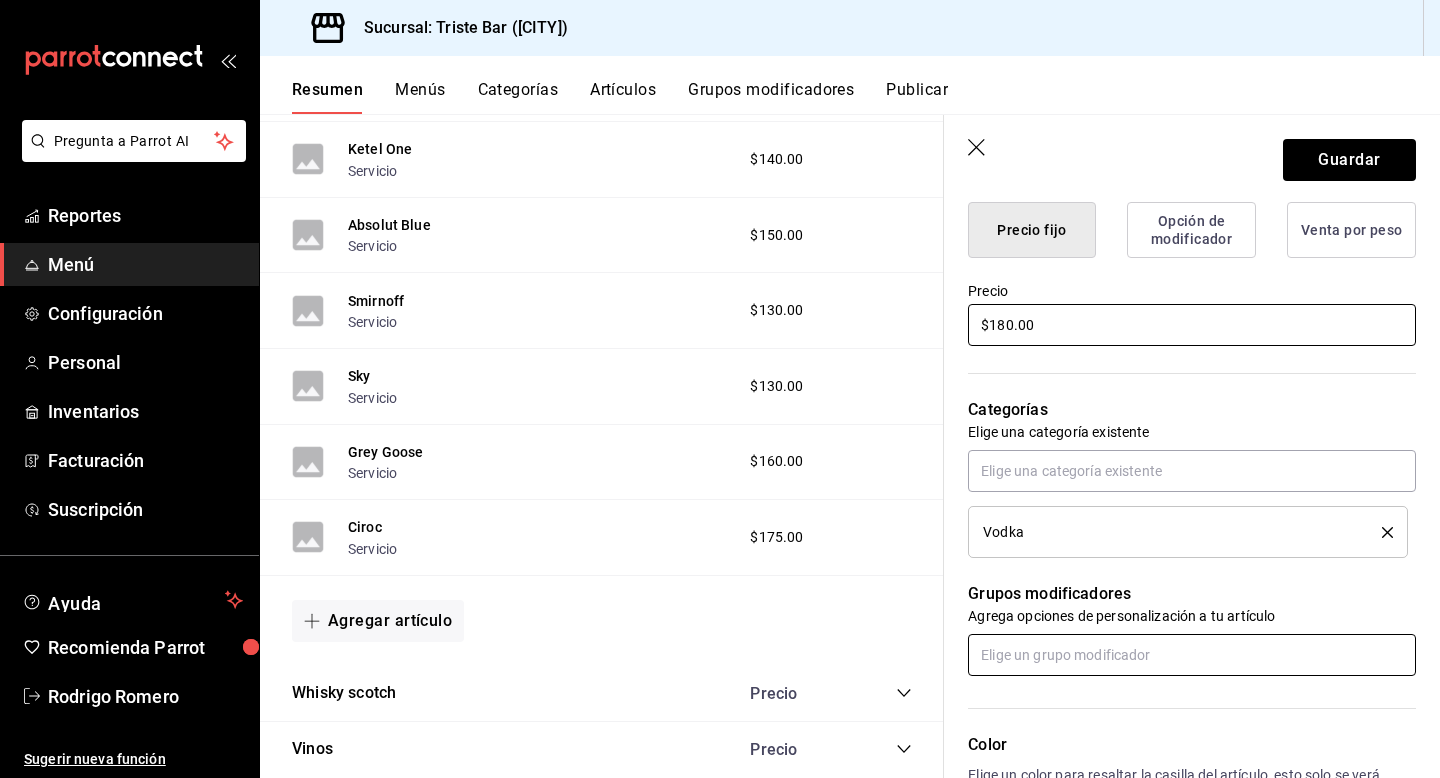 type on "$180.00" 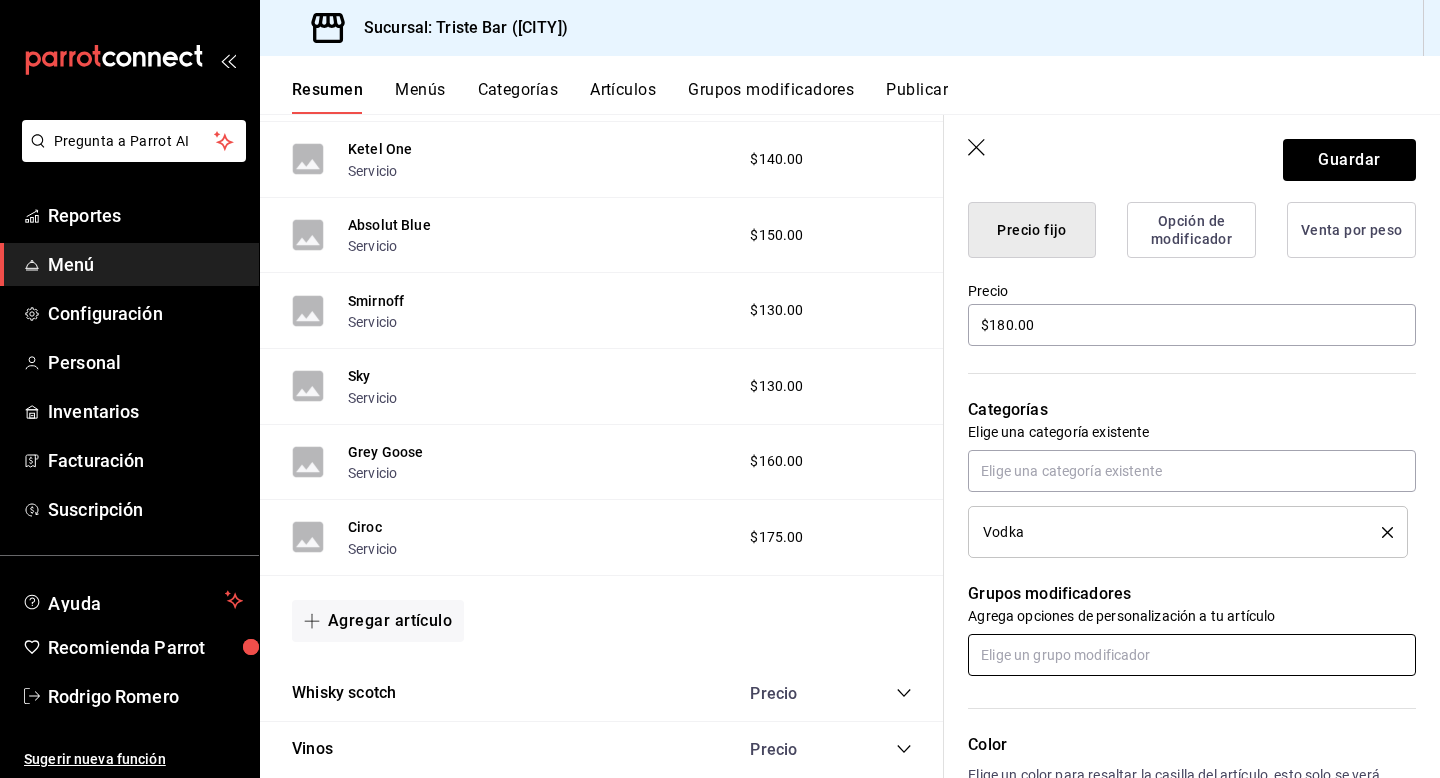 click at bounding box center (1192, 655) 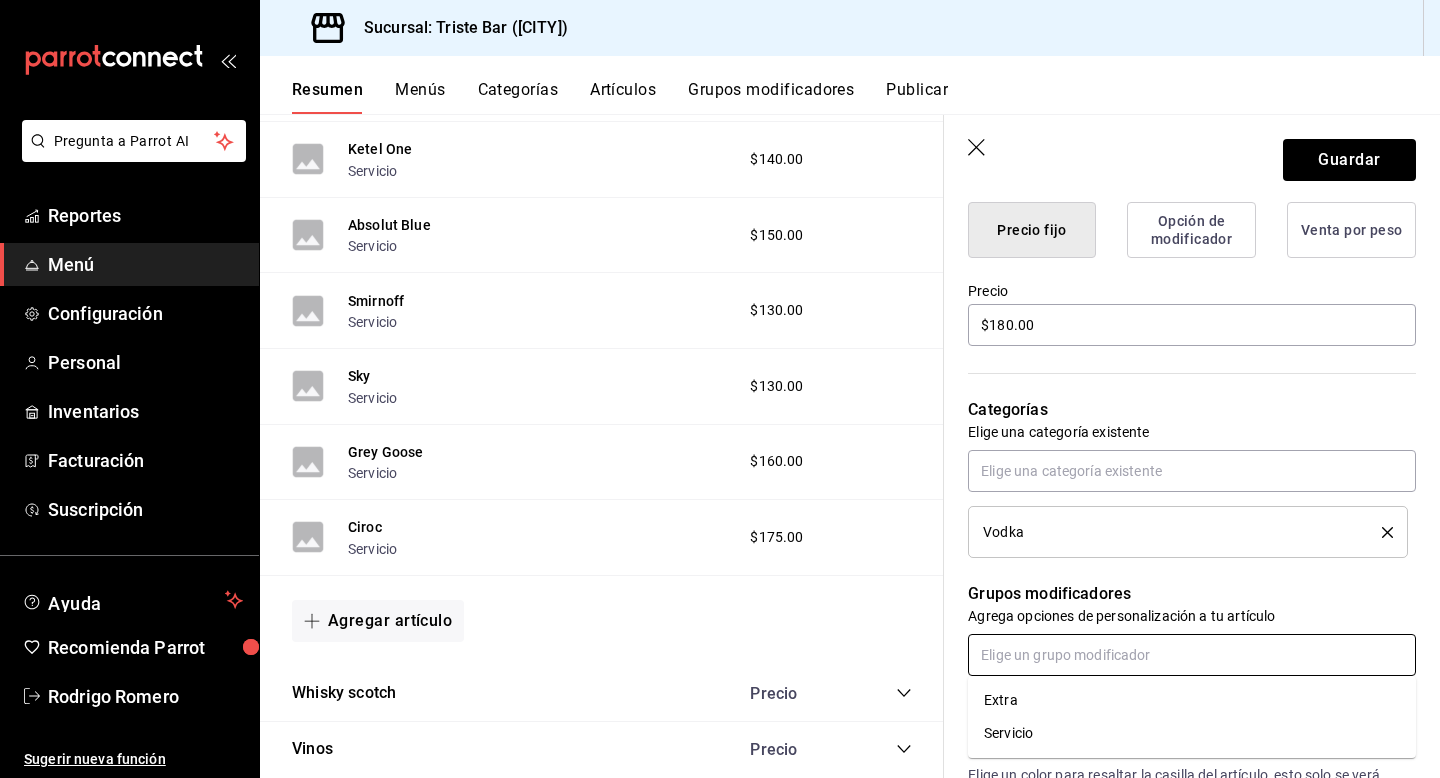 click on "Servicio" at bounding box center [1008, 733] 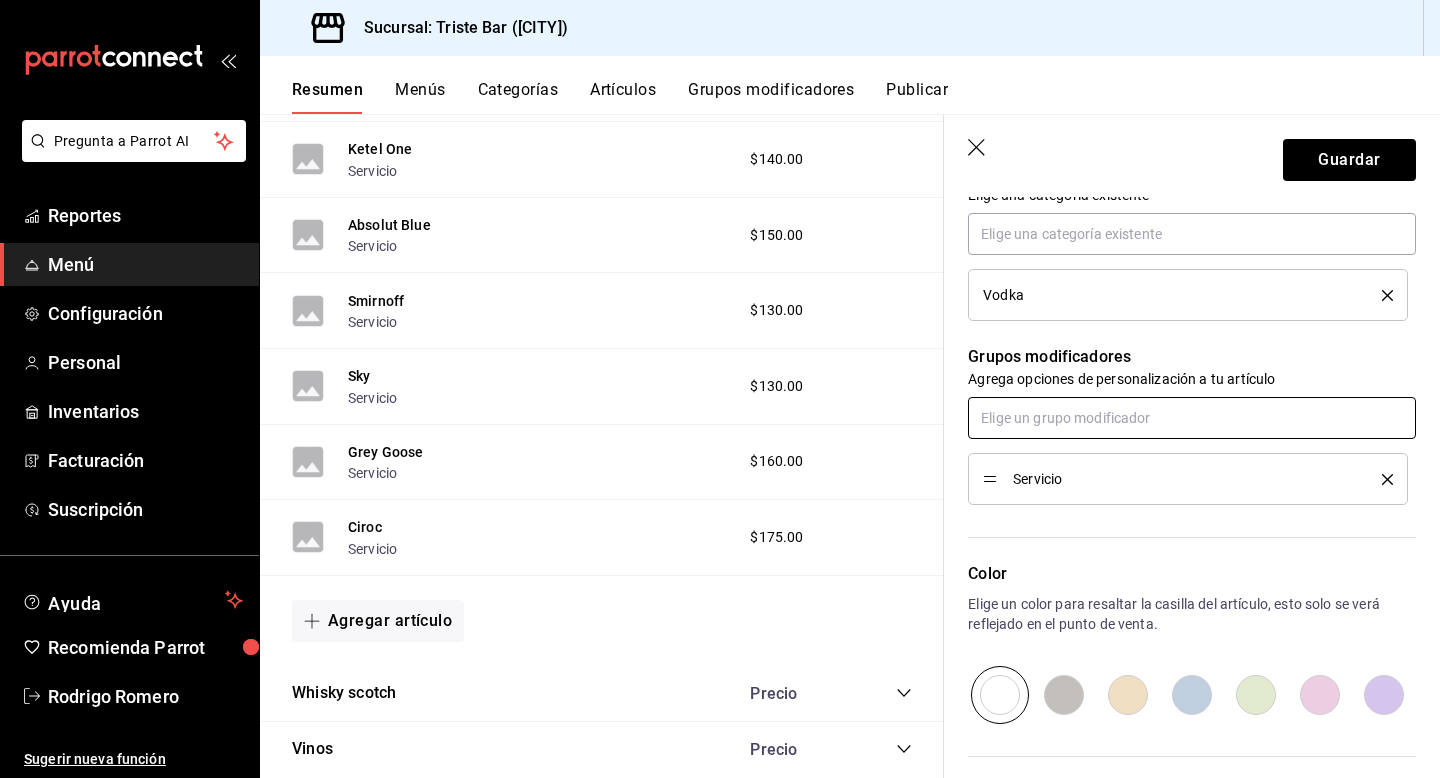 scroll, scrollTop: 953, scrollLeft: 0, axis: vertical 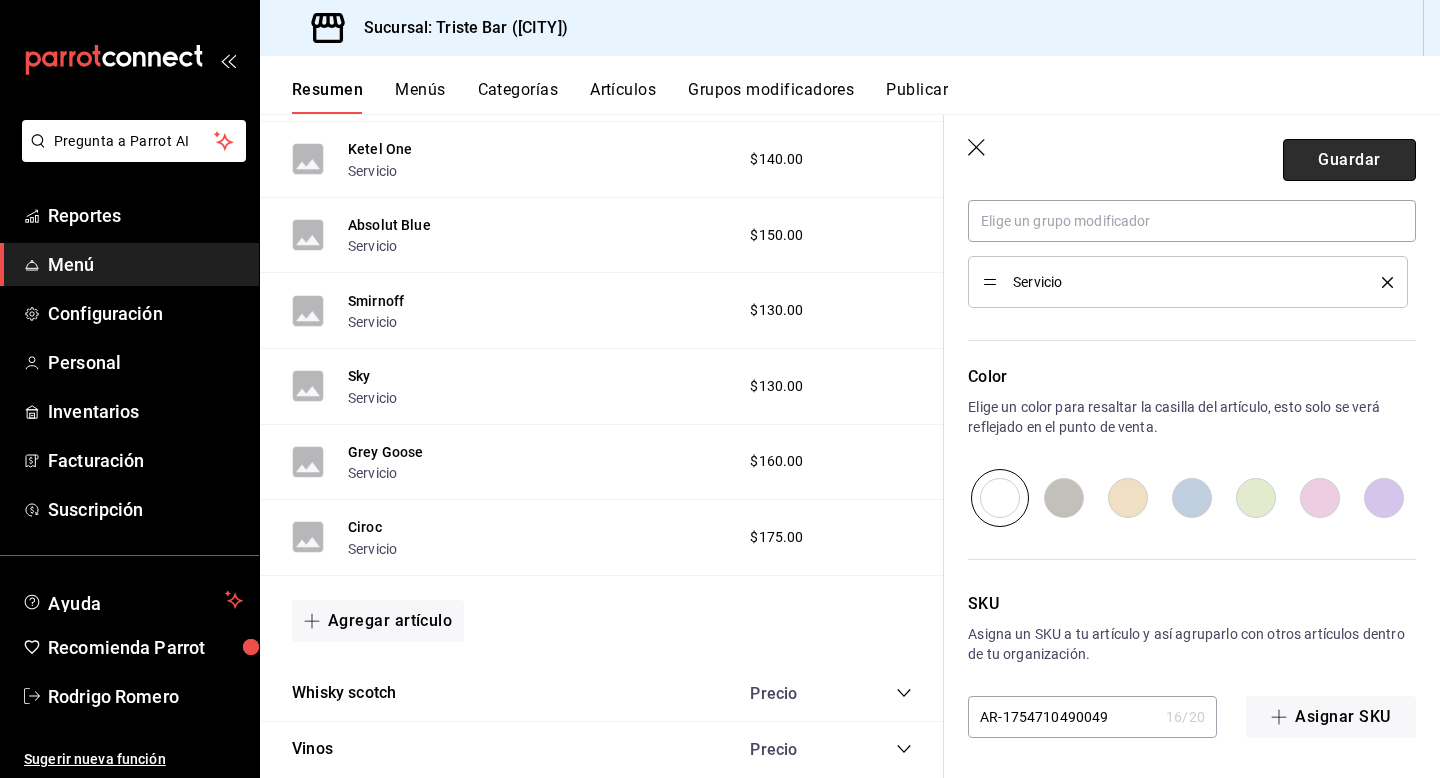 click on "Guardar" at bounding box center (1349, 160) 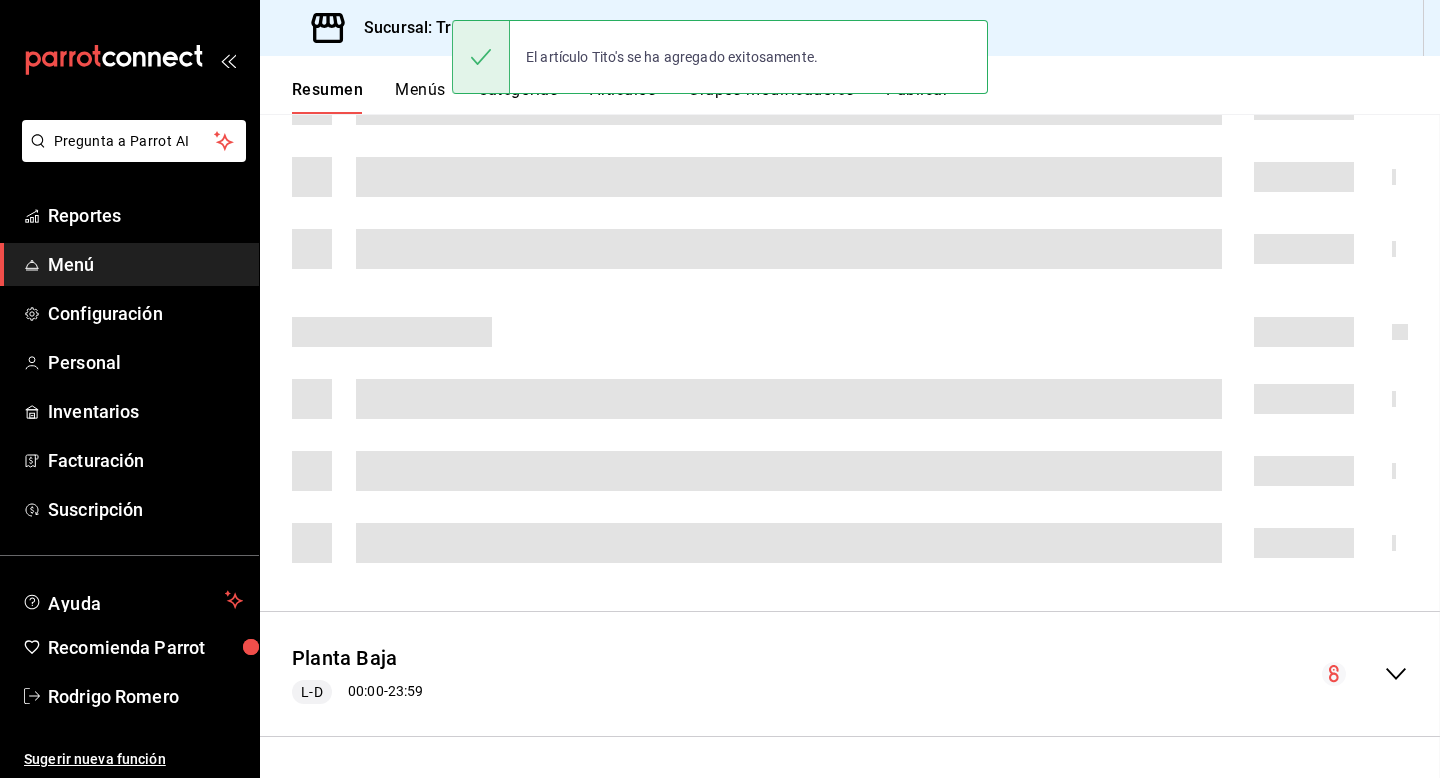 scroll, scrollTop: 0, scrollLeft: 0, axis: both 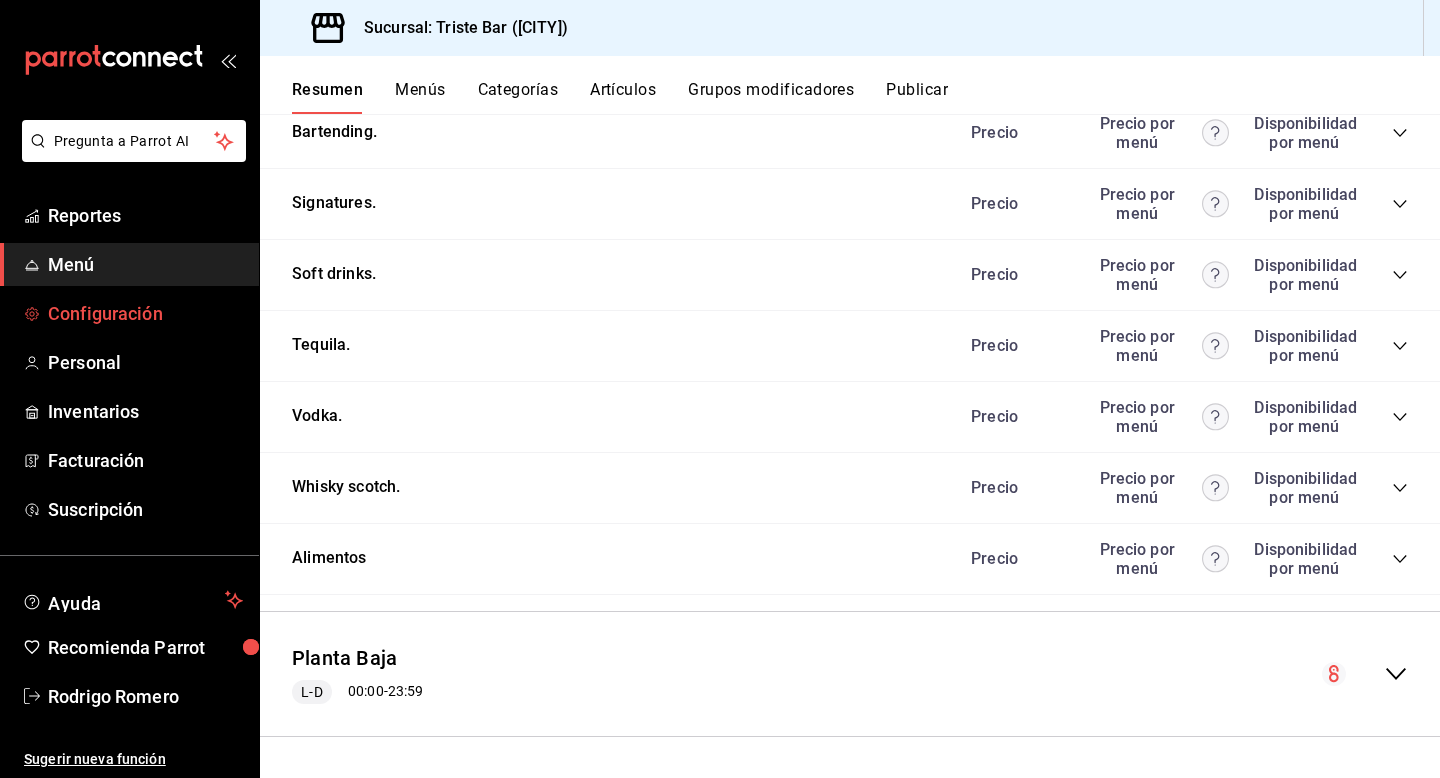 click on "Configuración" at bounding box center [145, 313] 